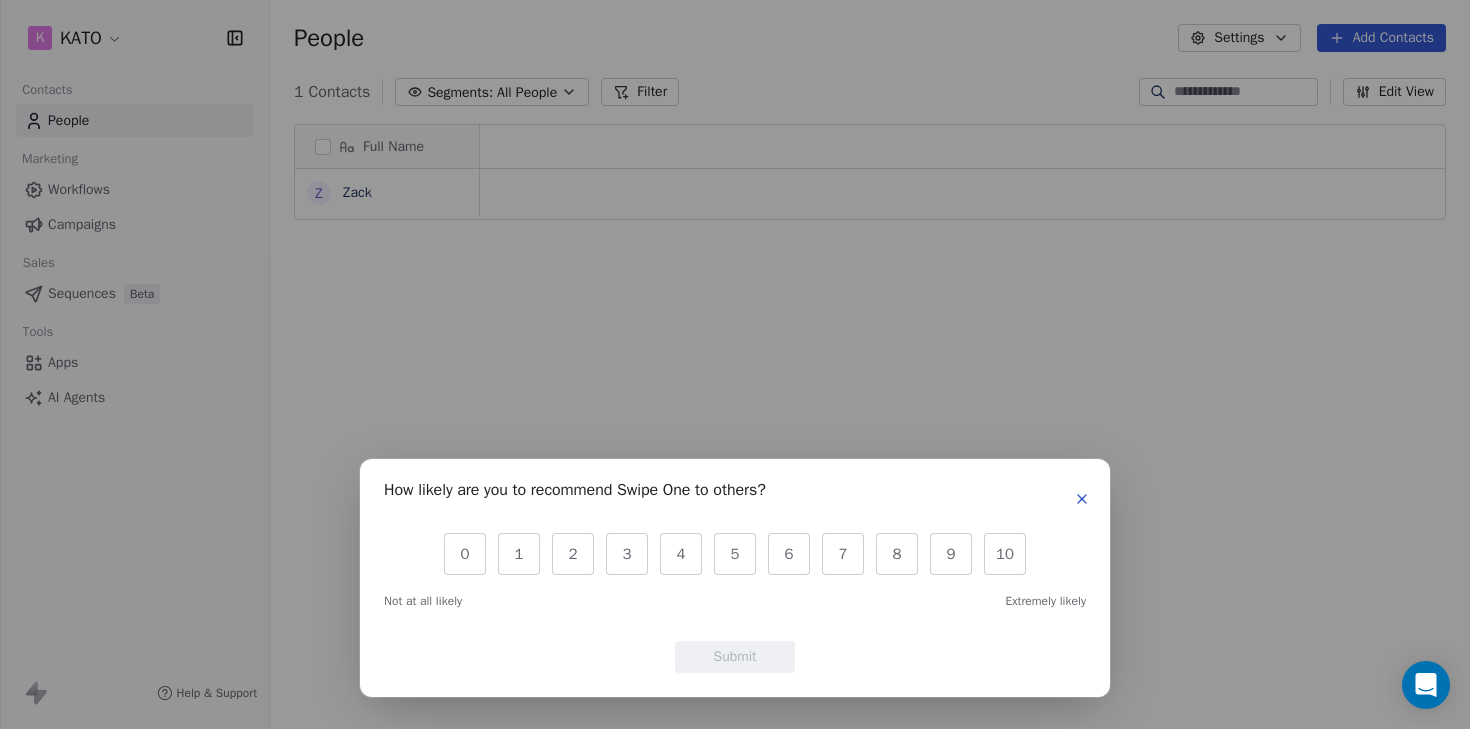scroll, scrollTop: 0, scrollLeft: 0, axis: both 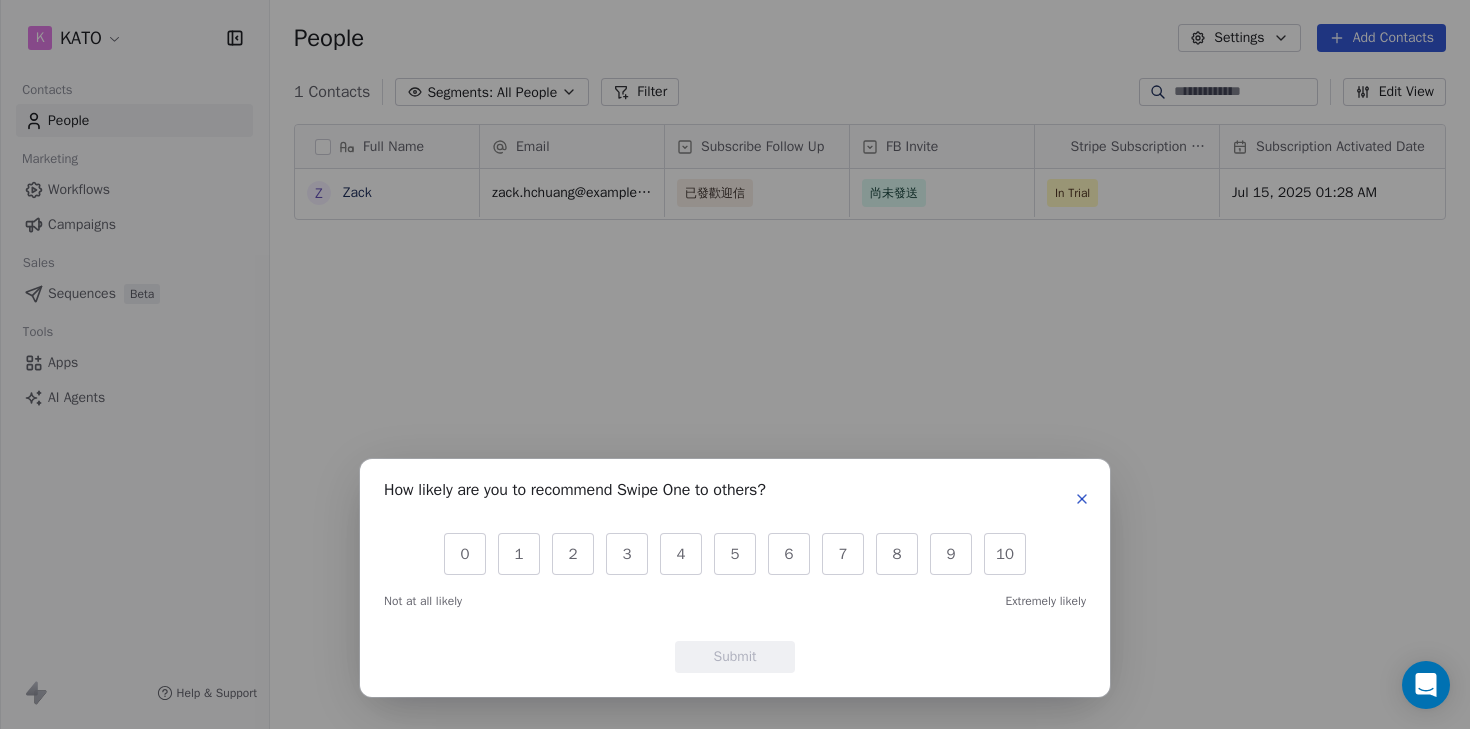 click at bounding box center (1082, 499) 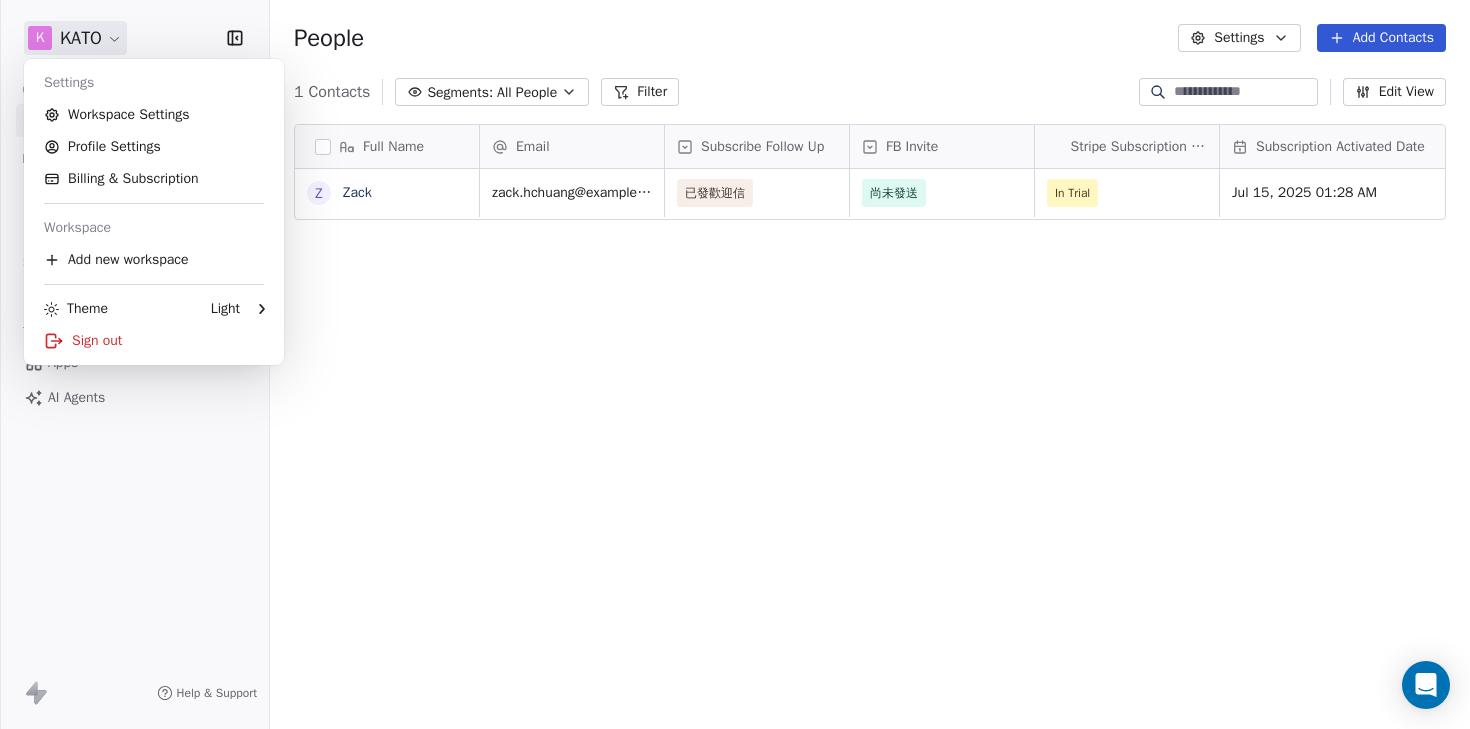 click on "K KATO Contacts People Marketing Workflows Campaigns Sales Sequences Beta Tools Apps AI Agents Help & Support People Settings  Add Contacts 1 Contacts Segments: All People Filter  Edit View Tag Add to Sequence Export Full Name Z Zack Email Subscribe Follow Up FB Invite Stripe Subscription Status Subscription Activated Date AWST zack.hchuang@gmail.com 已發歡迎信 尚未發送 In Trial Jul 15, 2025 01:28 AM
To pick up a draggable item, press the space bar.
While dragging, use the arrow keys to move the item.
Press space again to drop the item in its new position, or press escape to cancel.
Settings Workspace Settings Profile Settings Billing & Subscription   Workspace Add new workspace Theme Light Sign out" at bounding box center (735, 364) 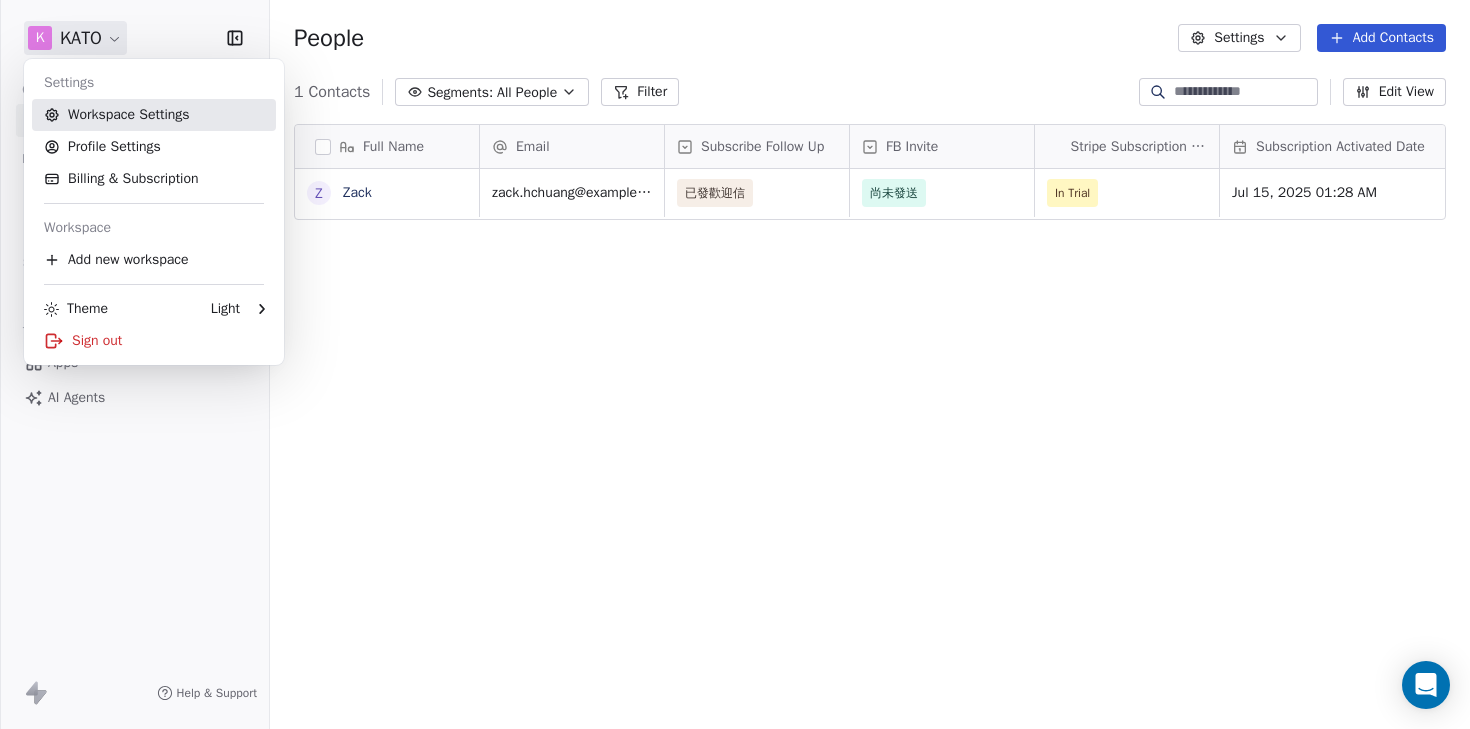 click on "Workspace Settings" at bounding box center (154, 115) 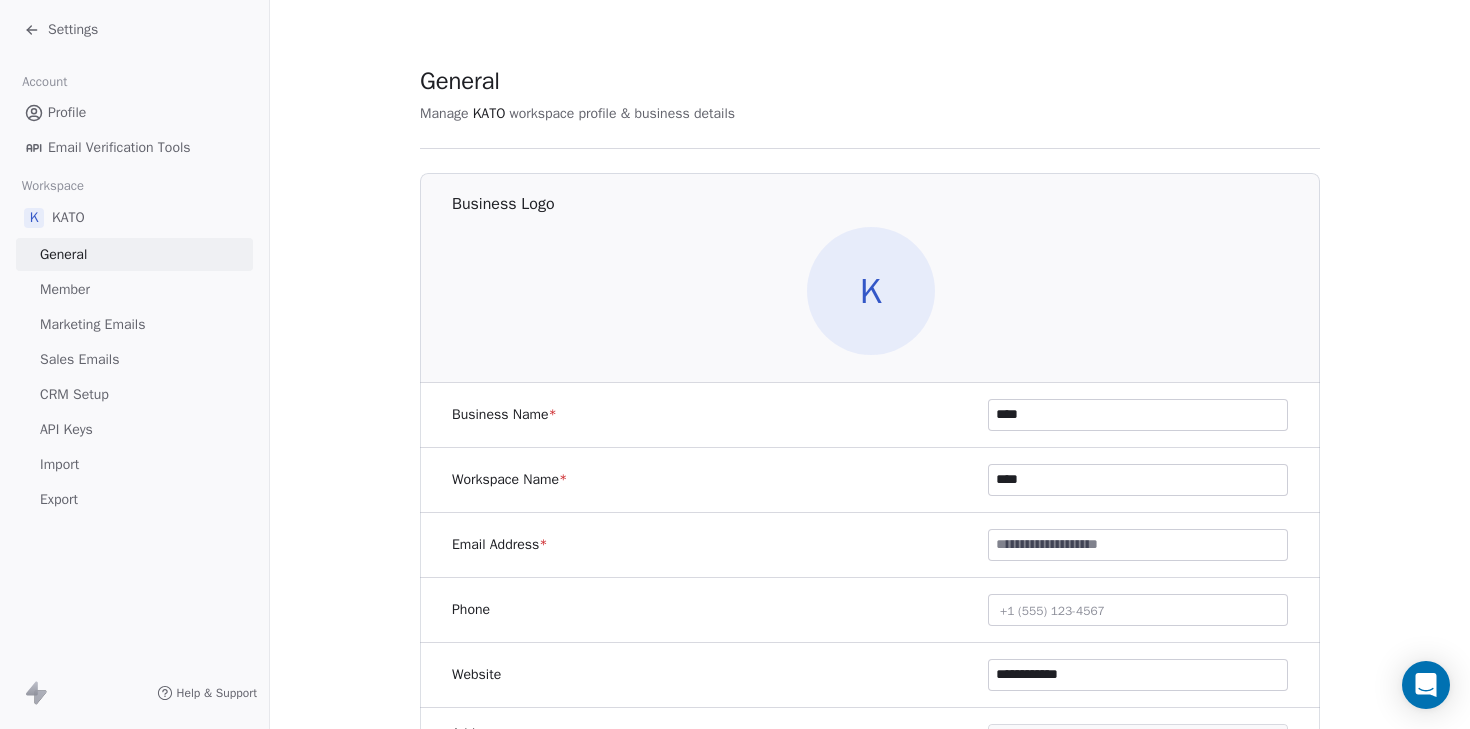 click on "Settings" at bounding box center [73, 30] 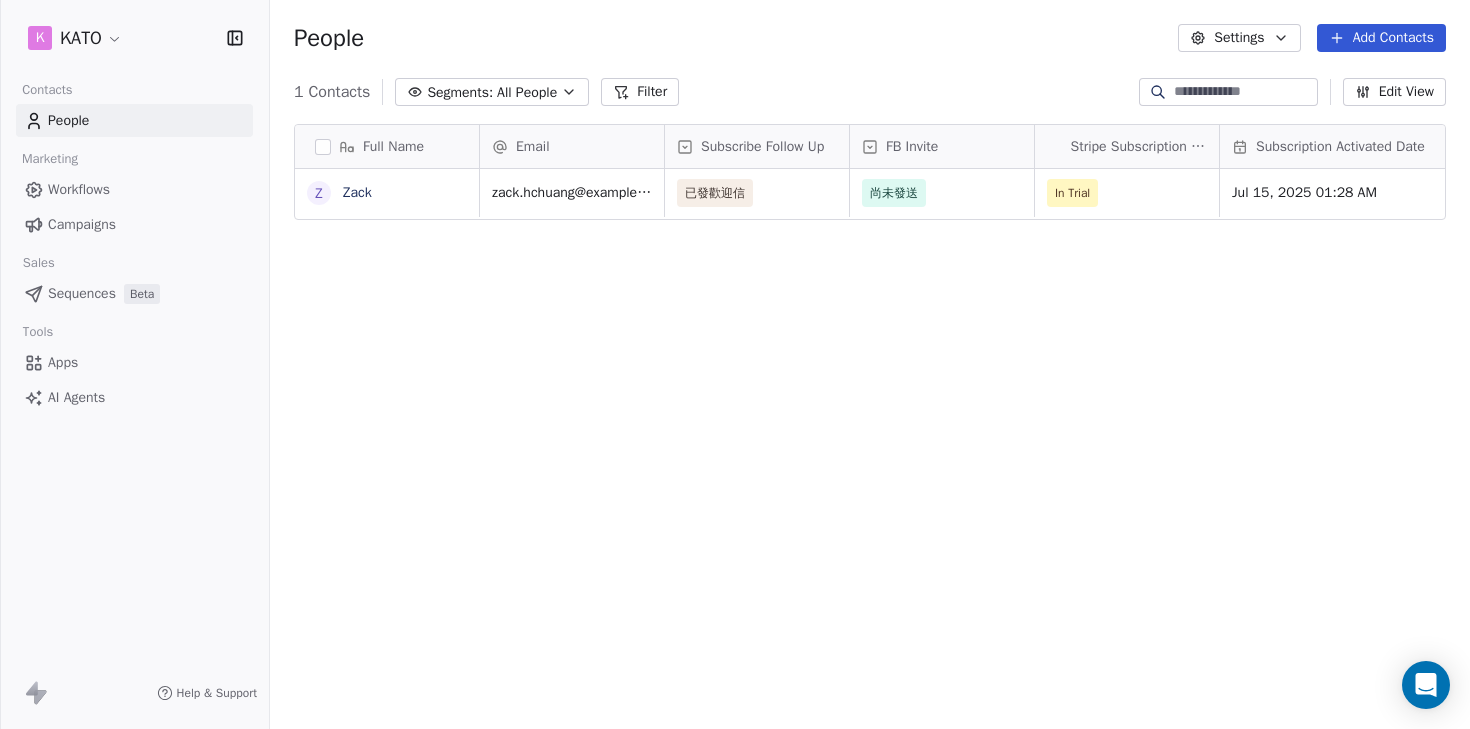 scroll, scrollTop: 16, scrollLeft: 16, axis: both 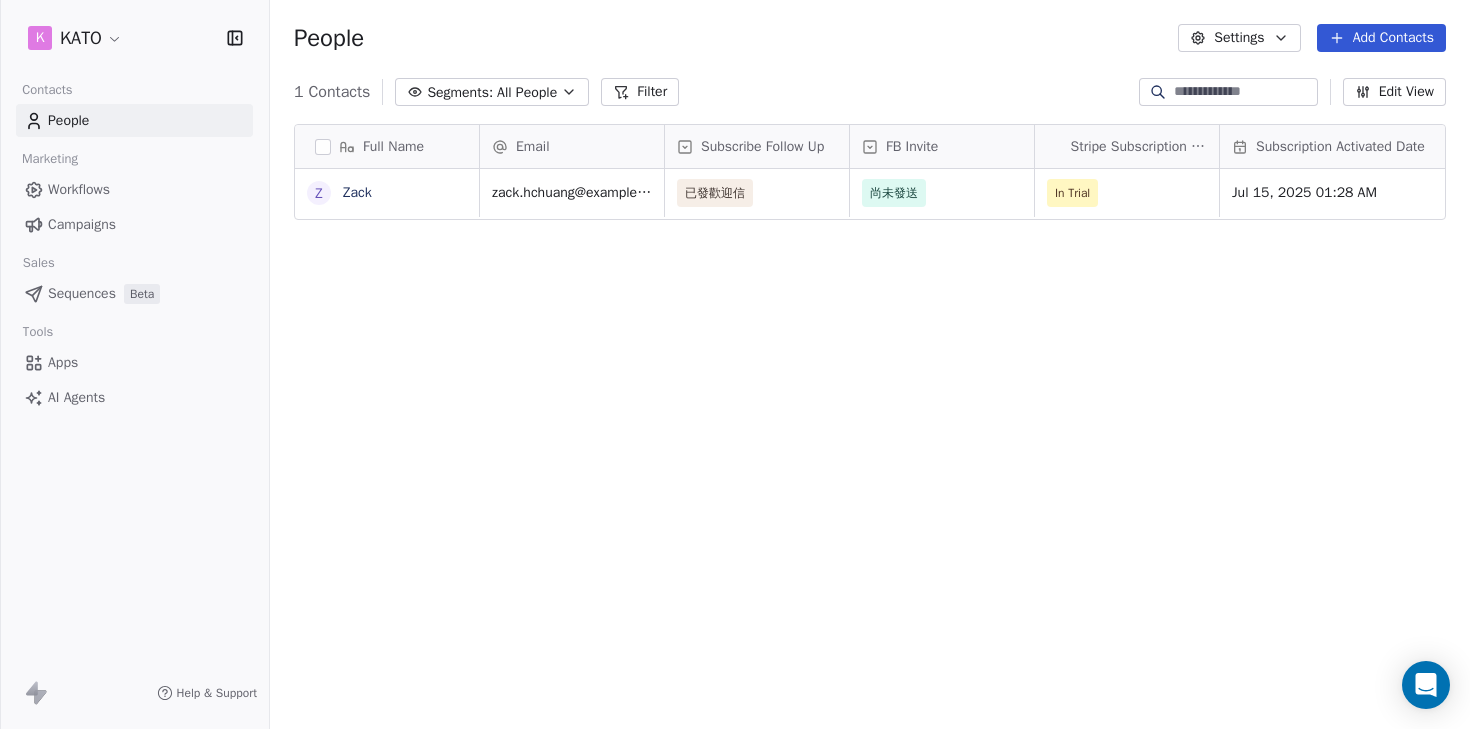 click on "Full Name Z Zack Email Subscribe Follow Up FB Invite Stripe Subscription Status Subscription Activated Date AWST zack.hchuang@gmail.com 已發歡迎信 尚未發送 In Trial Jul 15, 2025 01:28 AM
To pick up a draggable item, press the space bar.
While dragging, use the arrow keys to move the item.
Press space again to drop the item in its new position, or press escape to cancel." at bounding box center [870, 429] 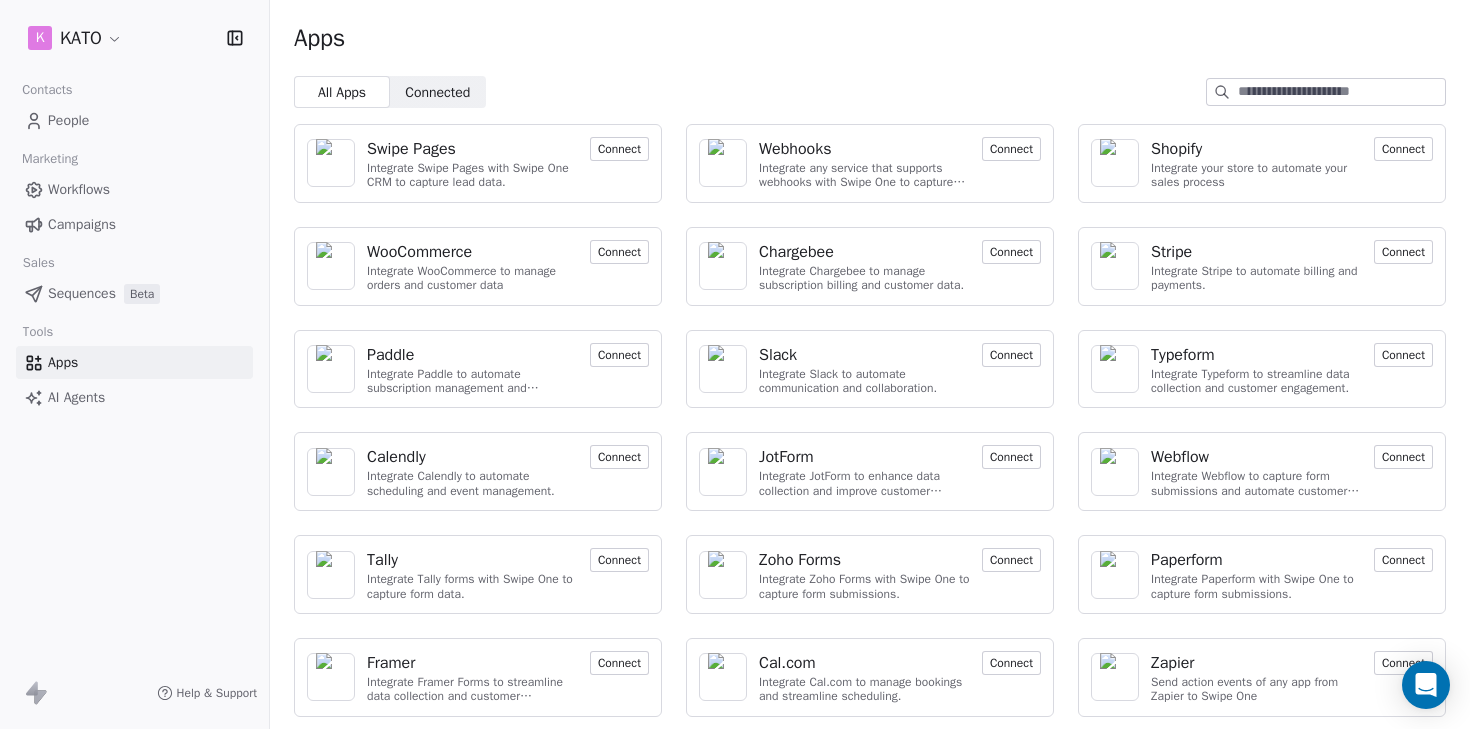 click on "Stripe" at bounding box center [1256, 252] 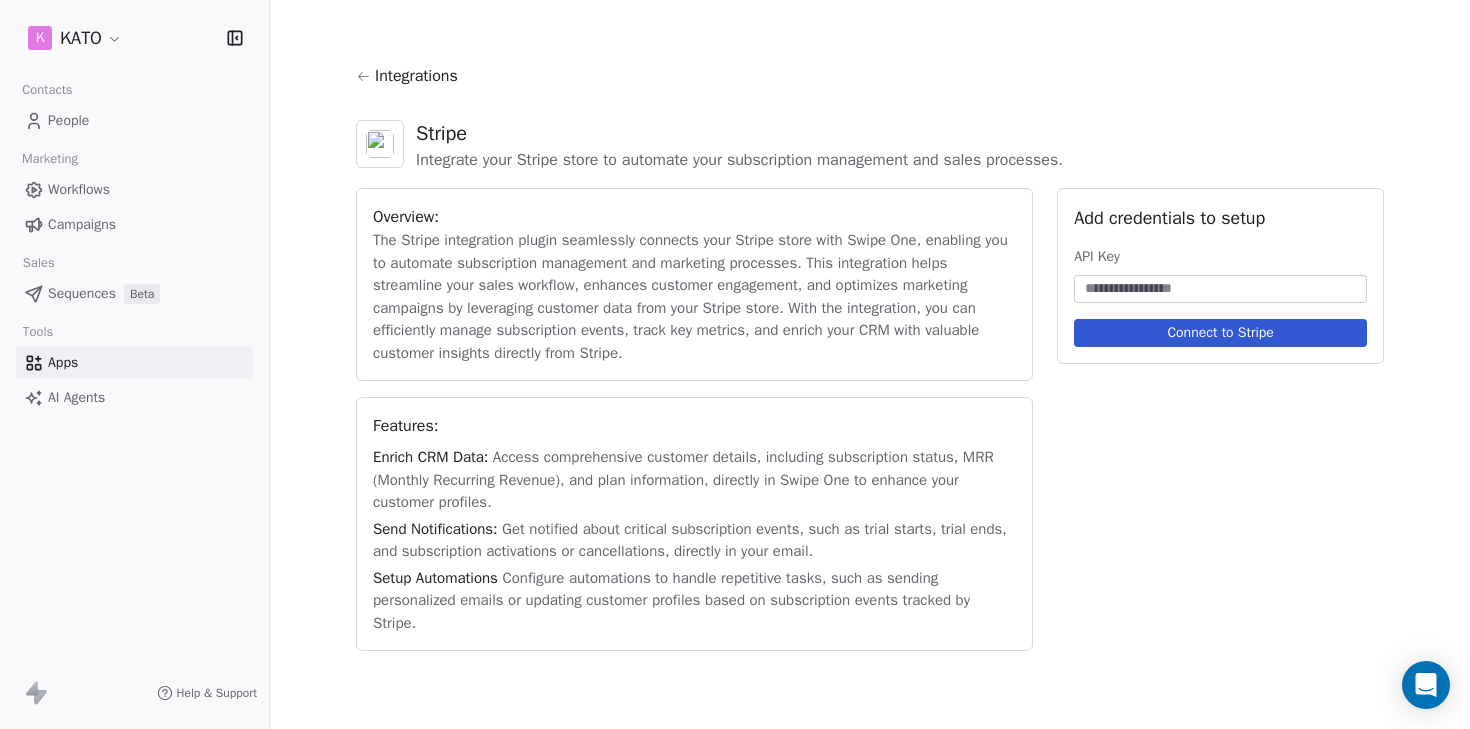 click at bounding box center [1220, 289] 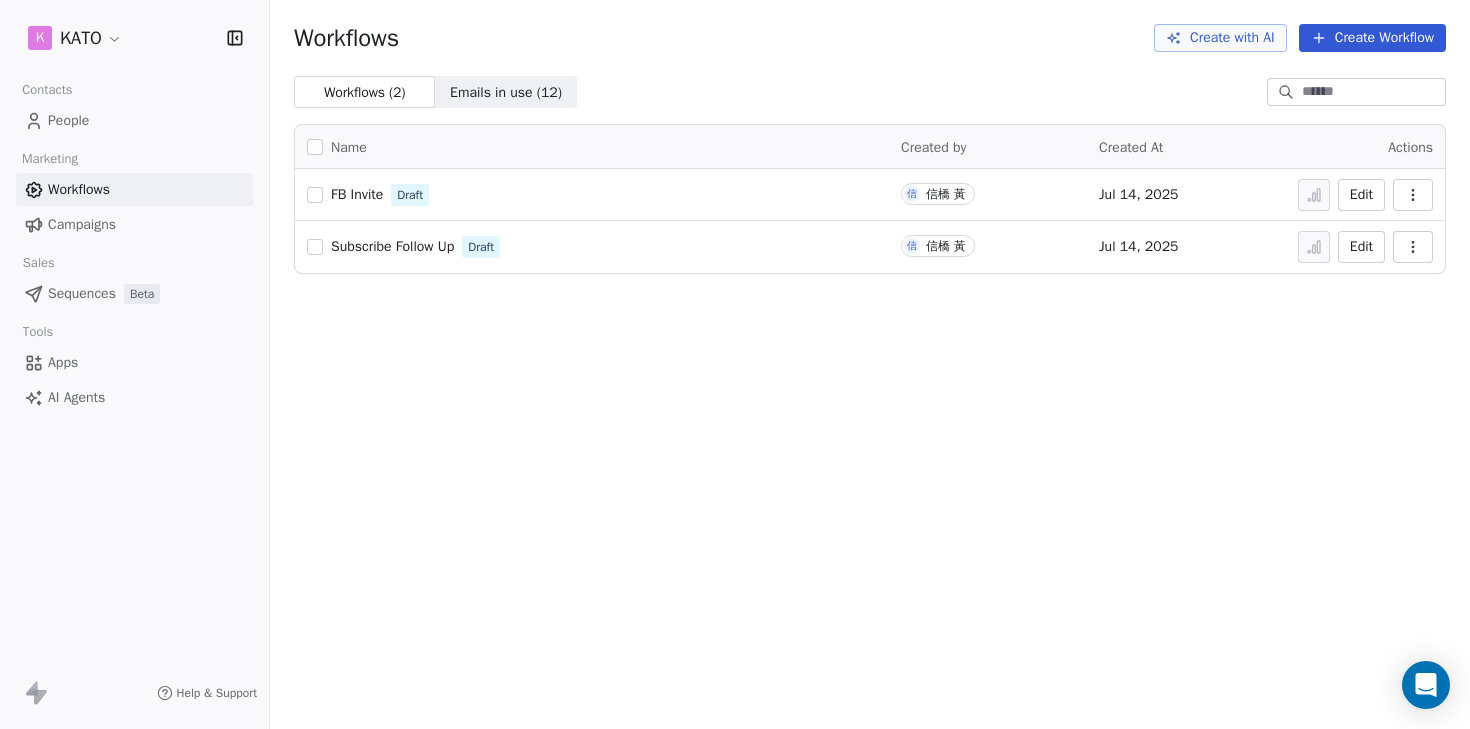 click on "Subscribe Follow Up" at bounding box center (392, 246) 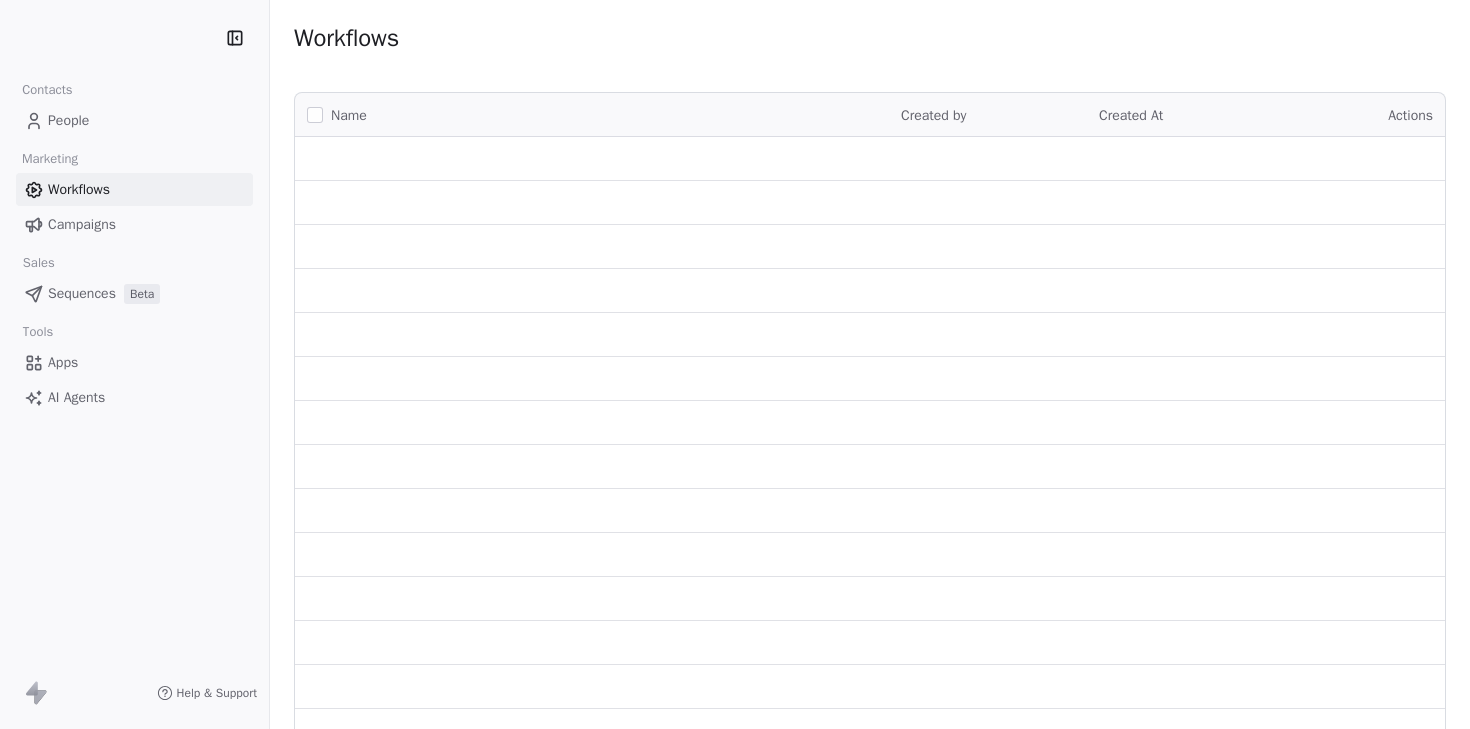 scroll, scrollTop: 0, scrollLeft: 0, axis: both 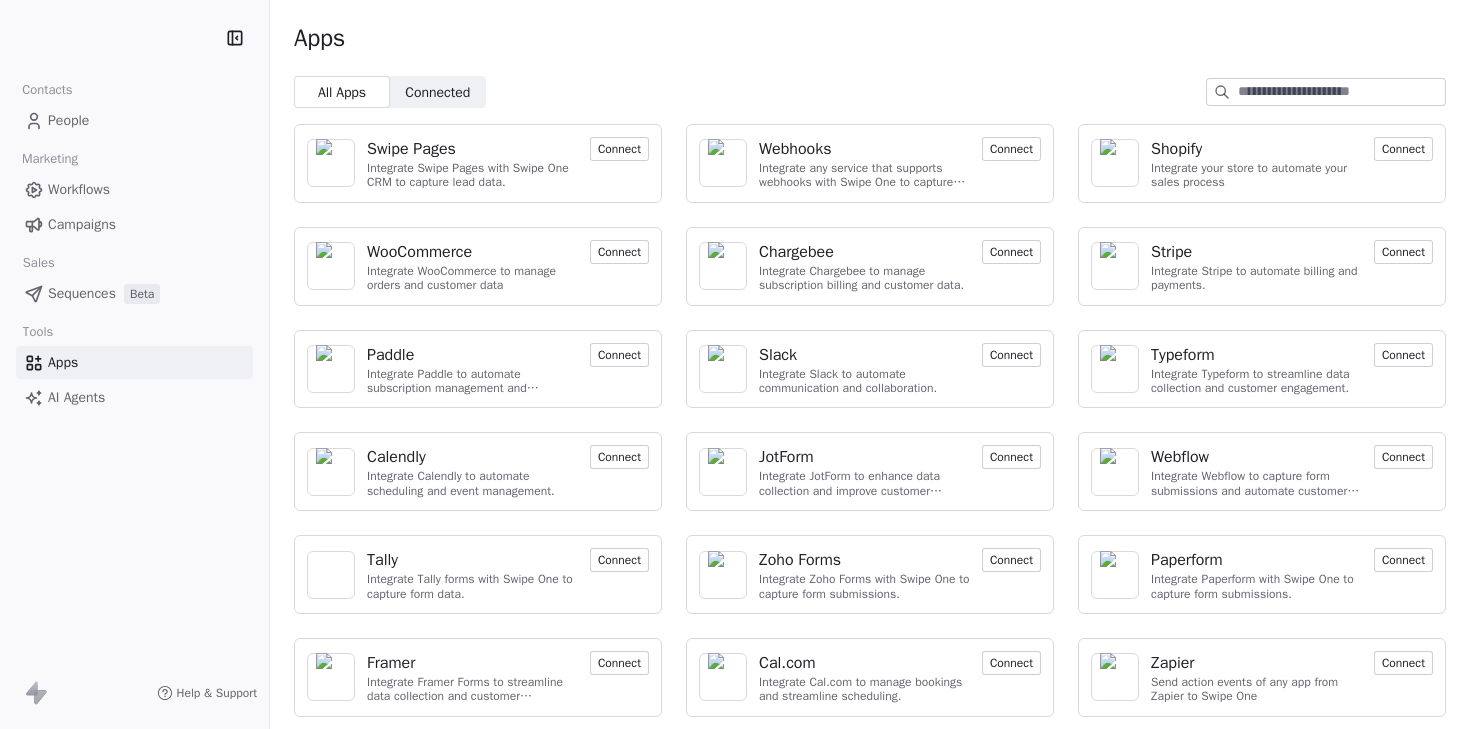 click on "Connect" at bounding box center [1403, 252] 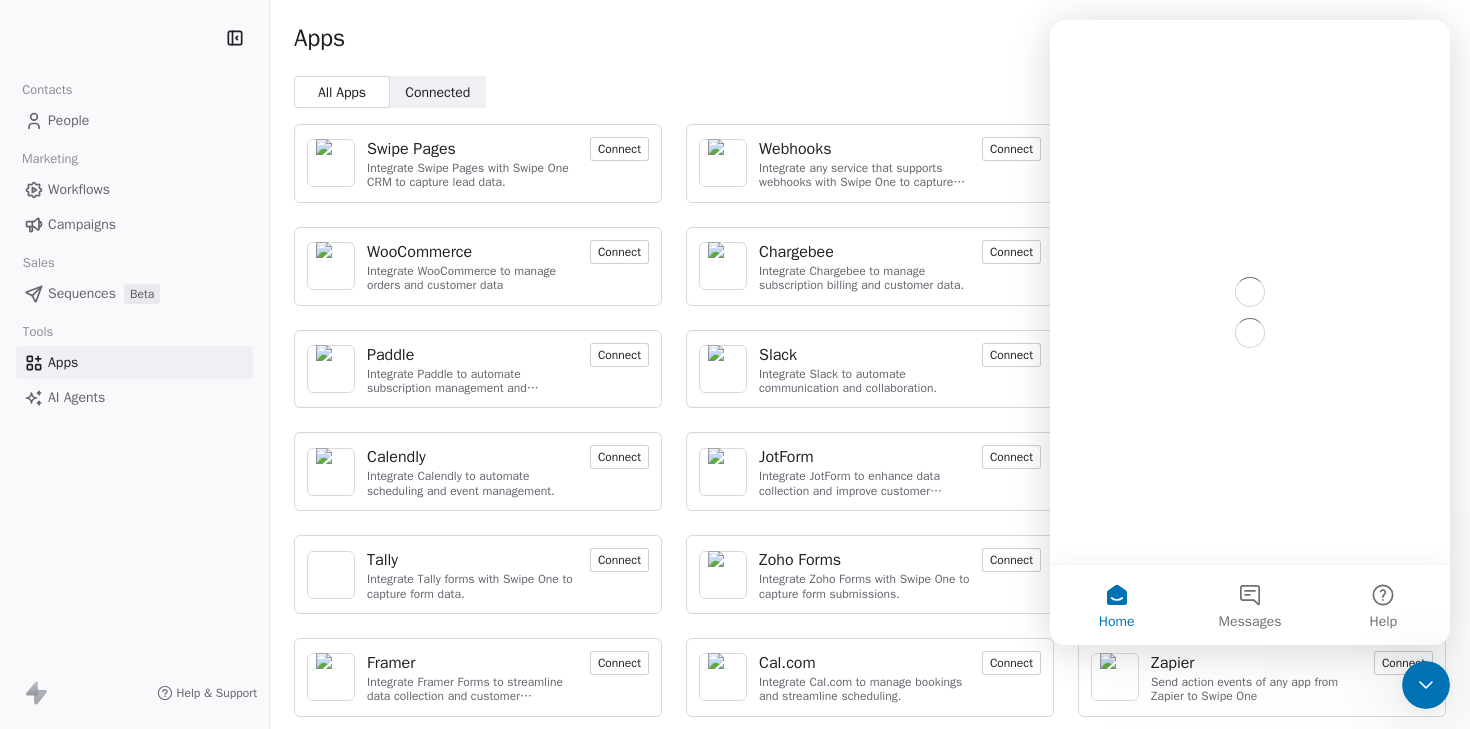 scroll, scrollTop: 0, scrollLeft: 0, axis: both 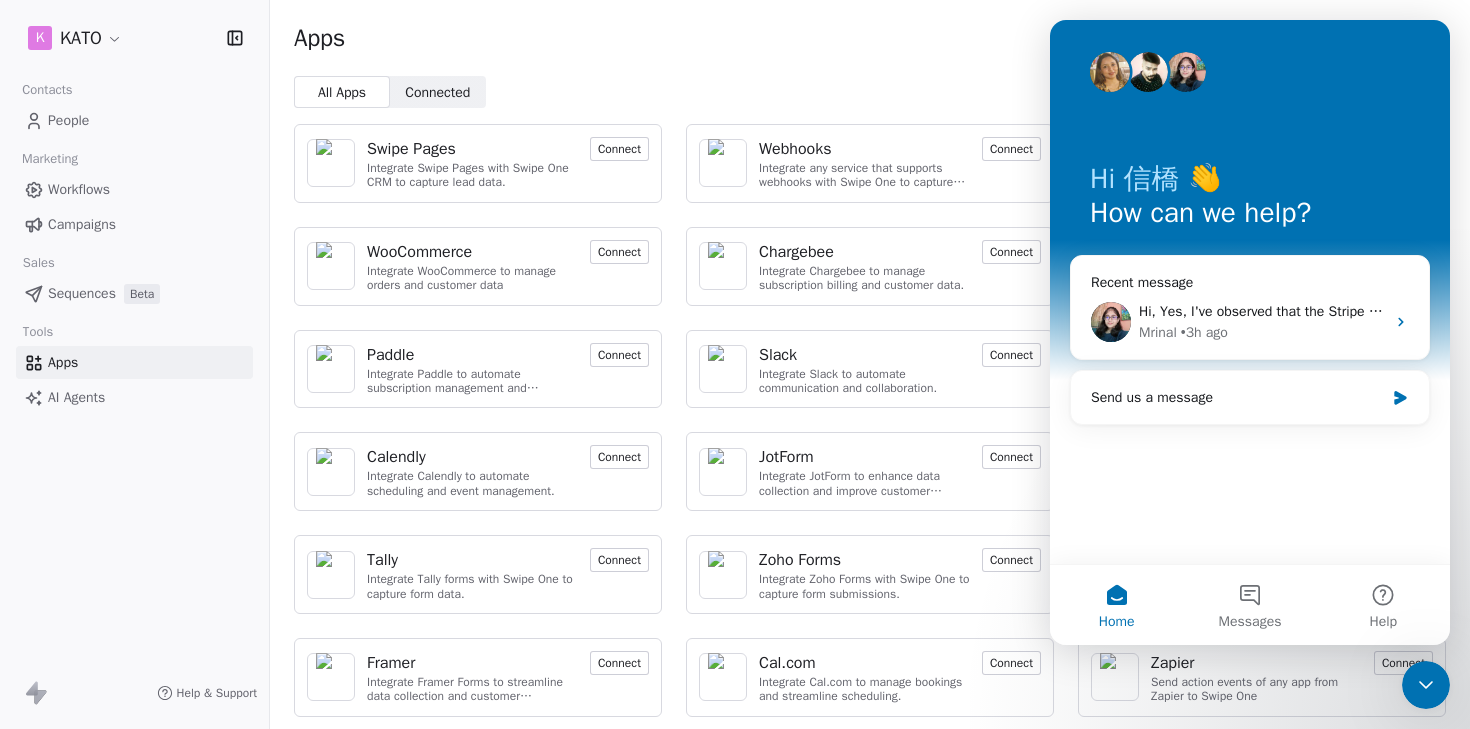 click 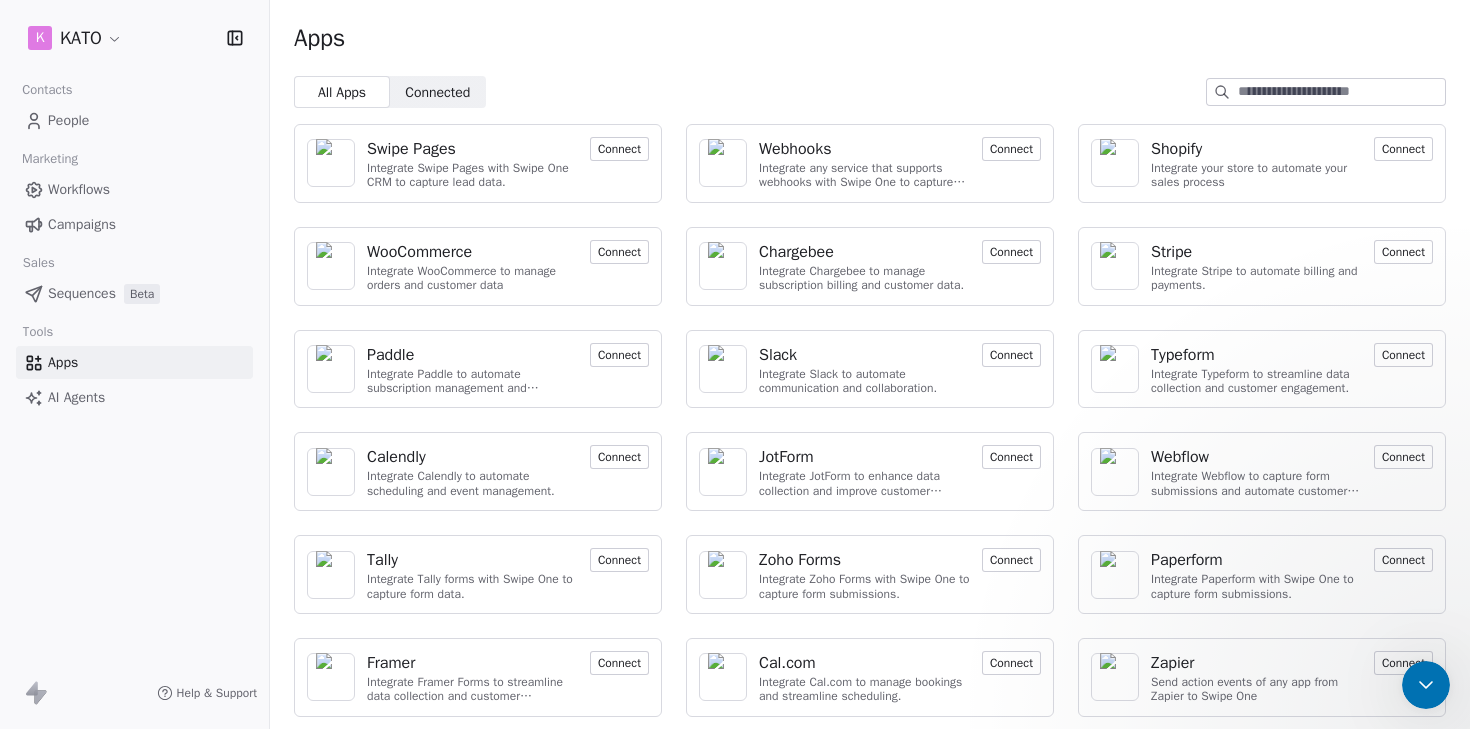 scroll, scrollTop: 0, scrollLeft: 0, axis: both 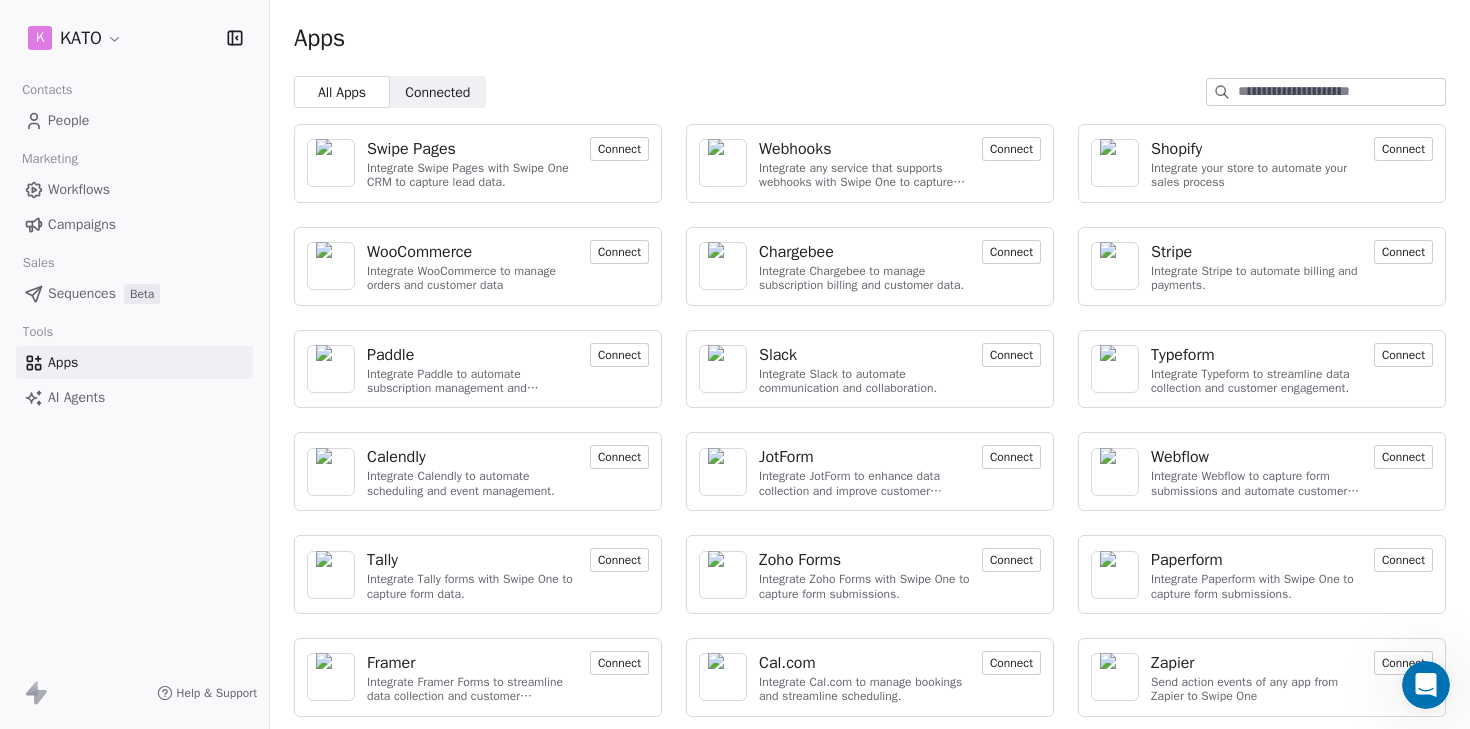 click on "Connect" at bounding box center [1403, 252] 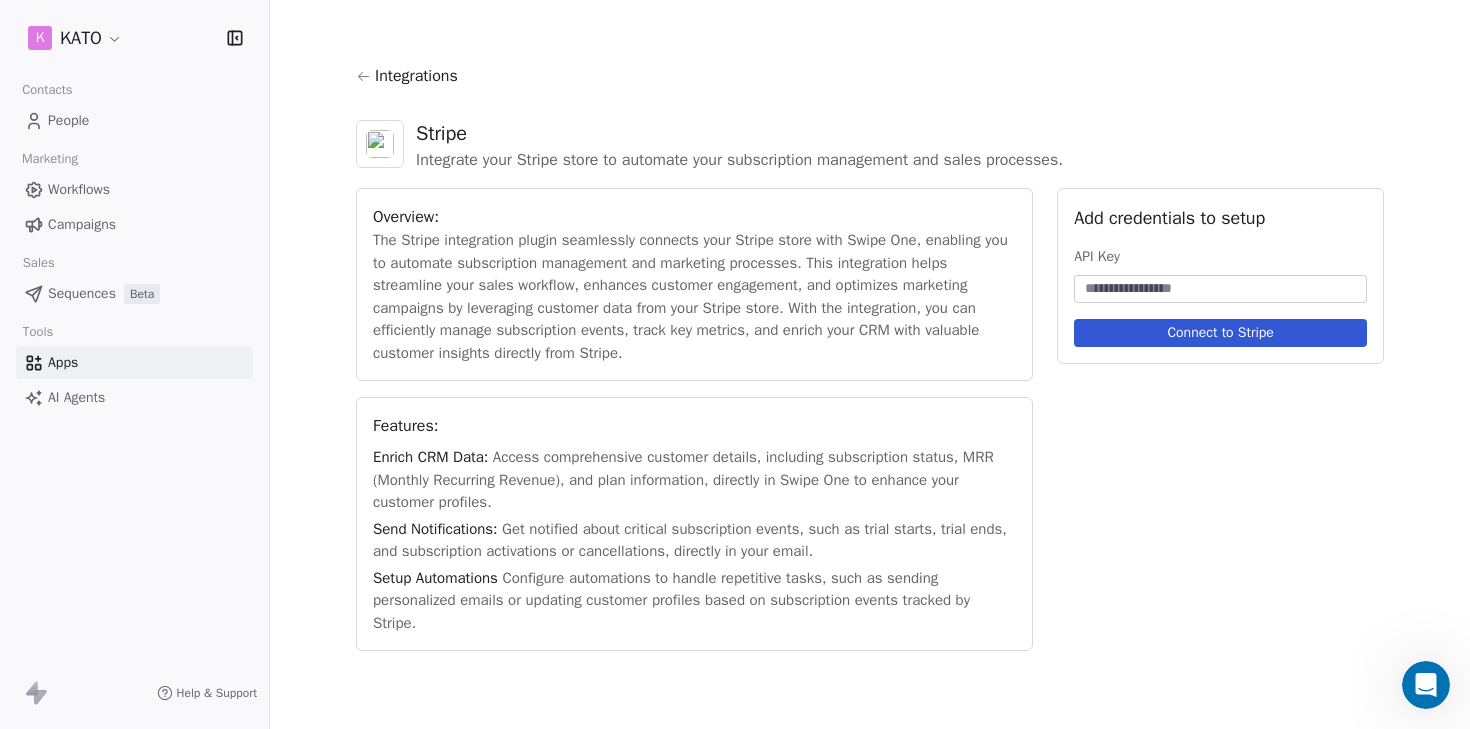 click at bounding box center [1220, 289] 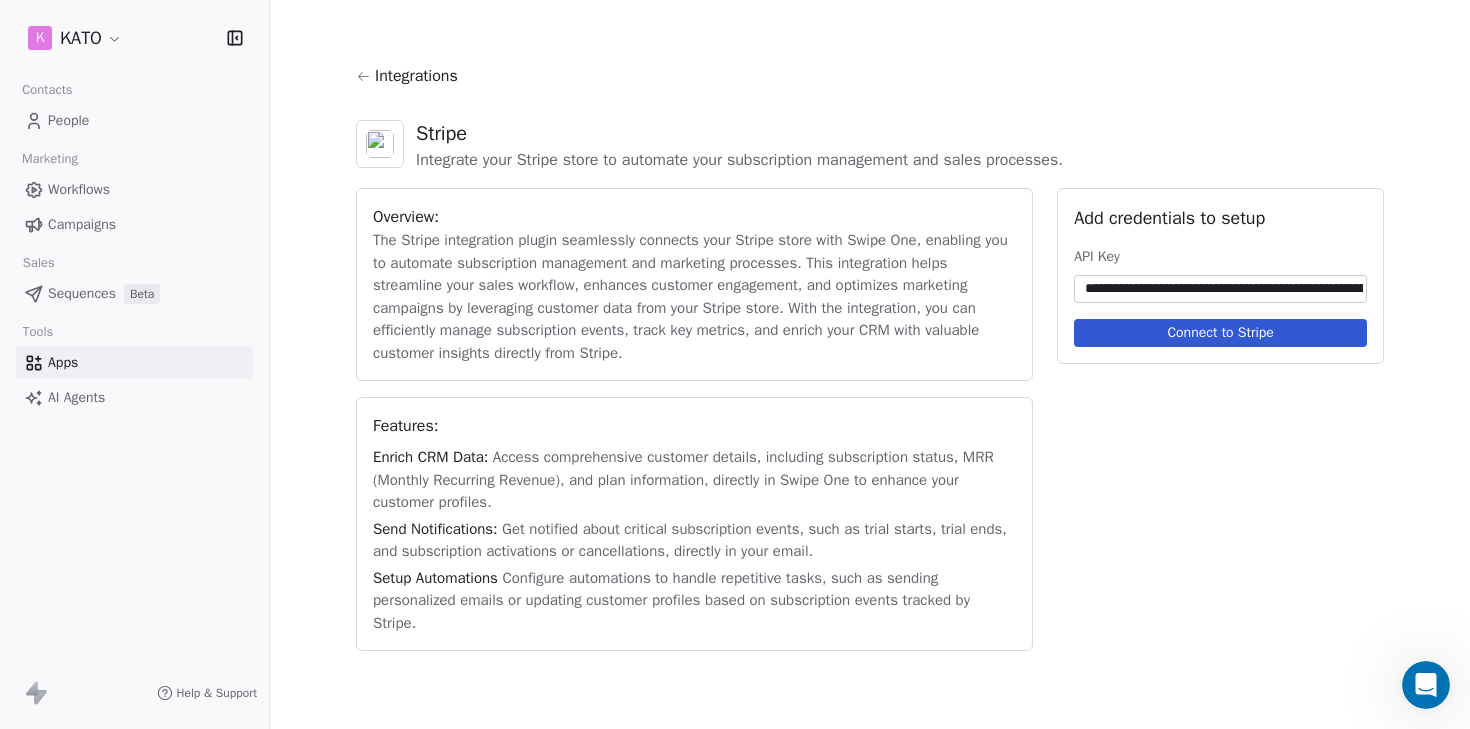 scroll, scrollTop: 0, scrollLeft: 589, axis: horizontal 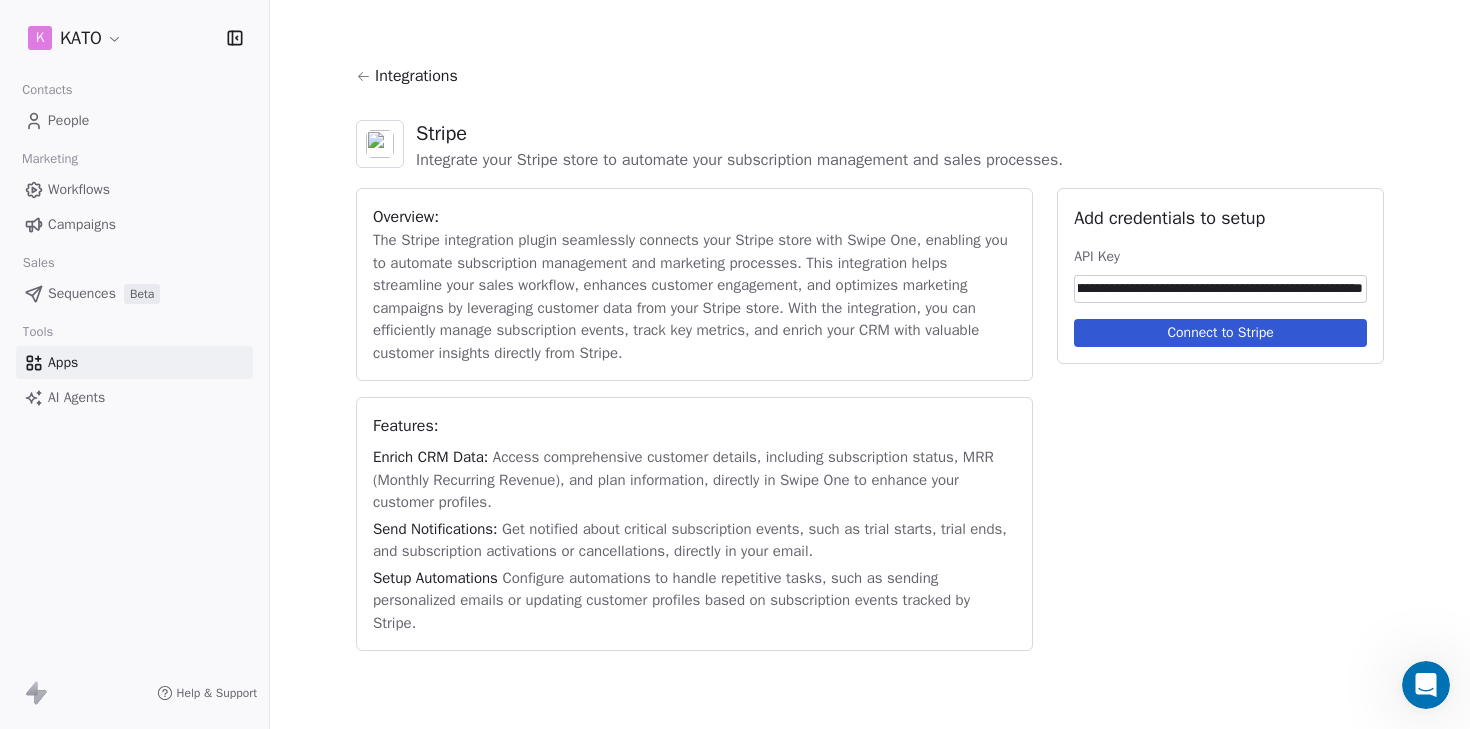 type on "**********" 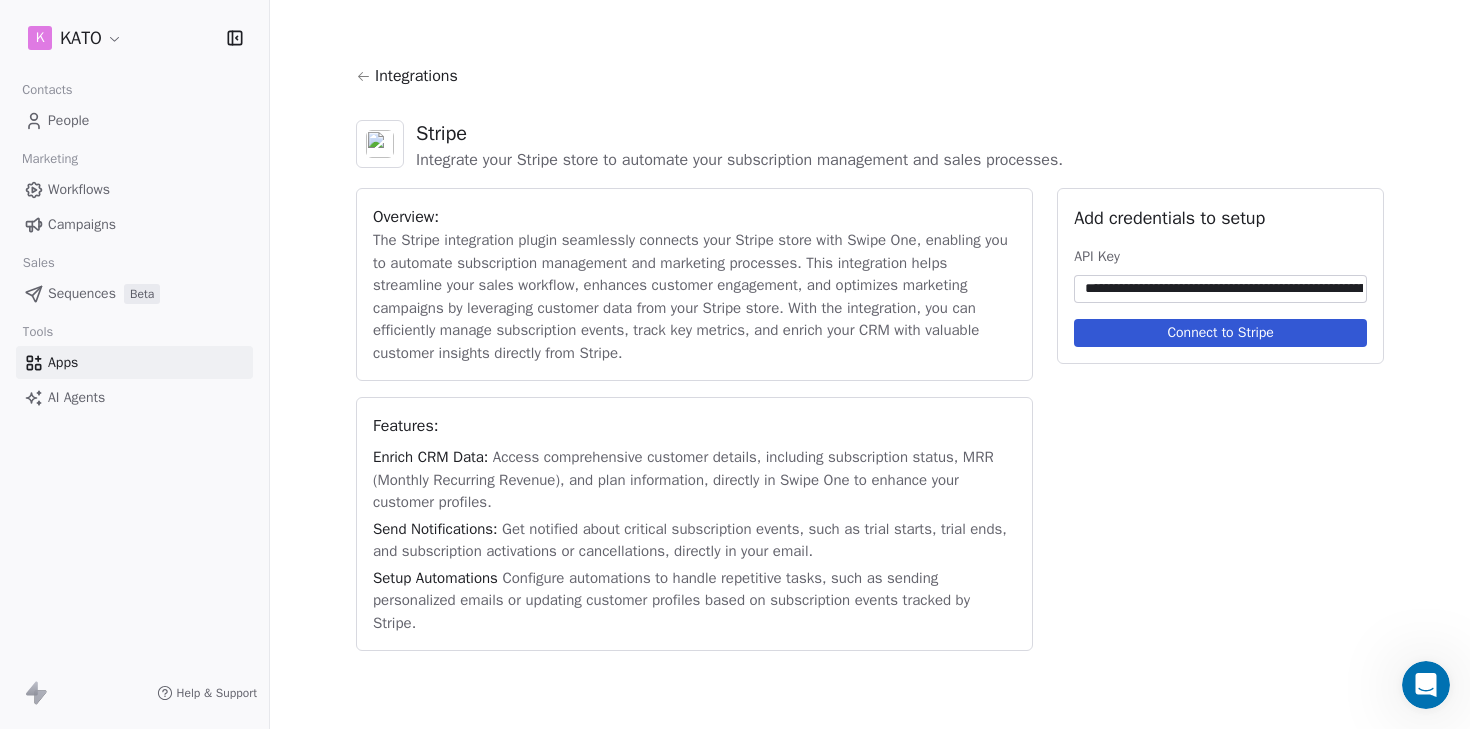 click on "Overview: The Stripe integration plugin seamlessly connects your Stripe store with Swipe One, enabling you to automate subscription management and marketing processes. This integration helps streamline your sales workflow, enhances customer engagement, and optimizes marketing campaigns by leveraging customer data from your Stripe store. With the integration, you can efficiently manage subscription events, track key metrics, and enrich your CRM with valuable customer insights directly from Stripe. Features: Enrich CRM Data:   Access comprehensive customer details, including subscription status, MRR (Monthly Recurring Revenue), and plan information, directly in Swipe One to enhance your customer profiles. Send Notifications:   Get notified about critical subscription events, such as trial starts, trial ends, and subscription activations or cancellations, directly in your email. Setup Automations   Add credentials to setup API Key Connect to Stripe" at bounding box center [870, 419] 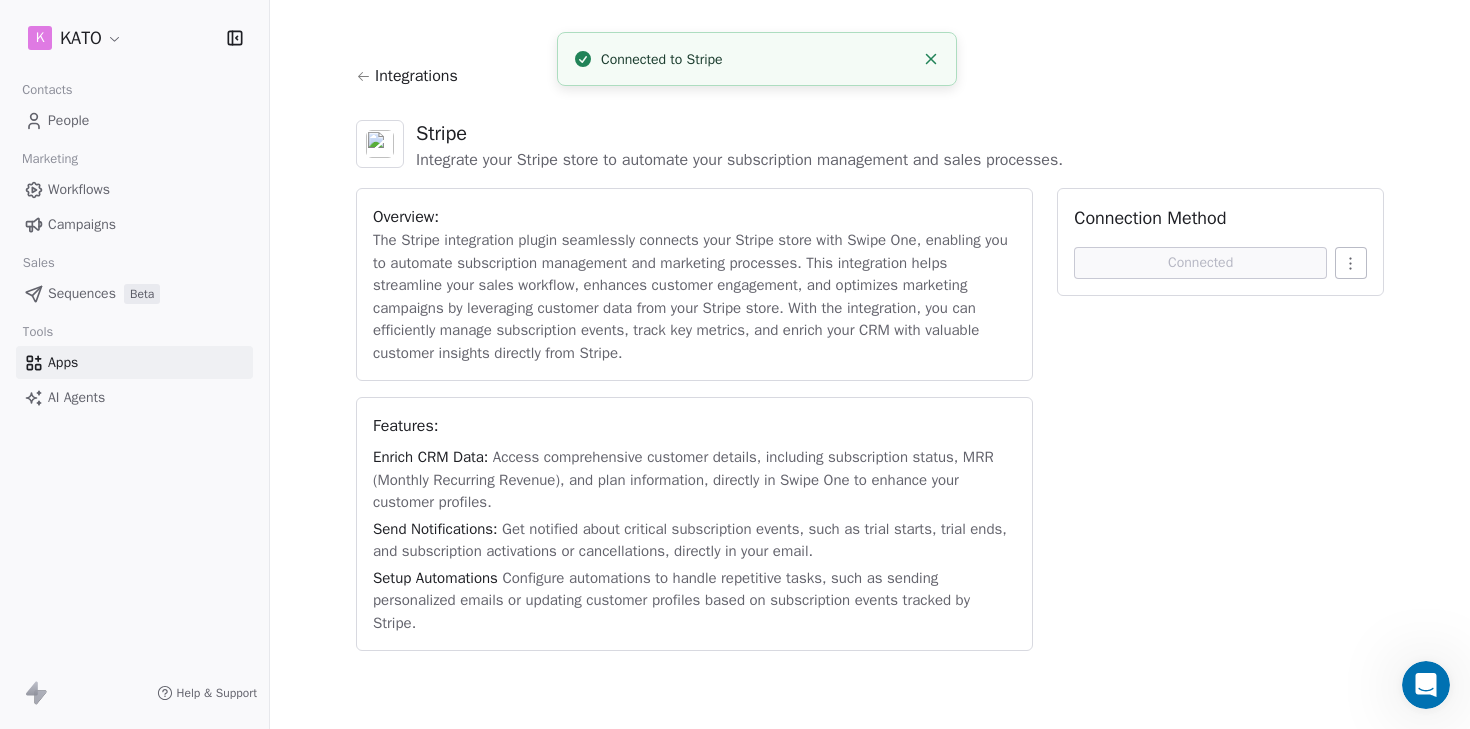 click on "Overview: The Stripe integration plugin seamlessly connects your Stripe store with Swipe One, enabling you to automate subscription management and marketing processes. This integration helps streamline your sales workflow, enhances customer engagement, and optimizes marketing campaigns by leveraging customer data from your Stripe store. With the integration, you can efficiently manage subscription events, track key metrics, and enrich your CRM with valuable customer insights directly from Stripe. Features: Enrich CRM Data:   Access comprehensive customer details, including subscription status, MRR (Monthly Recurring Revenue), and plan information, directly in Swipe One to enhance your customer profiles. Send Notifications:   Get notified about critical subscription events, such as trial starts, trial ends, and subscription activations or cancellations, directly in your email. Setup Automations   Connection Method Connected" at bounding box center [870, 419] 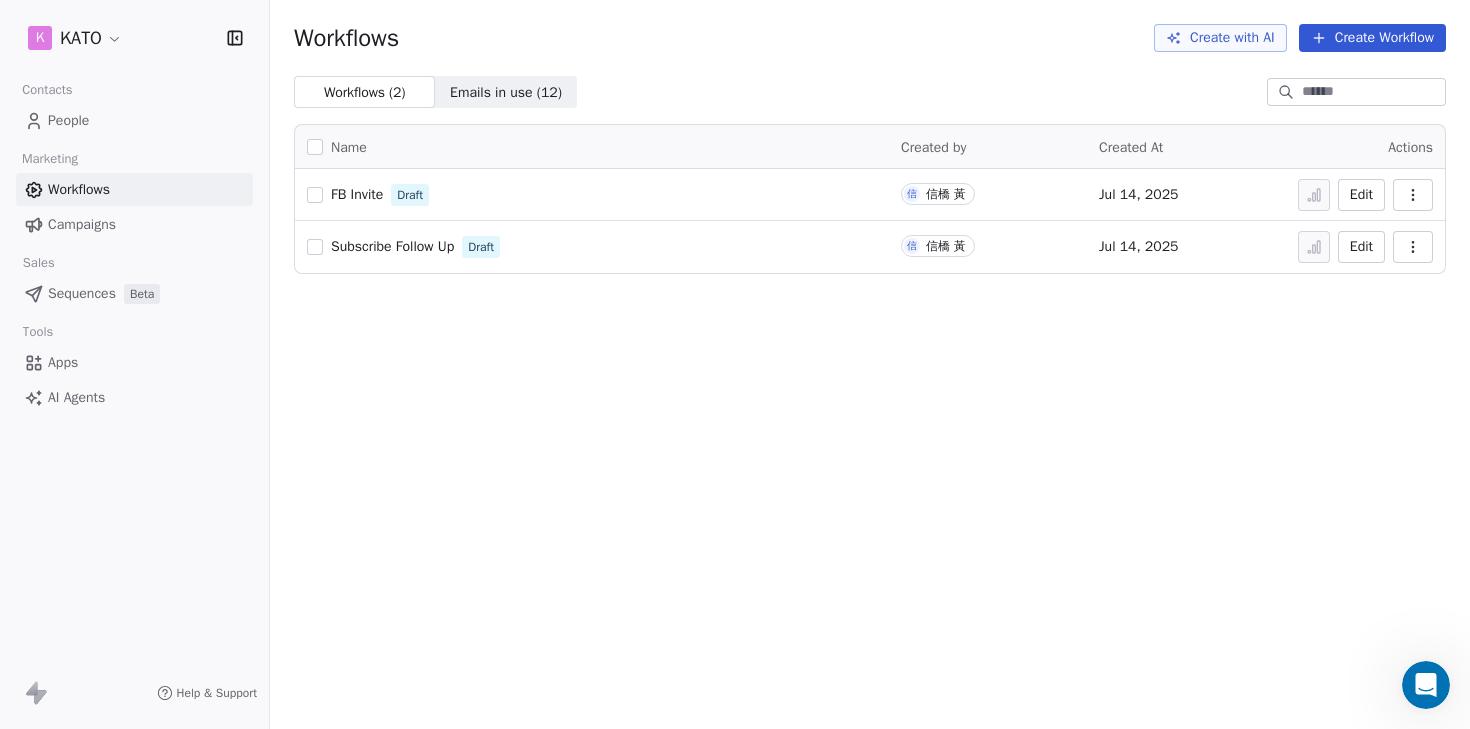 click on "People" at bounding box center (134, 120) 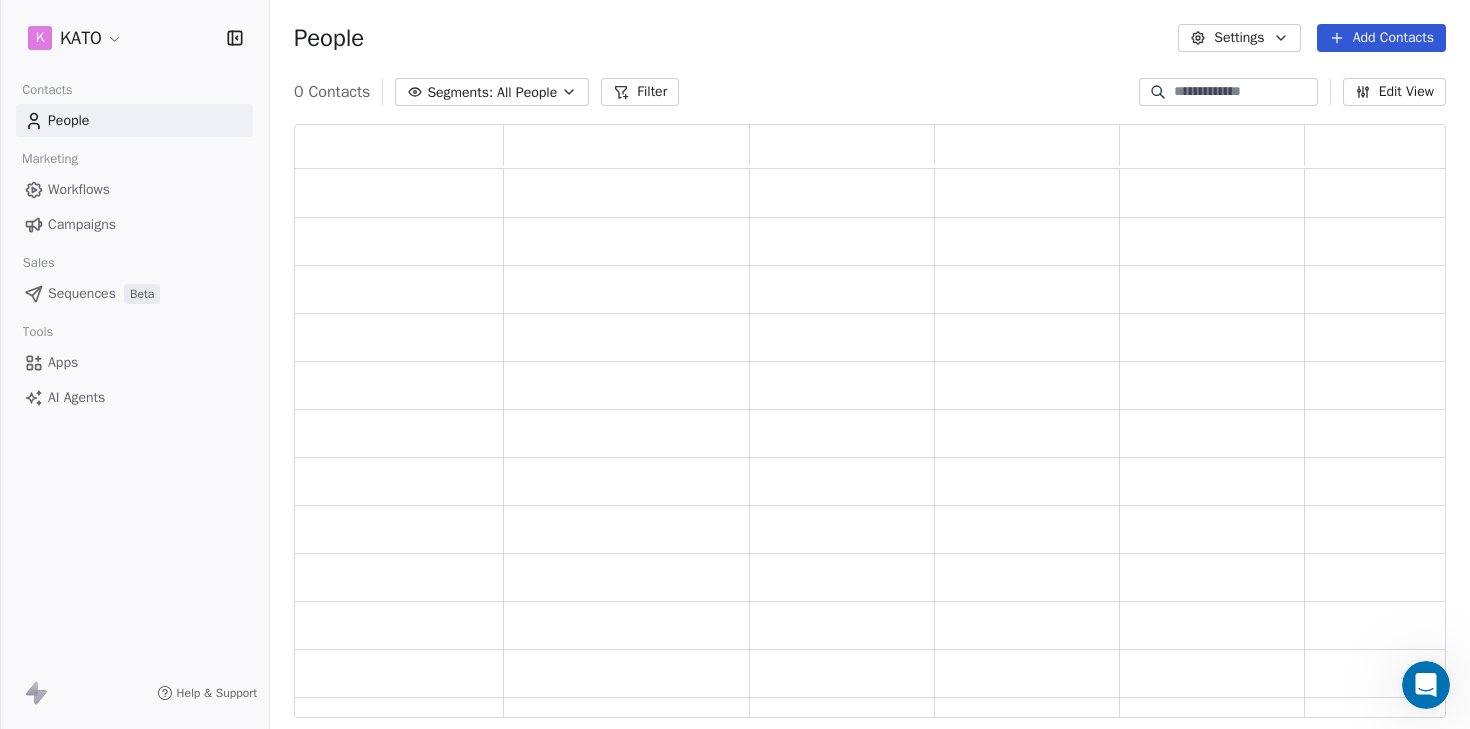 scroll, scrollTop: 16, scrollLeft: 16, axis: both 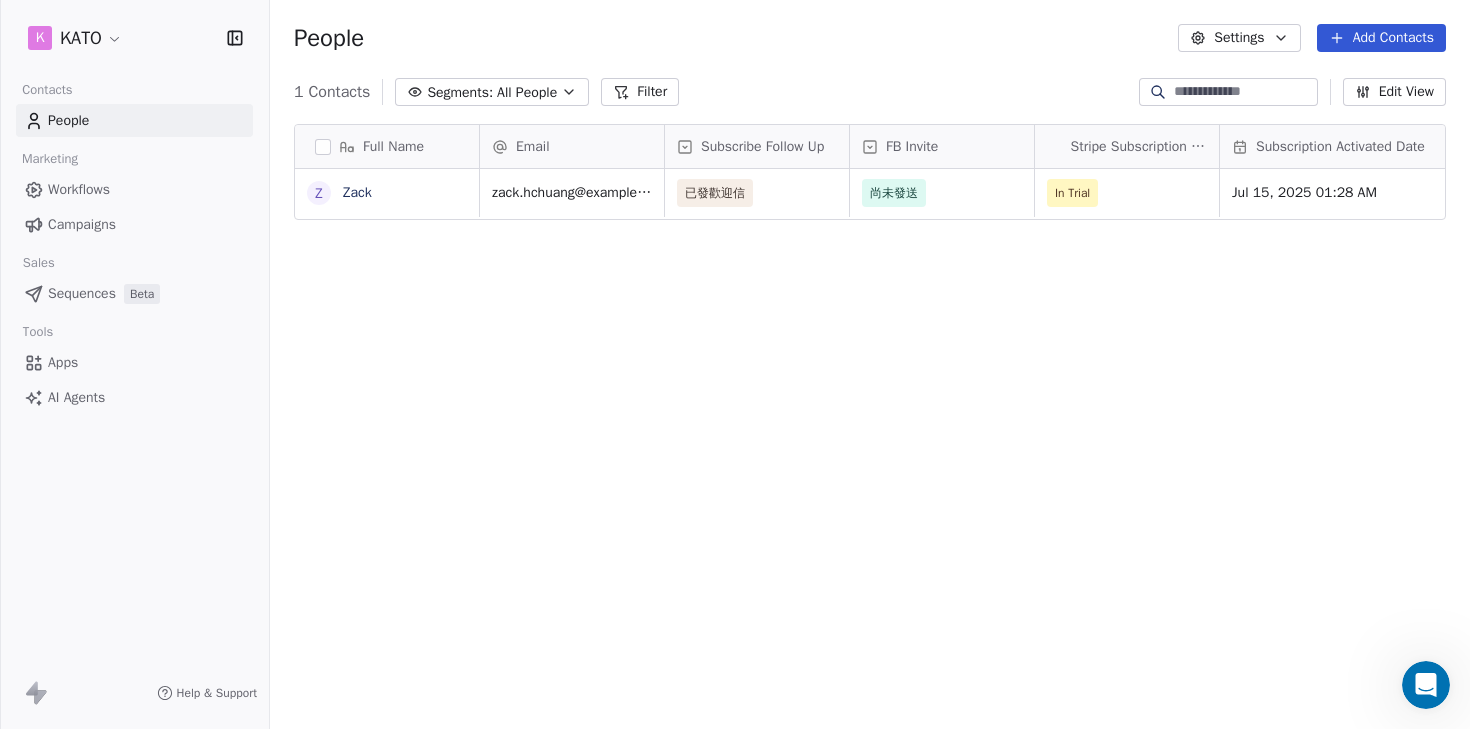 click 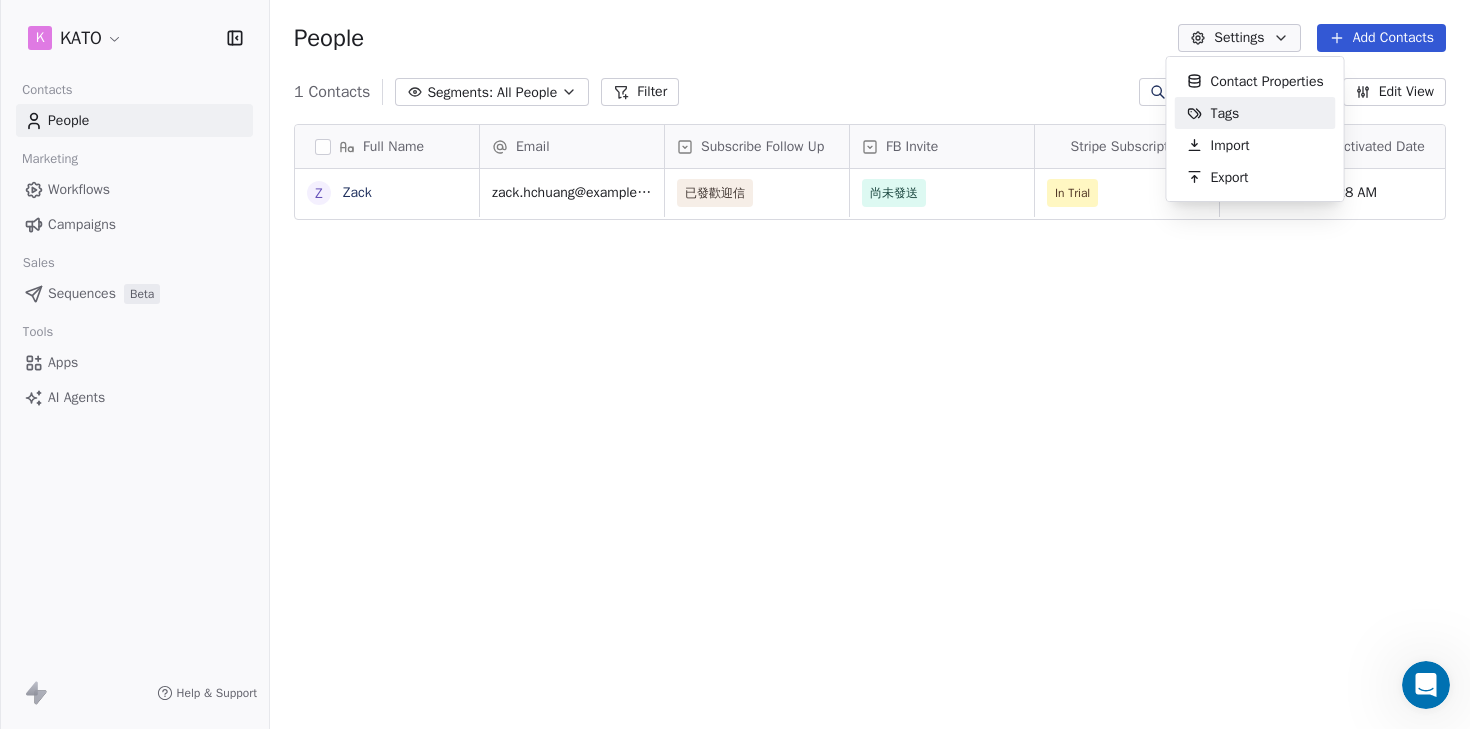 click on "K KATO Contacts People Marketing Workflows Campaigns Sales Sequences Beta Tools Apps AI Agents Help & Support People Settings  Add Contacts 1 Contacts Segments: All People Filter  Edit View Tag Add to Sequence Export Full Name Z Zack Email Subscribe Follow Up FB Invite Stripe Subscription Status Subscription Activated Date AWST zack.hchuang@gmail.com 已發歡迎信 尚未發送 In Trial Jul 15, 2025 01:28 AM
To pick up a draggable item, press the space bar.
While dragging, use the arrow keys to move the item.
Press space again to drop the item in its new position, or press escape to cancel.
Contact Properties Tags Import Export" at bounding box center (735, 364) 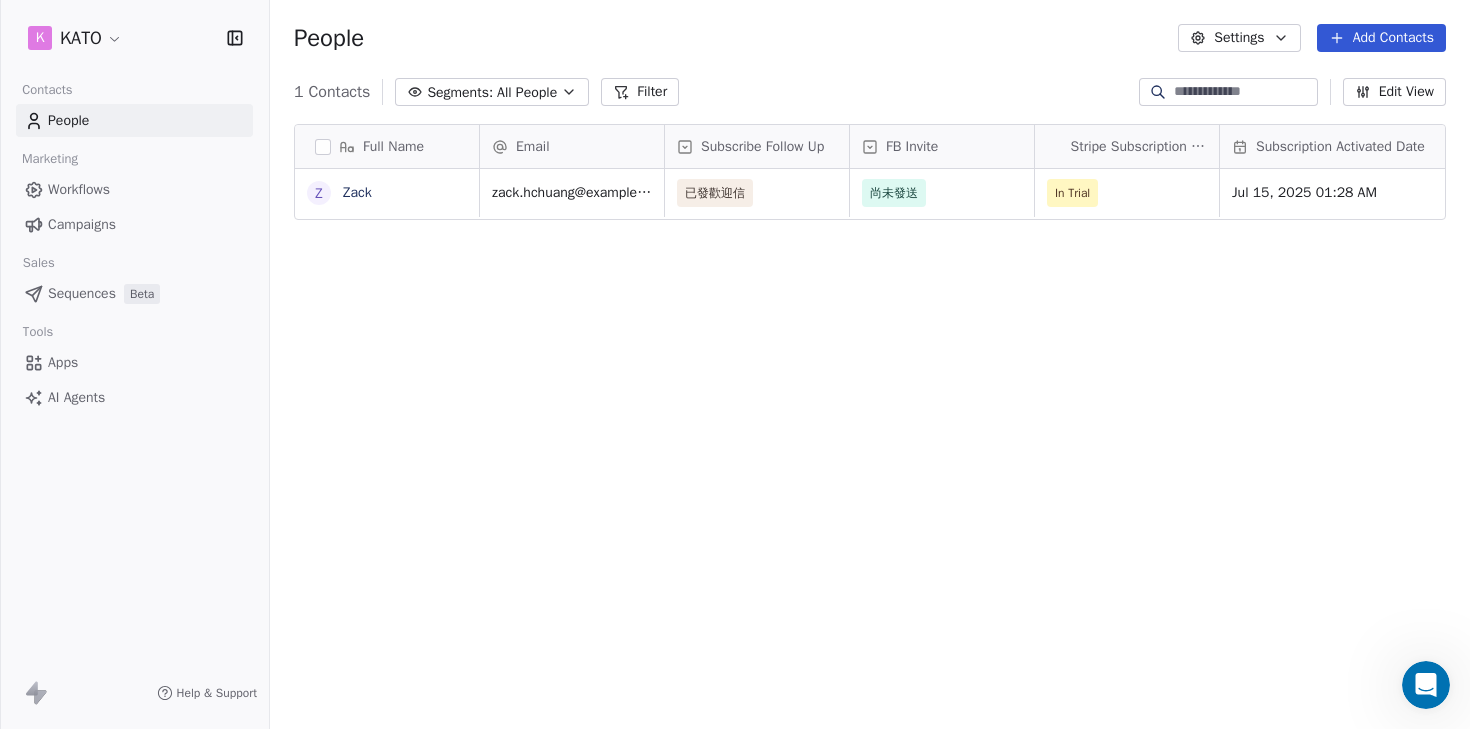 click on "Settings" at bounding box center (1239, 38) 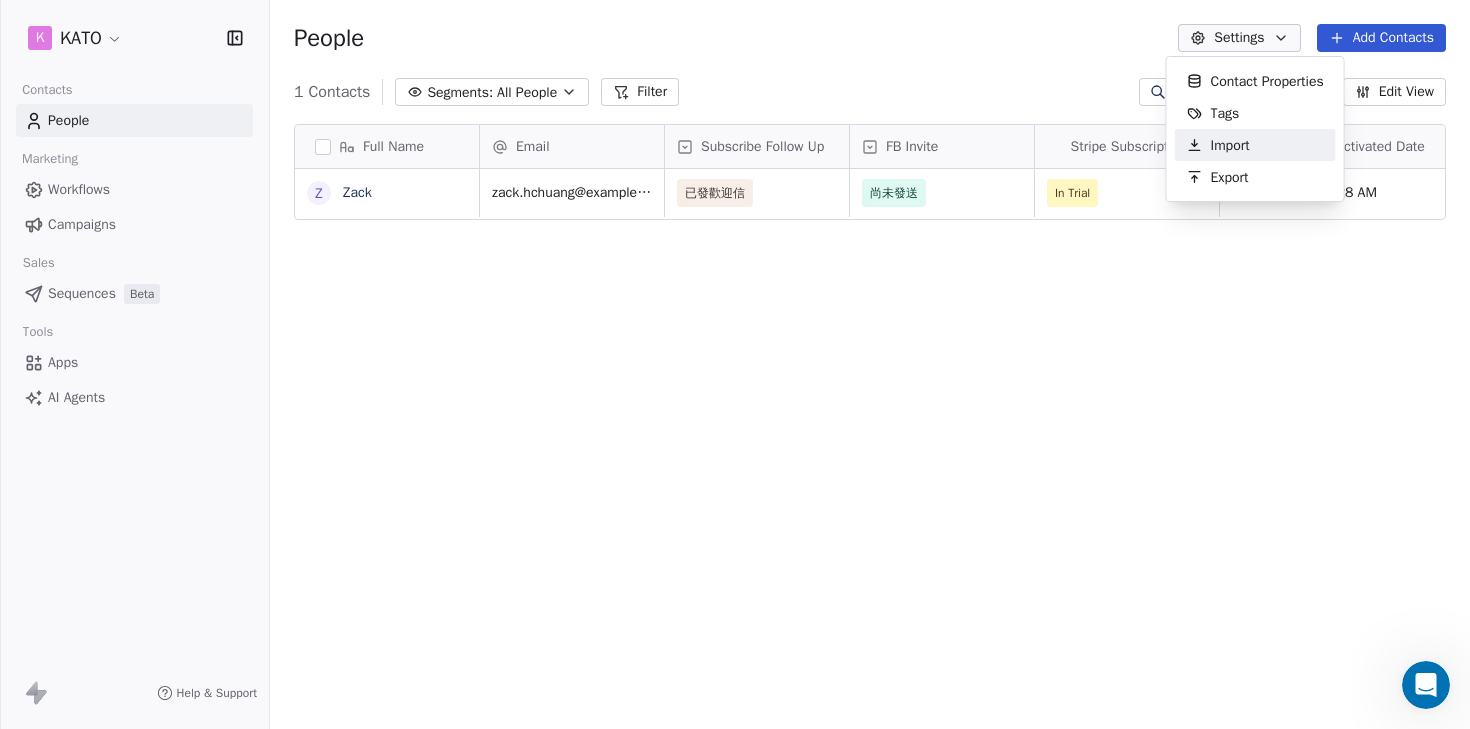 click on "Import" at bounding box center [1230, 145] 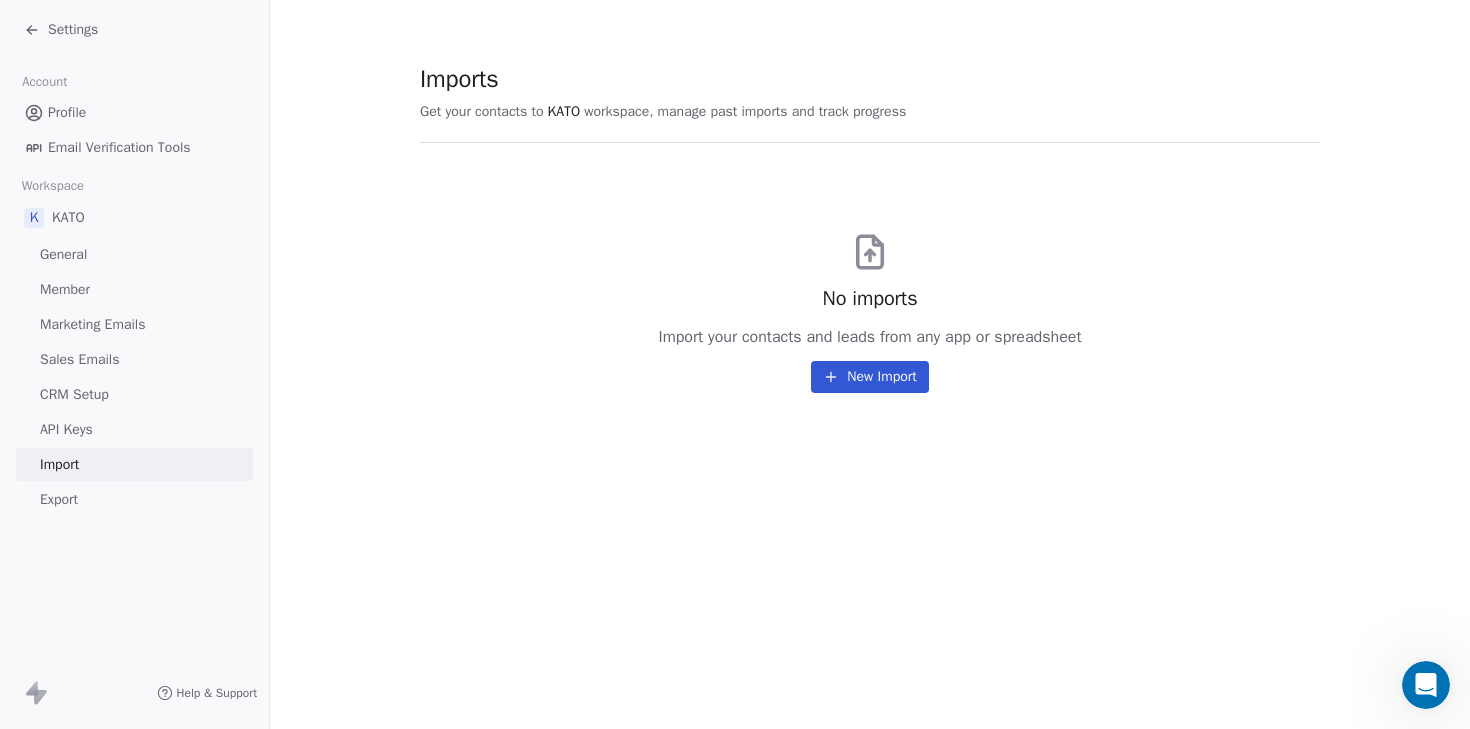 click on "New Import" at bounding box center [869, 377] 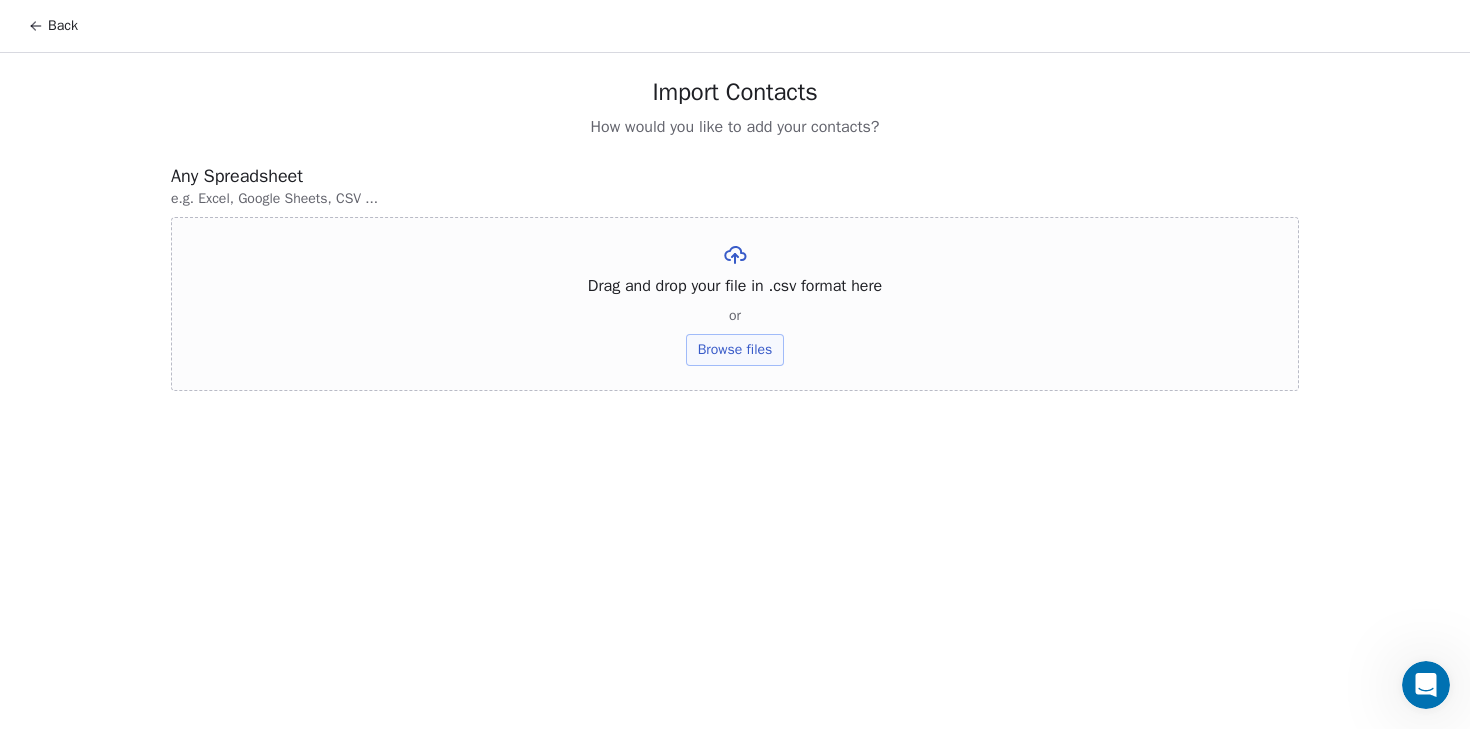 click on "Drag and drop your file in .csv format here" at bounding box center [735, 286] 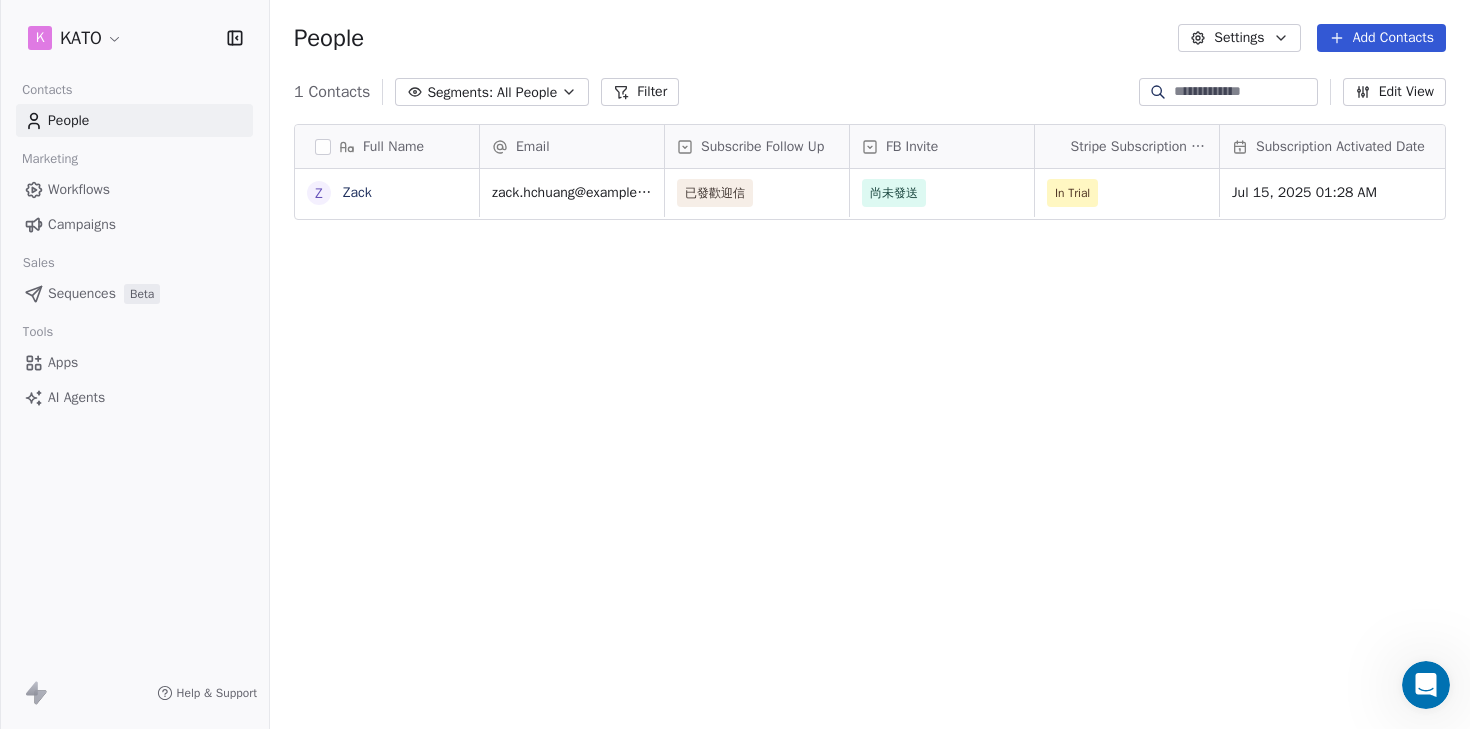 scroll, scrollTop: 16, scrollLeft: 16, axis: both 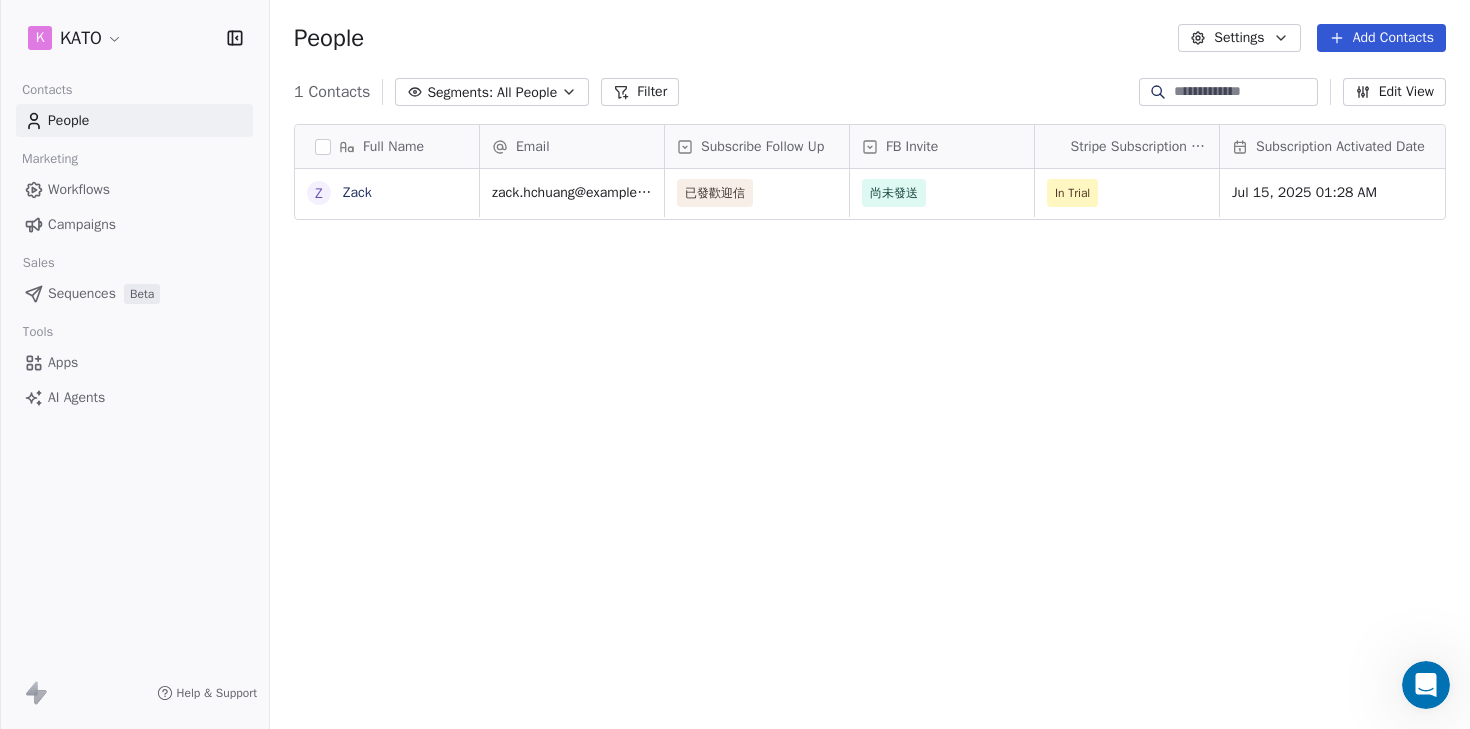 click on "Add Contacts" at bounding box center [1381, 38] 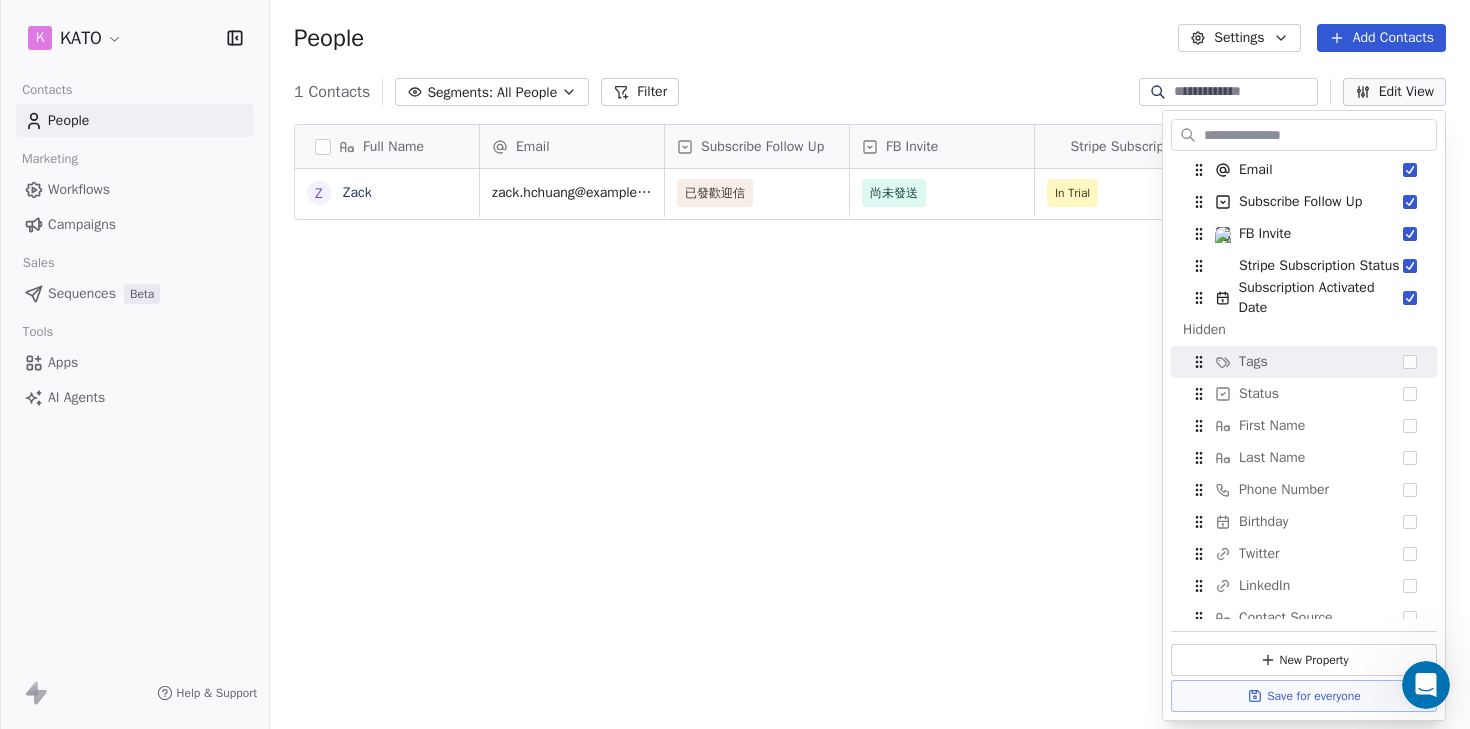 scroll, scrollTop: 788, scrollLeft: 0, axis: vertical 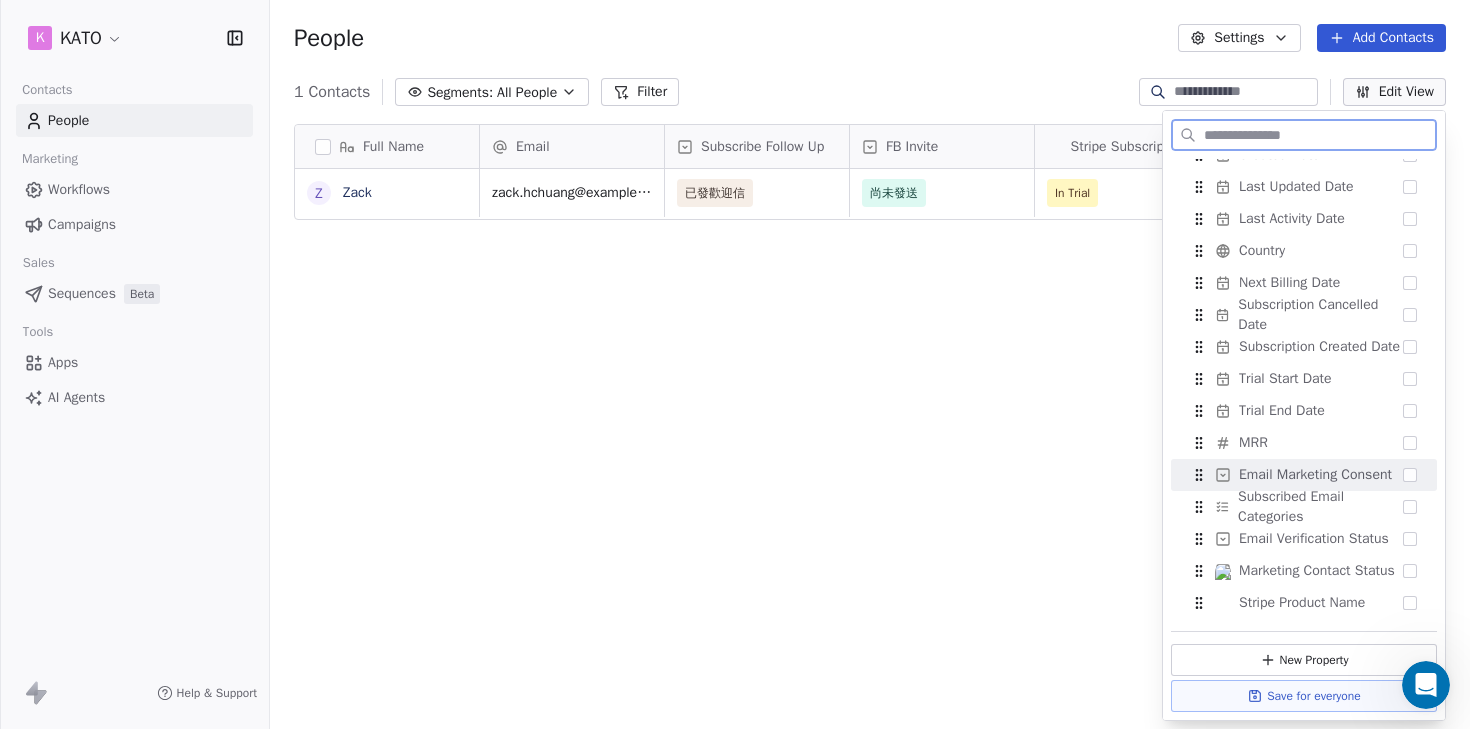 click on "Email Marketing Consent" at bounding box center (1315, 475) 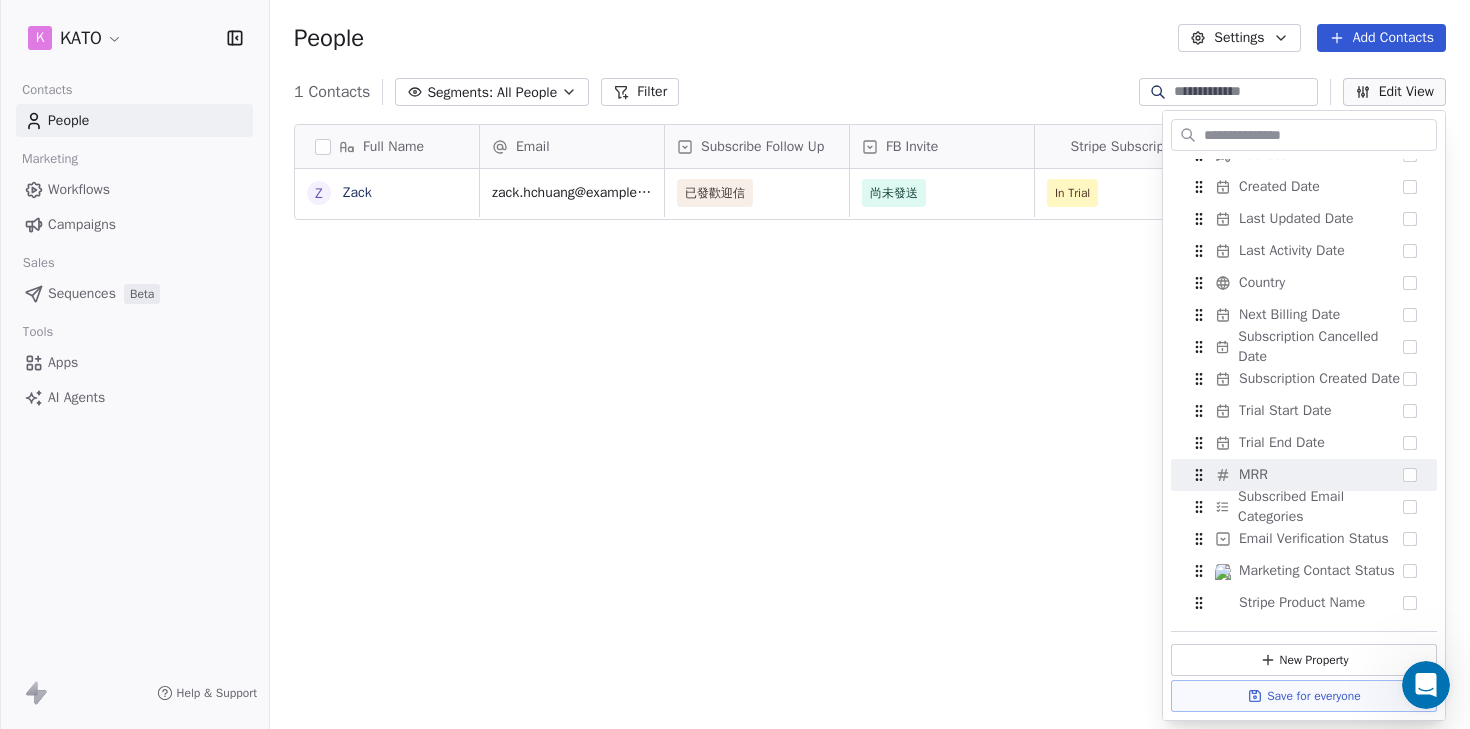click on "Full Name Z Zack Email Subscribe Follow Up FB Invite Stripe Subscription Status Subscription Activated Date AWST Email Marketing Consent zack.hchuang@gmail.com 已發歡迎信 尚未發送 In Trial Jul 15, 2025 01:28 AM Subscribed
To pick up a draggable item, press the space bar.
While dragging, use the arrow keys to move the item.
Press space again to drop the item in its new position, or press escape to cancel." at bounding box center (870, 429) 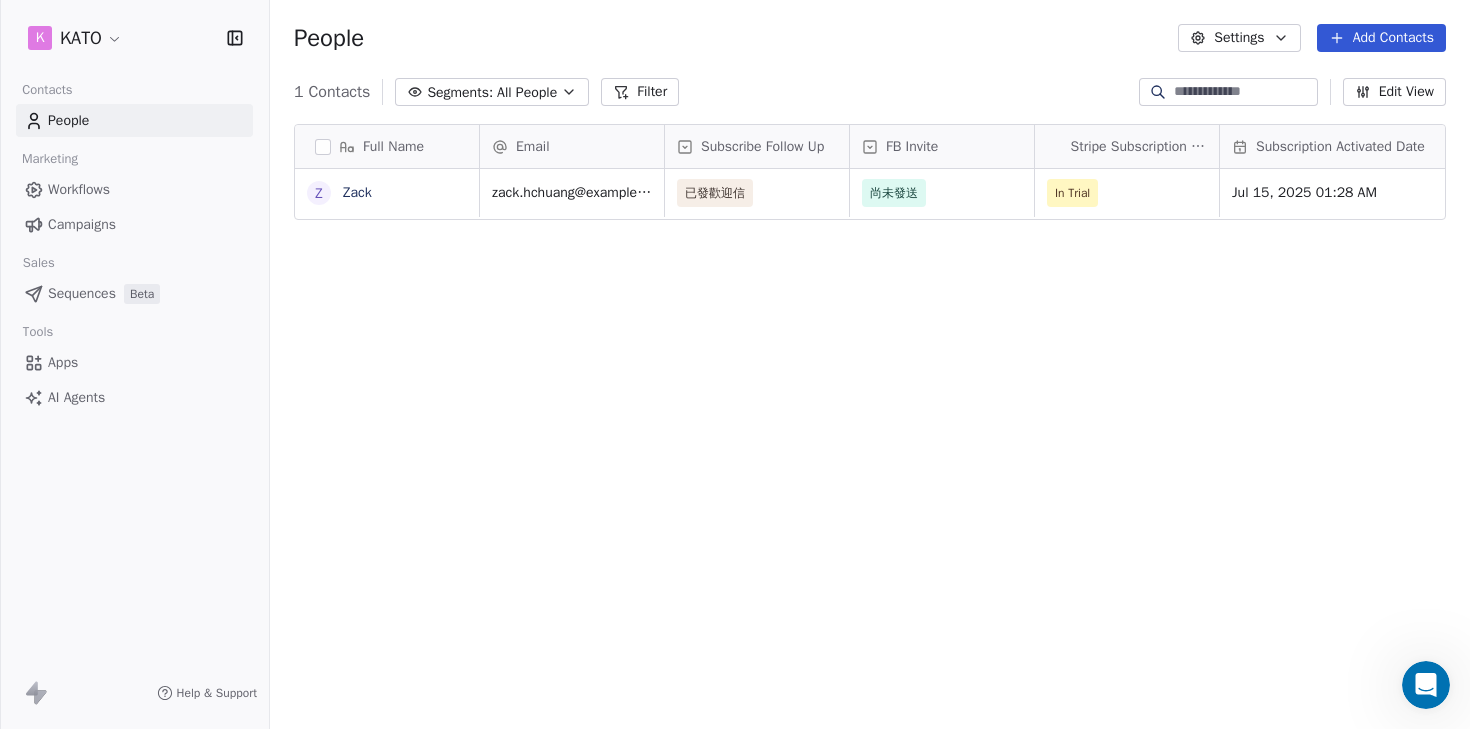 click on "Workflows" at bounding box center (134, 189) 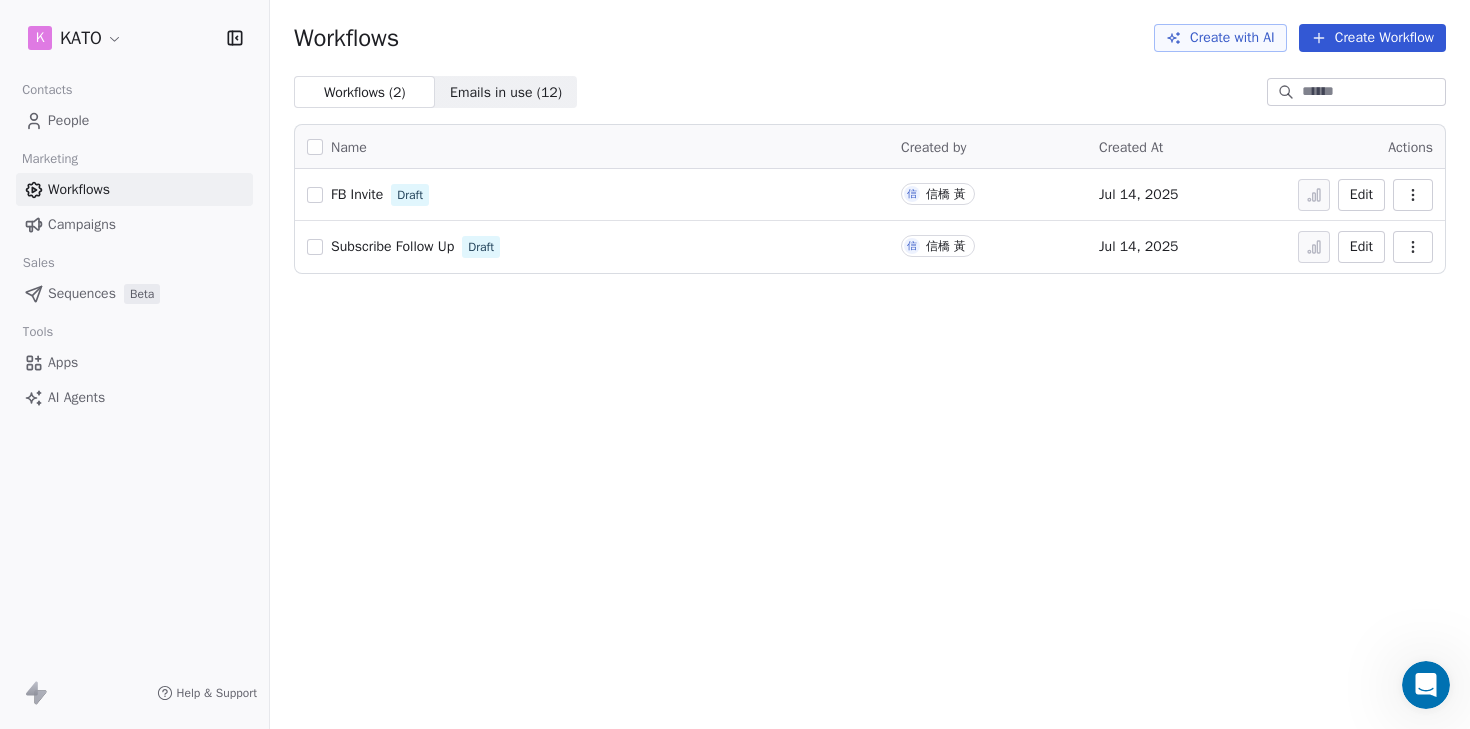 click on "Subscribe Follow Up" at bounding box center (392, 246) 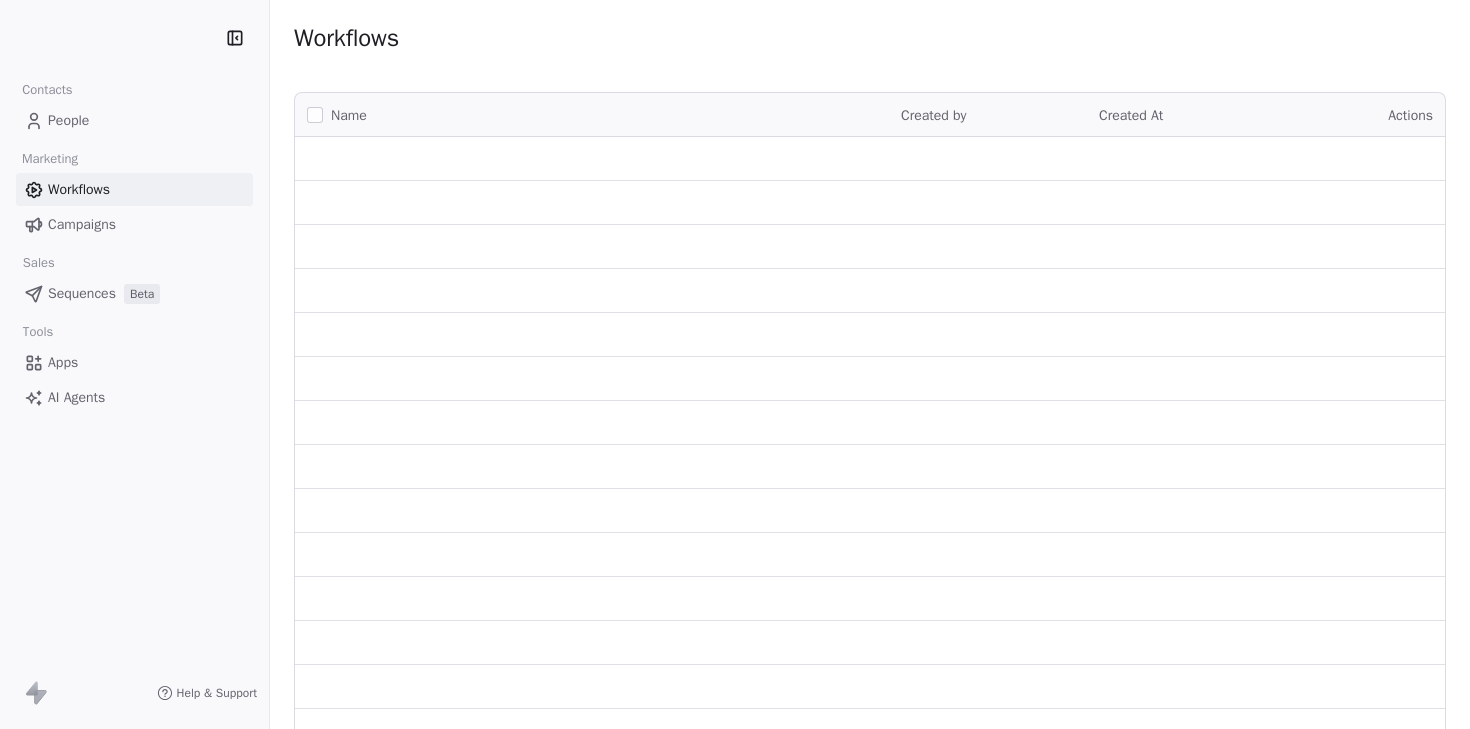scroll, scrollTop: 0, scrollLeft: 0, axis: both 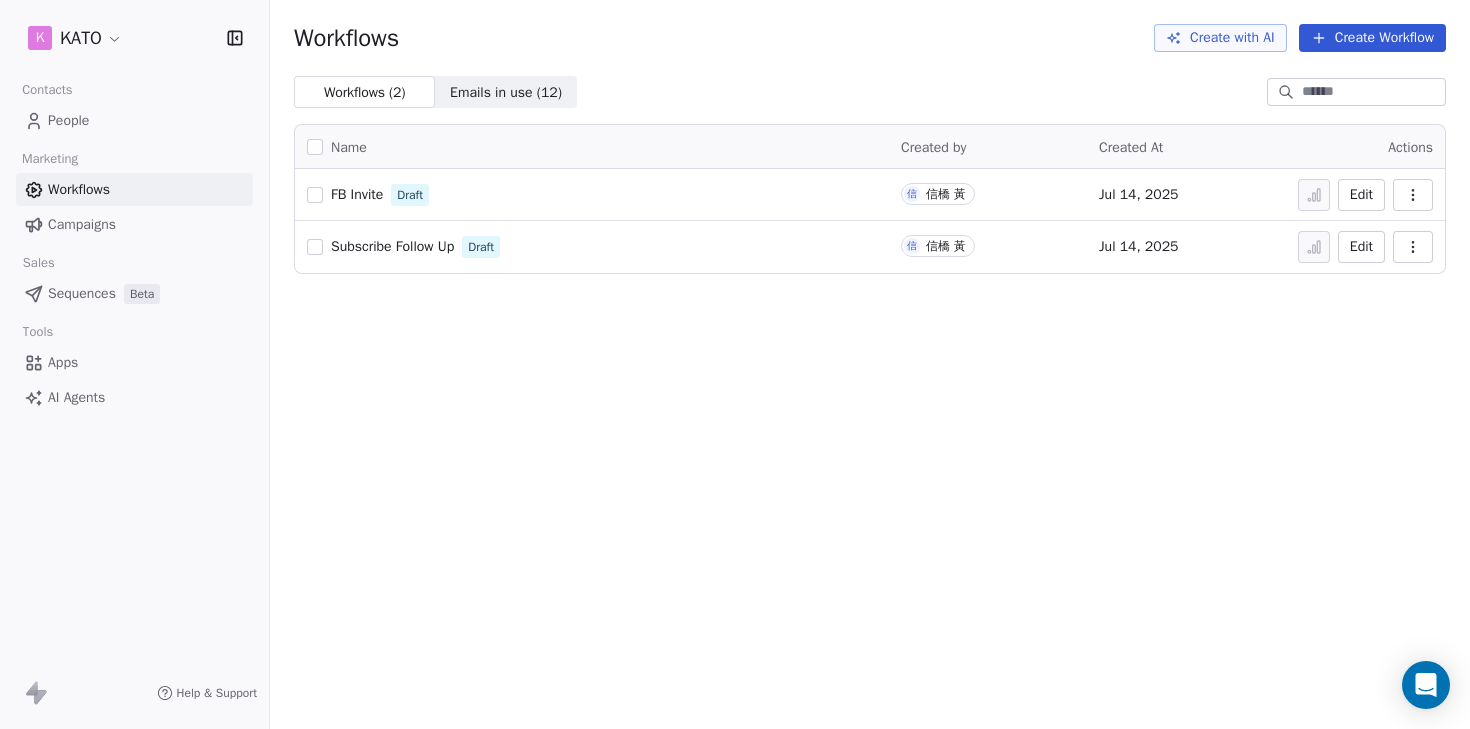click on "AI Agents" at bounding box center (76, 397) 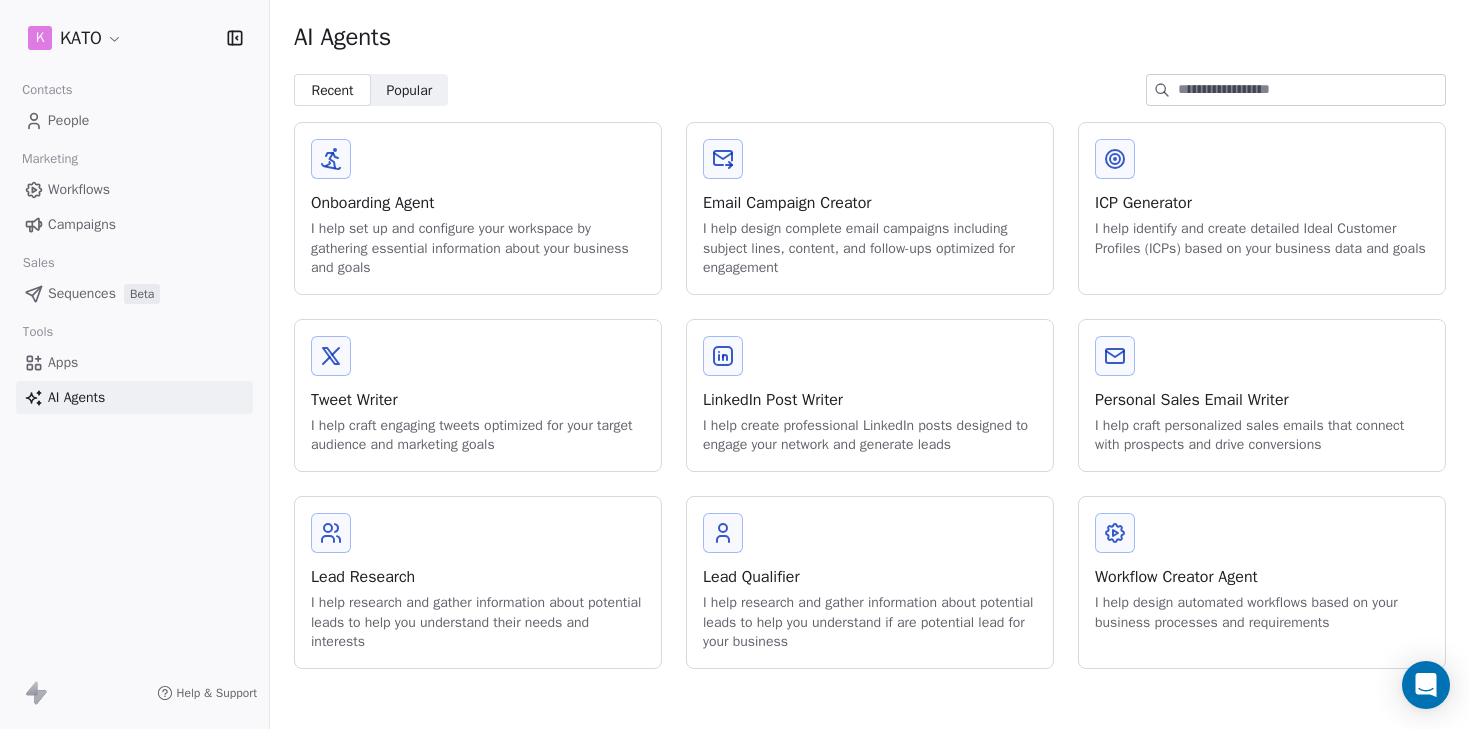 click on "Apps" at bounding box center [134, 362] 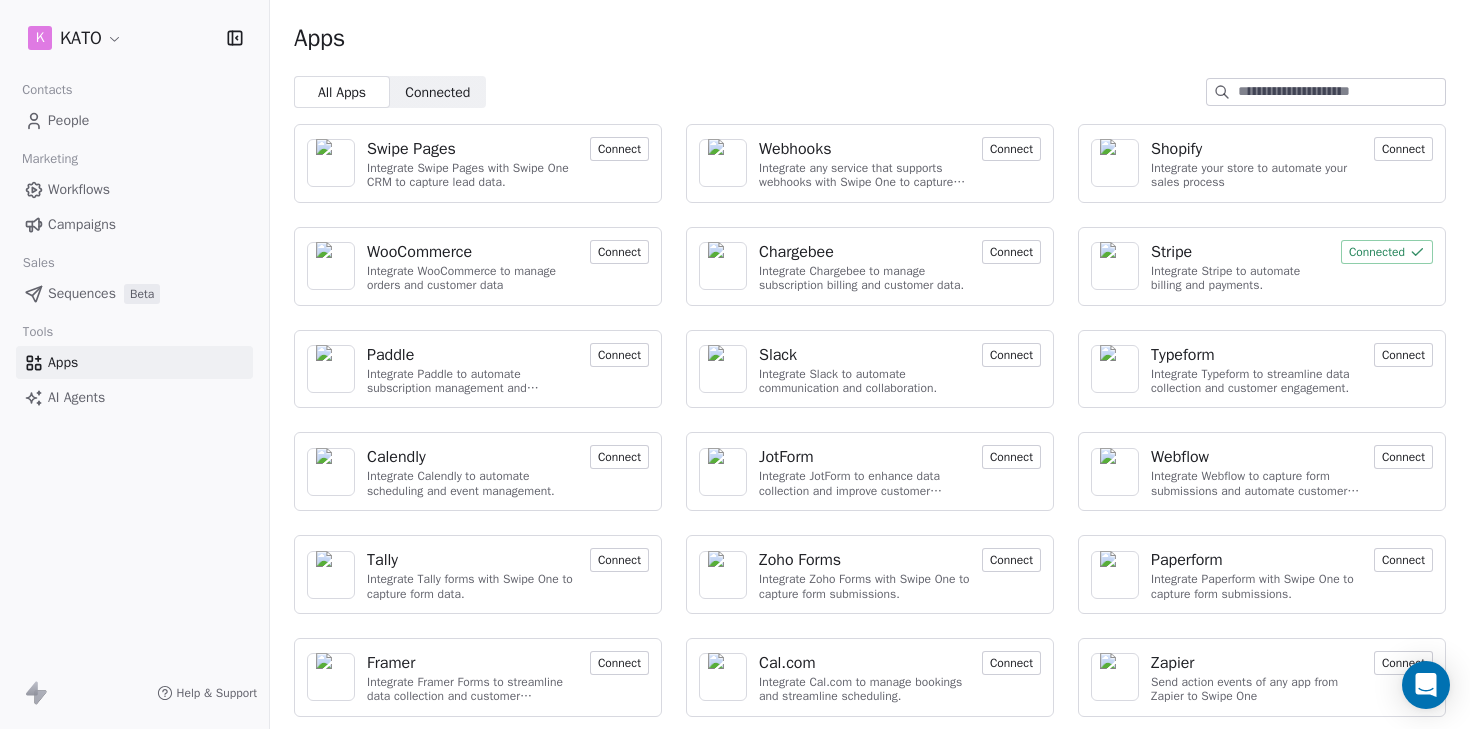 click on "Stripe Integrate Stripe to automate billing and payments. Connected" at bounding box center [1262, 266] 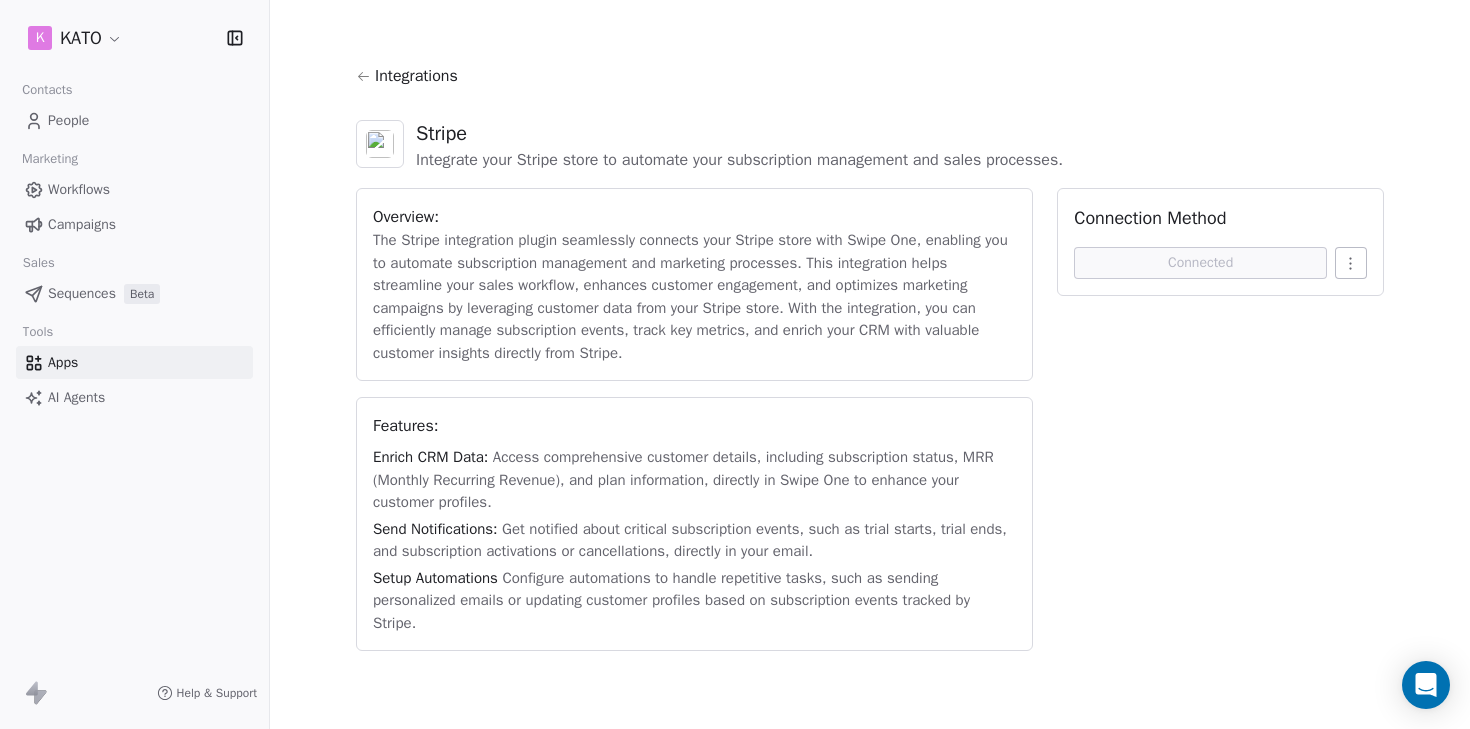 click on "People" at bounding box center [68, 120] 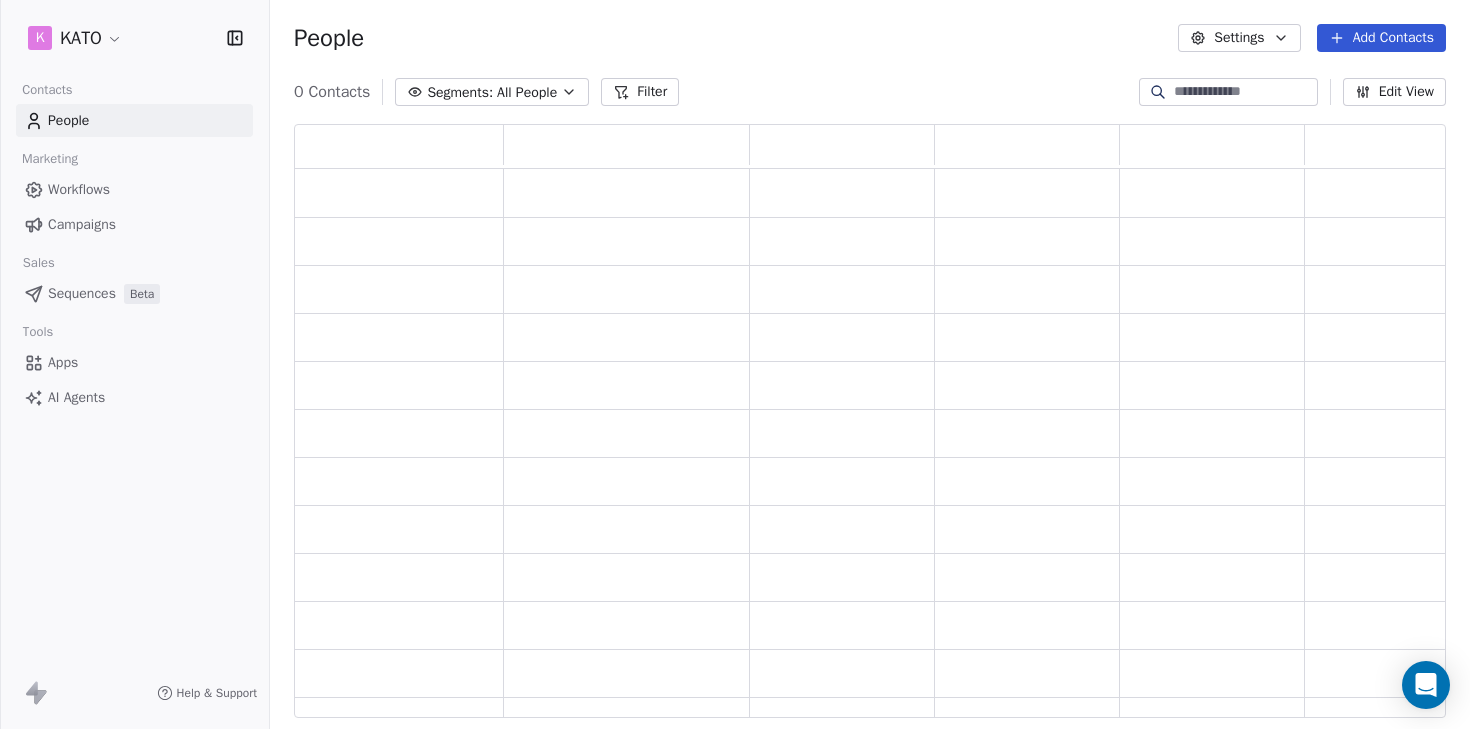 scroll, scrollTop: 16, scrollLeft: 16, axis: both 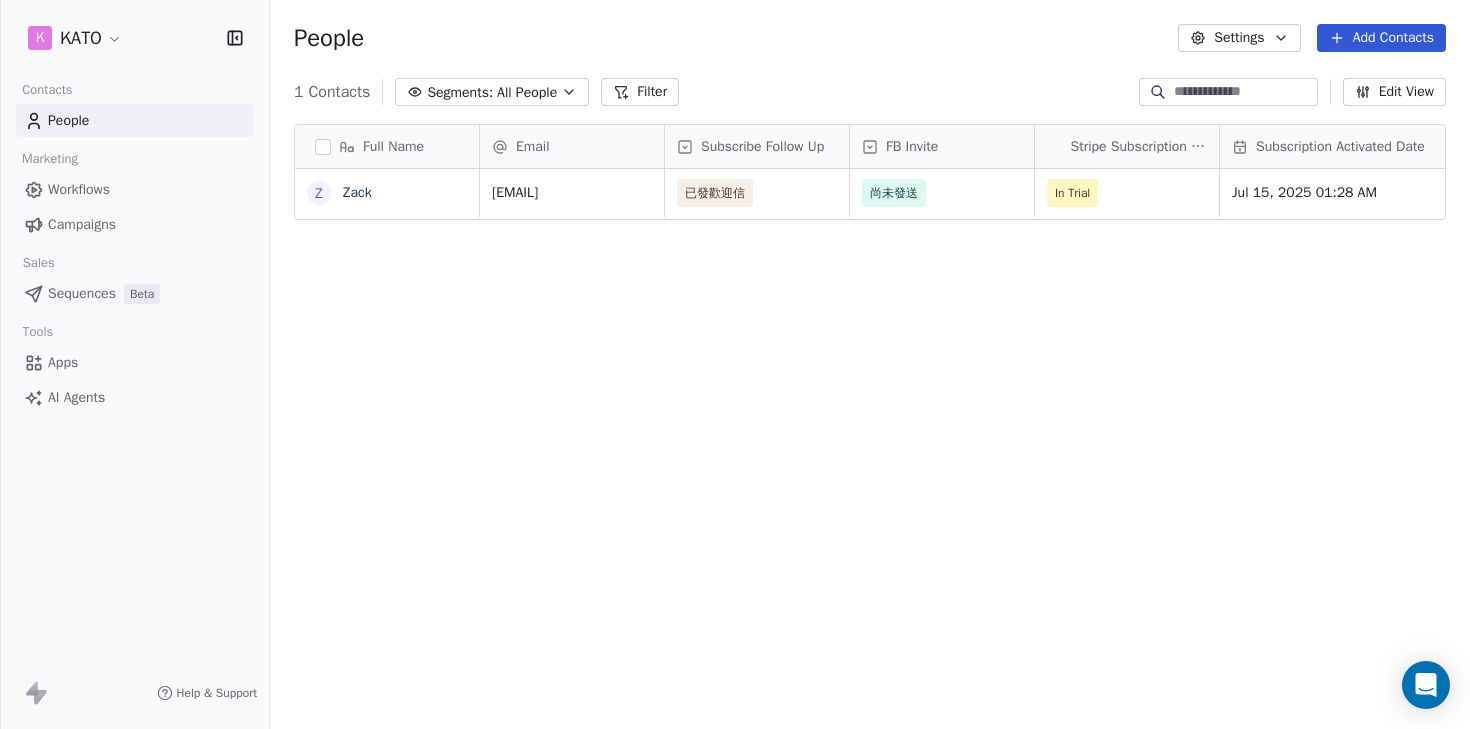 click on "Full Name Z Zack Email Subscribe Follow Up FB Invite Stripe Subscription Status Subscription Activated Date AWST Email Marketing Consent zack.hchuang@gmail.com 已發歡迎信 尚未發送 In Trial Jul 15, 2025 01:28 AM Subscribed
To pick up a draggable item, press the space bar.
While dragging, use the arrow keys to move the item.
Press space again to drop the item in its new position, or press escape to cancel." at bounding box center [870, 429] 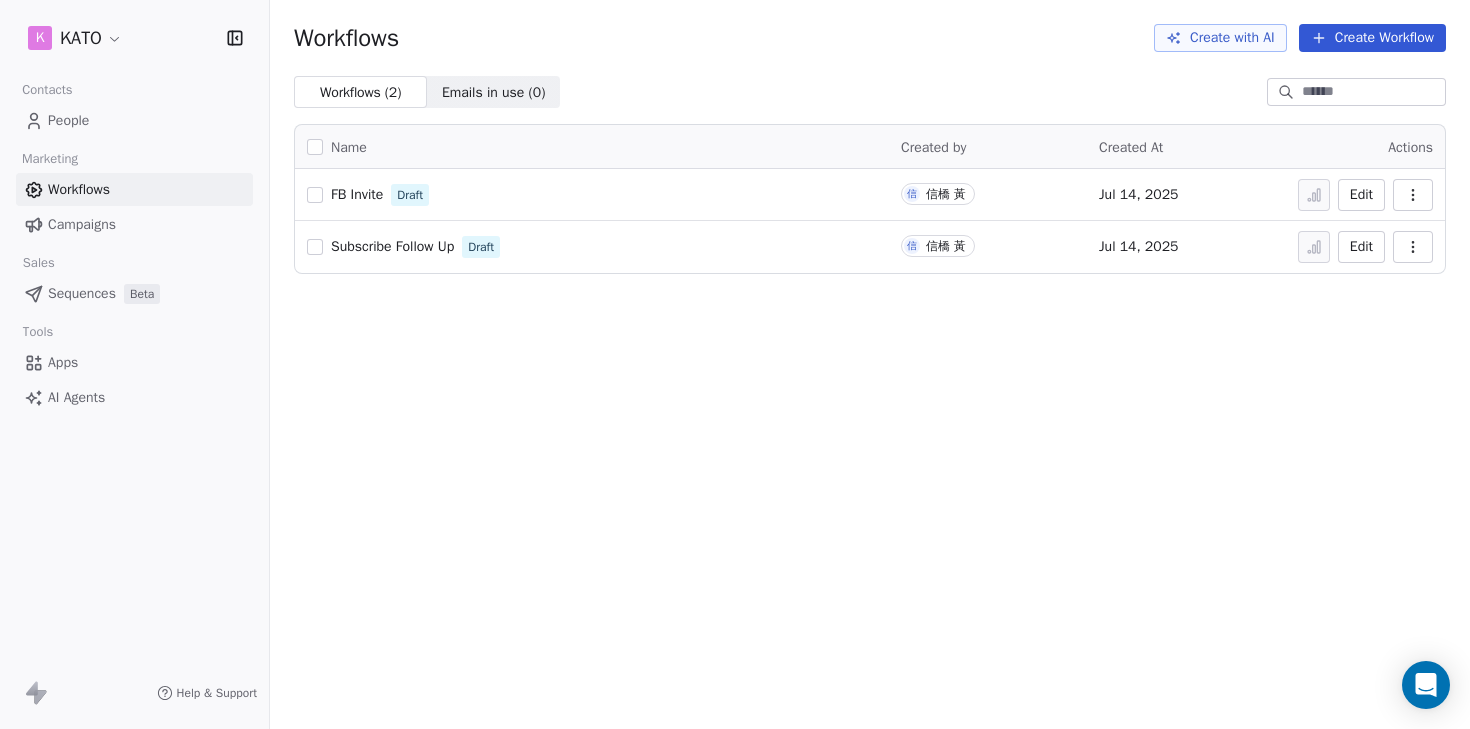 click on "Subscribe Follow Up Draft" at bounding box center (592, 247) 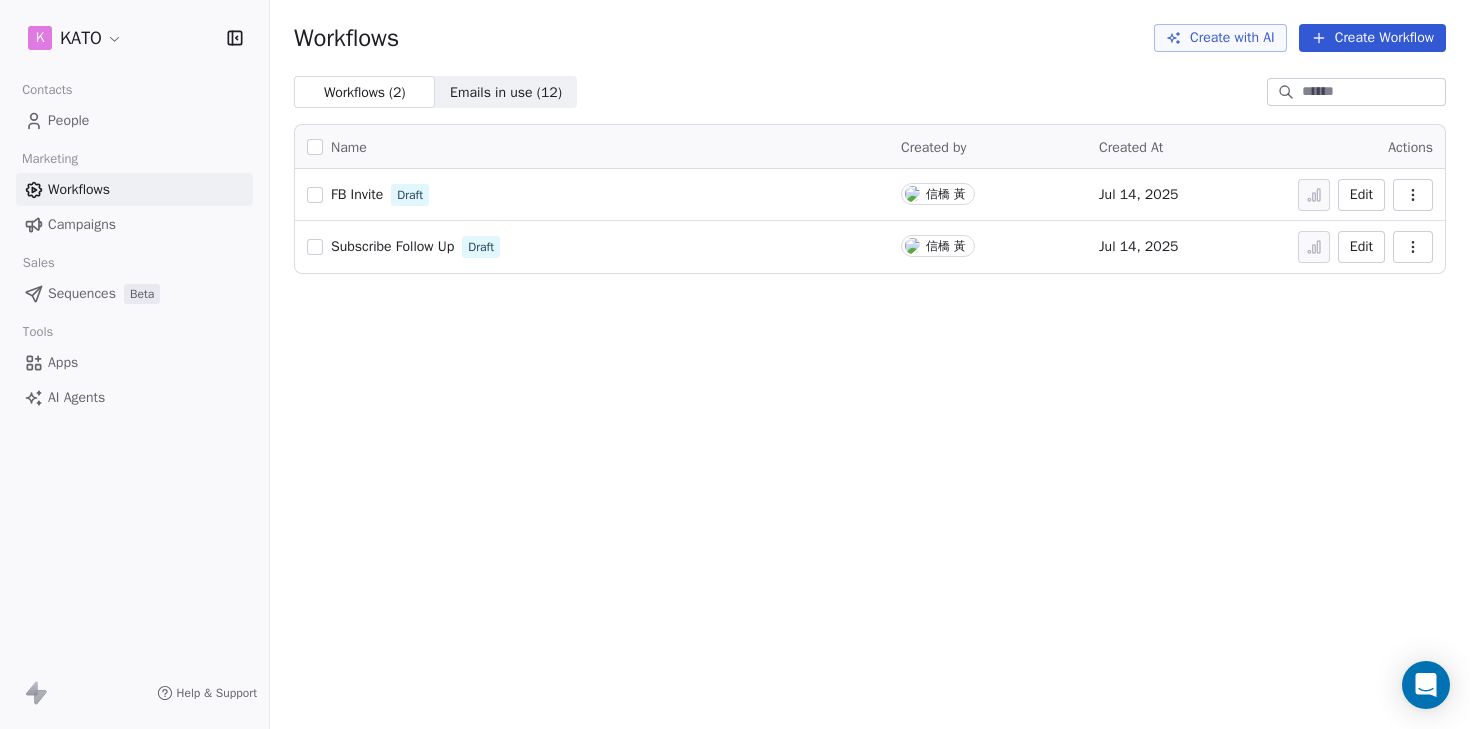 click on "Subscribe Follow Up" at bounding box center (392, 246) 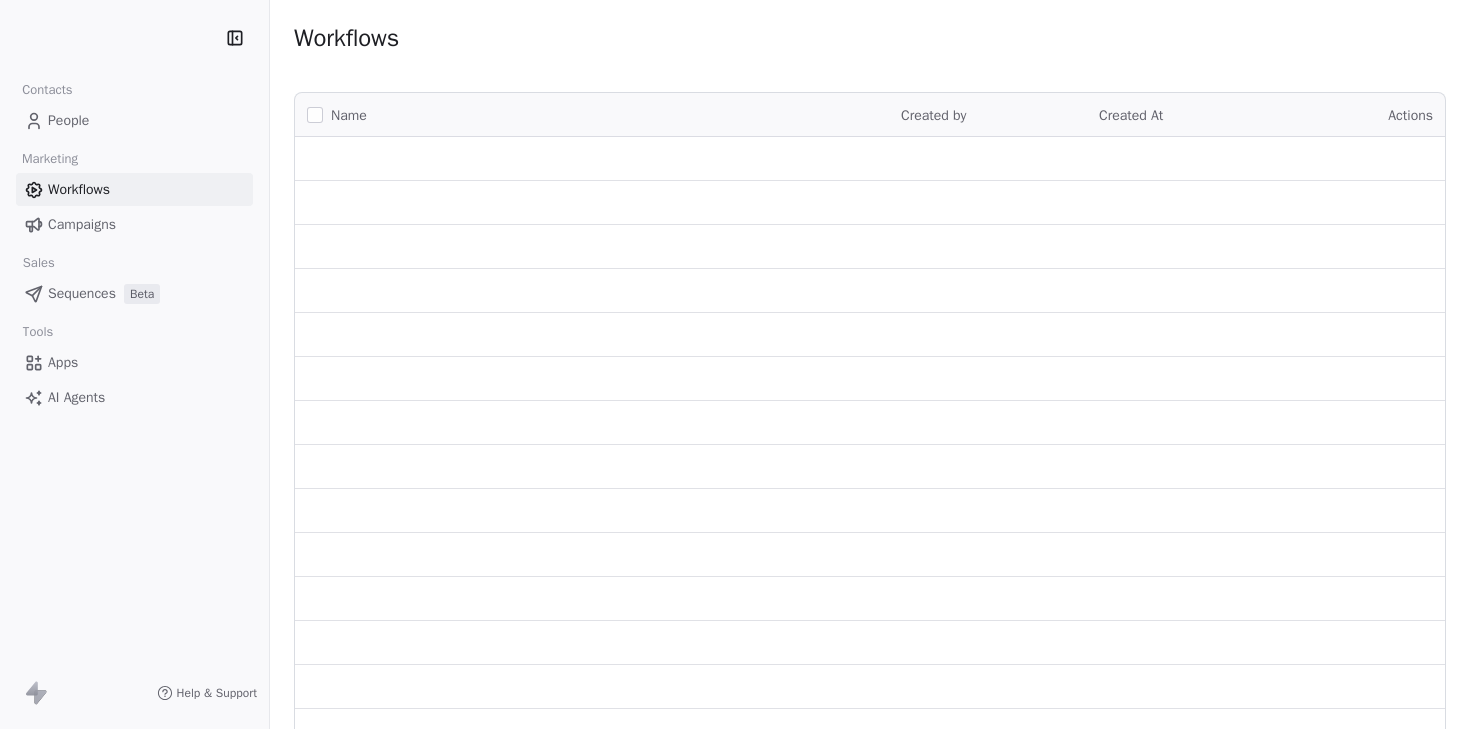 scroll, scrollTop: 0, scrollLeft: 0, axis: both 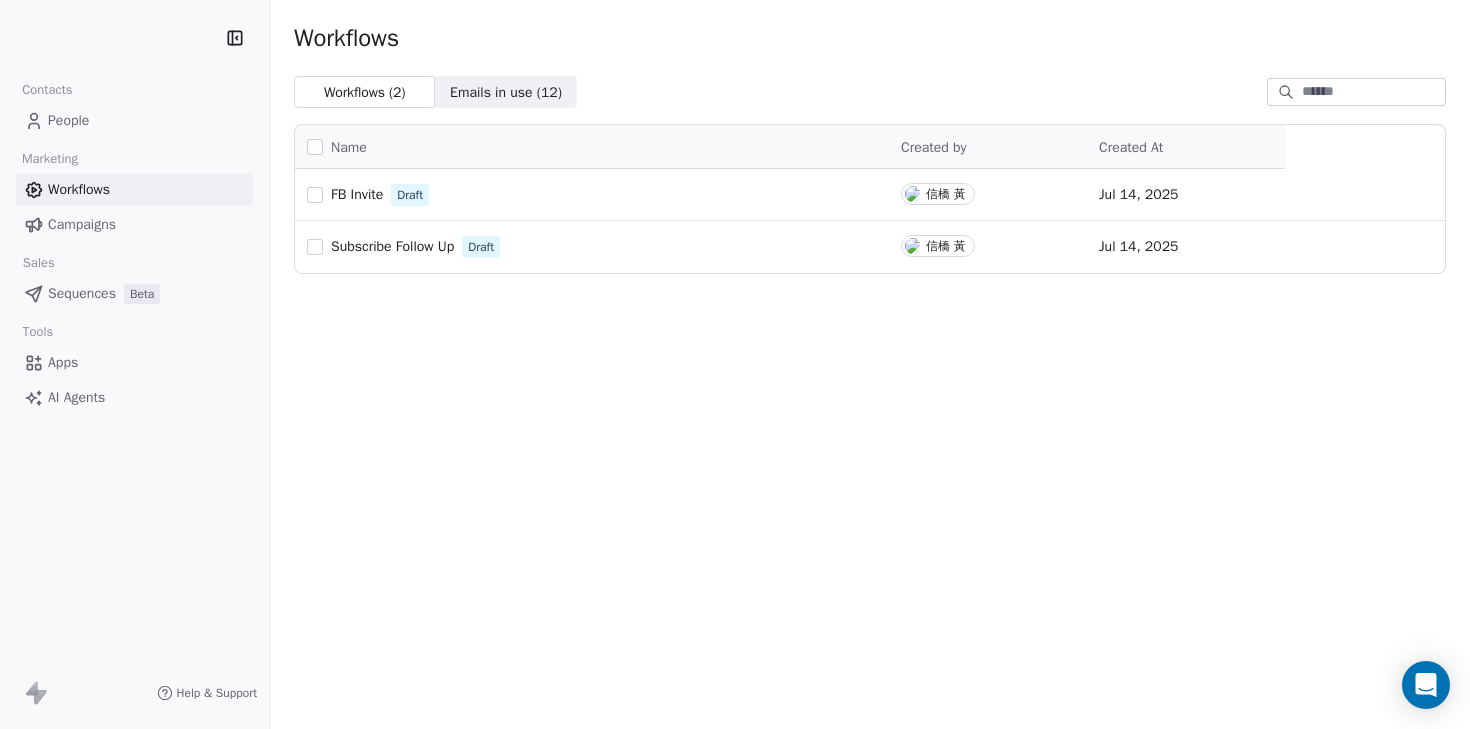 click on "FB Invite" at bounding box center (357, 194) 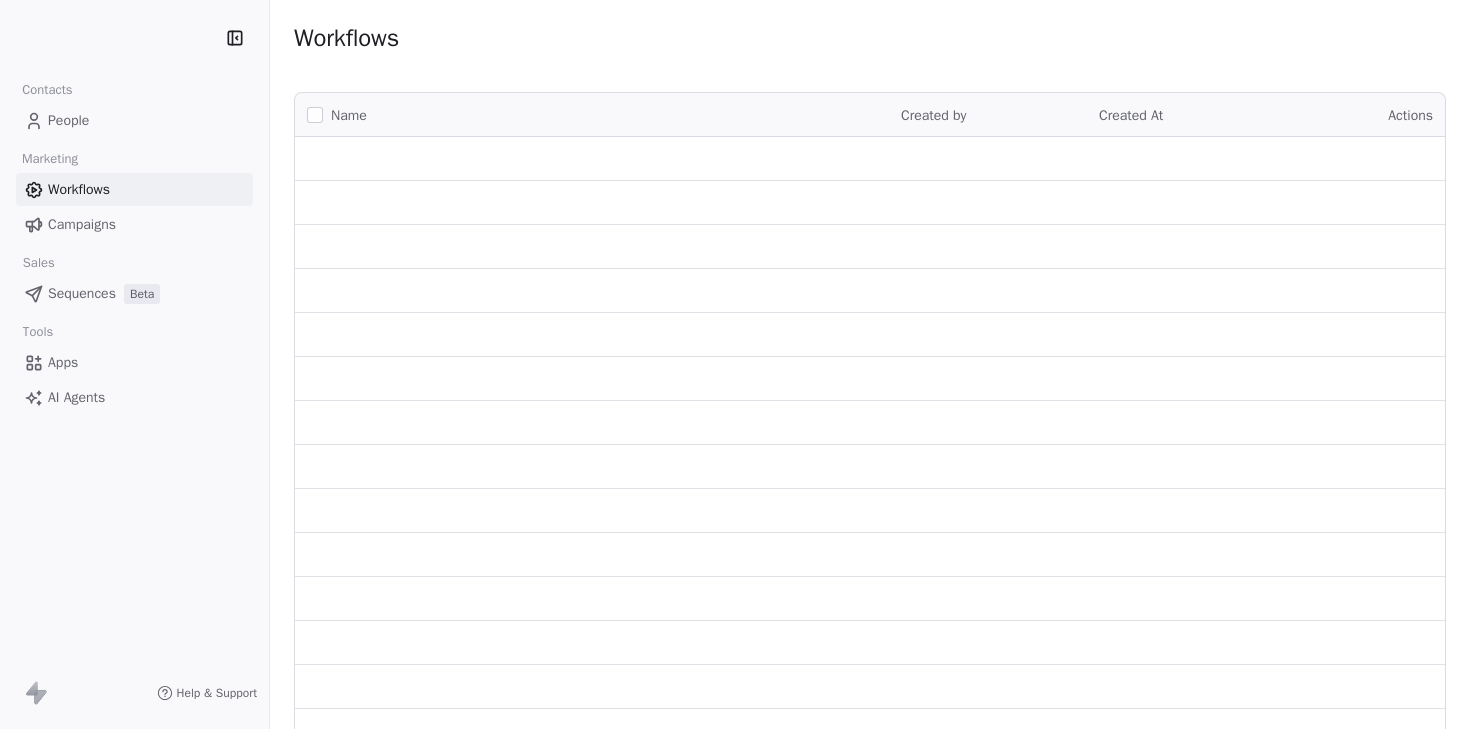 scroll, scrollTop: 0, scrollLeft: 0, axis: both 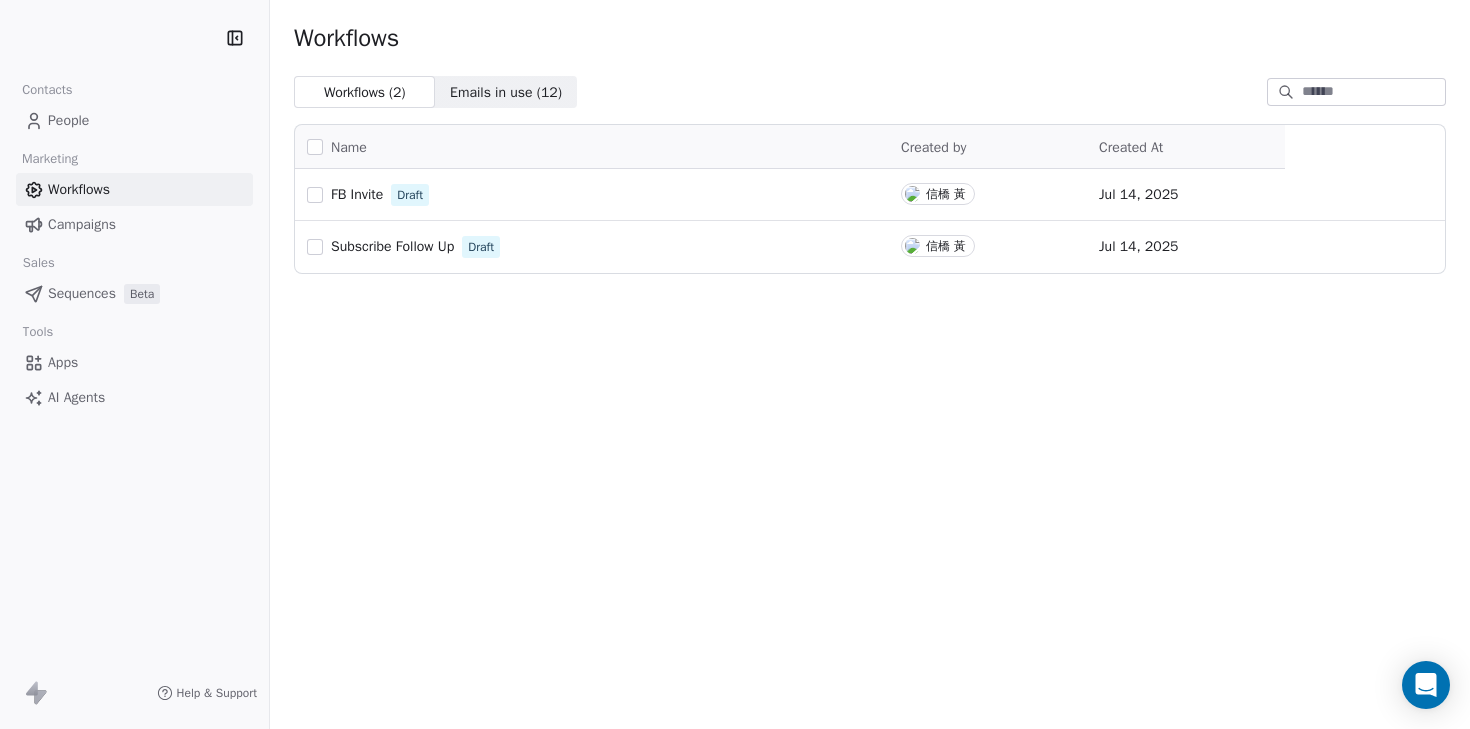 click on "Subscribe Follow Up Draft" at bounding box center (592, 247) 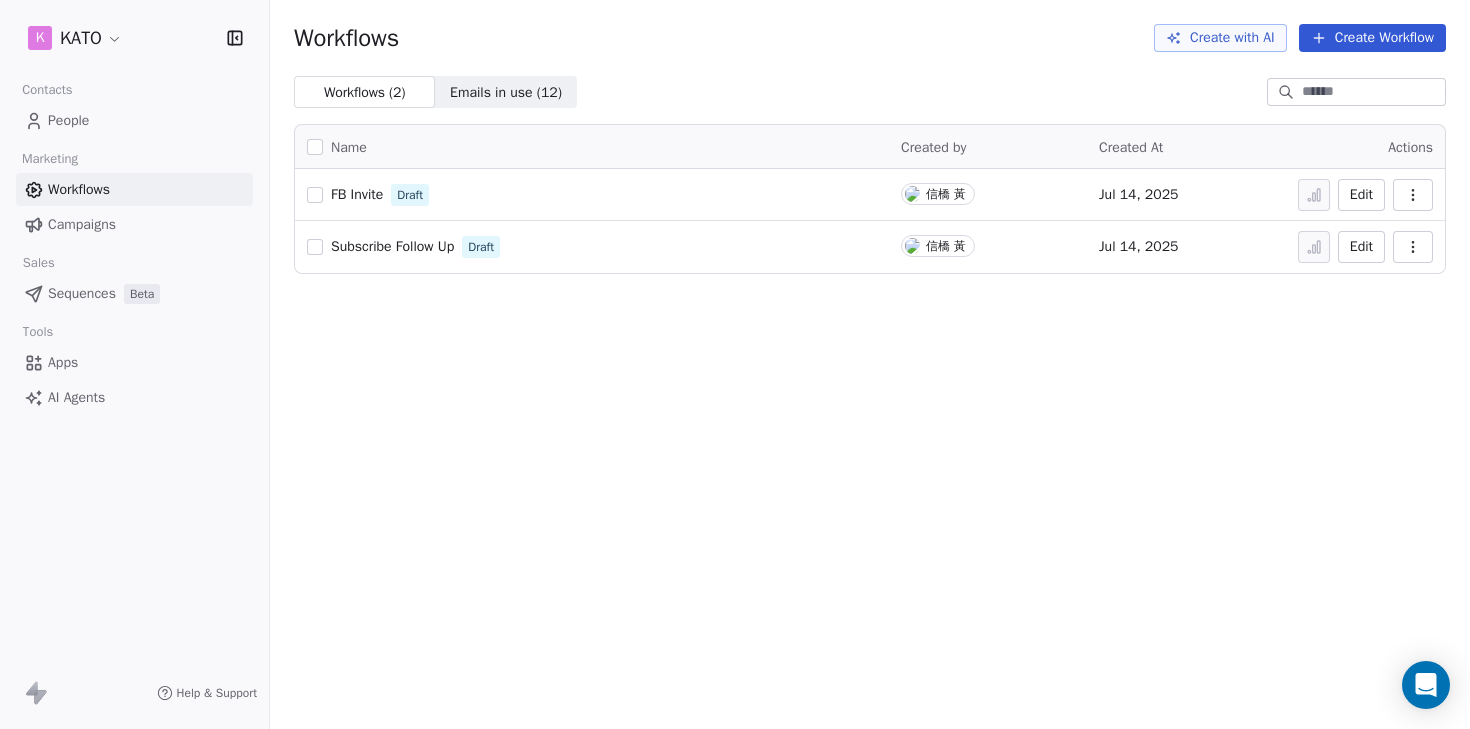 click on "Subscribe Follow Up" at bounding box center (392, 246) 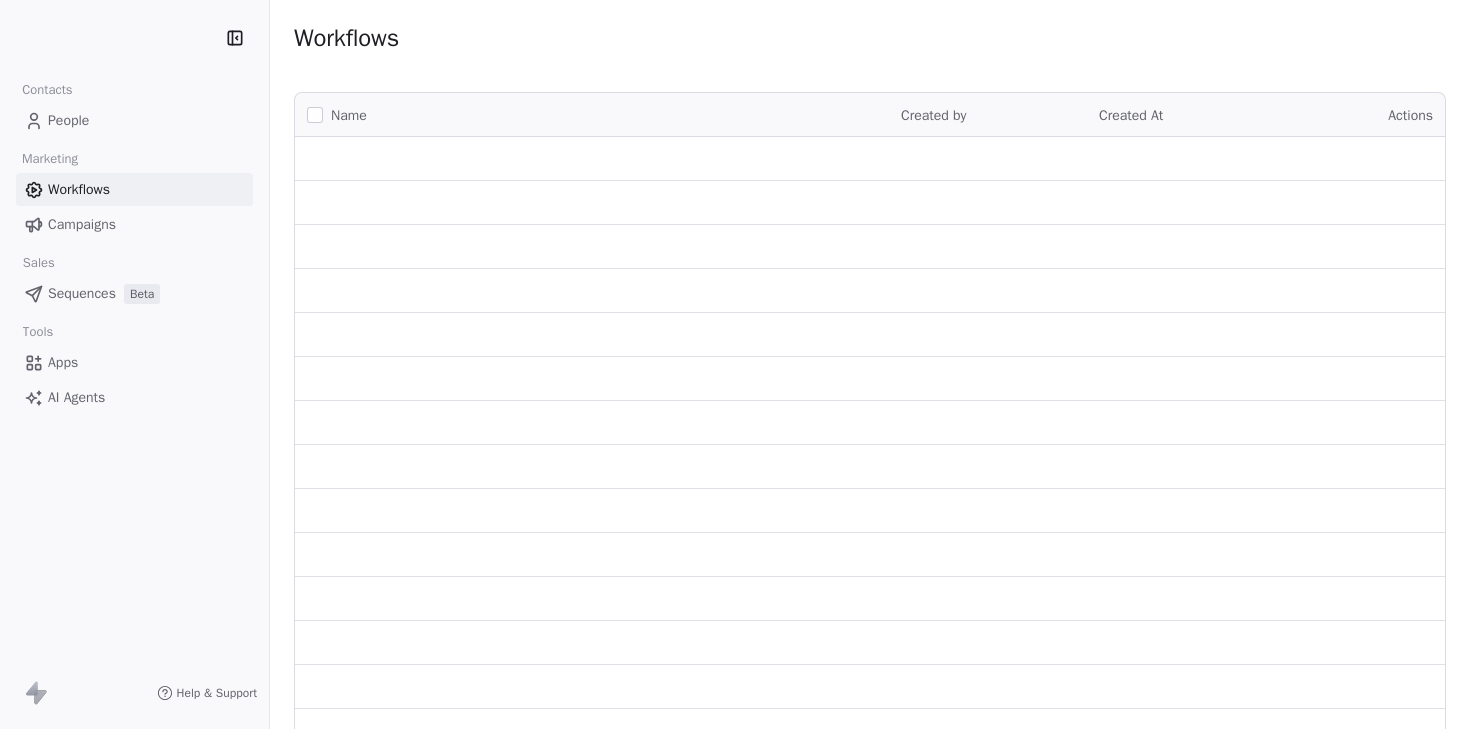 scroll, scrollTop: 0, scrollLeft: 0, axis: both 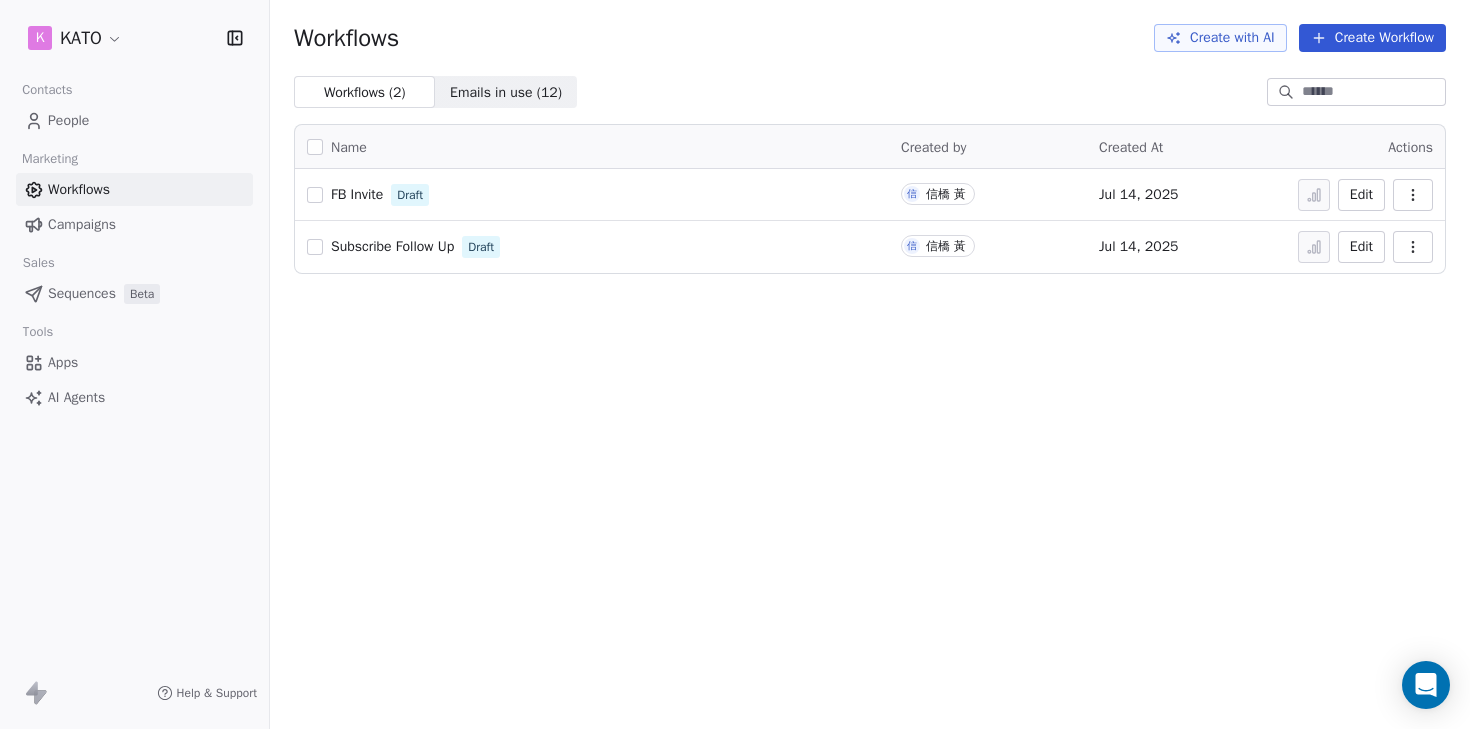 click on "People" at bounding box center [134, 120] 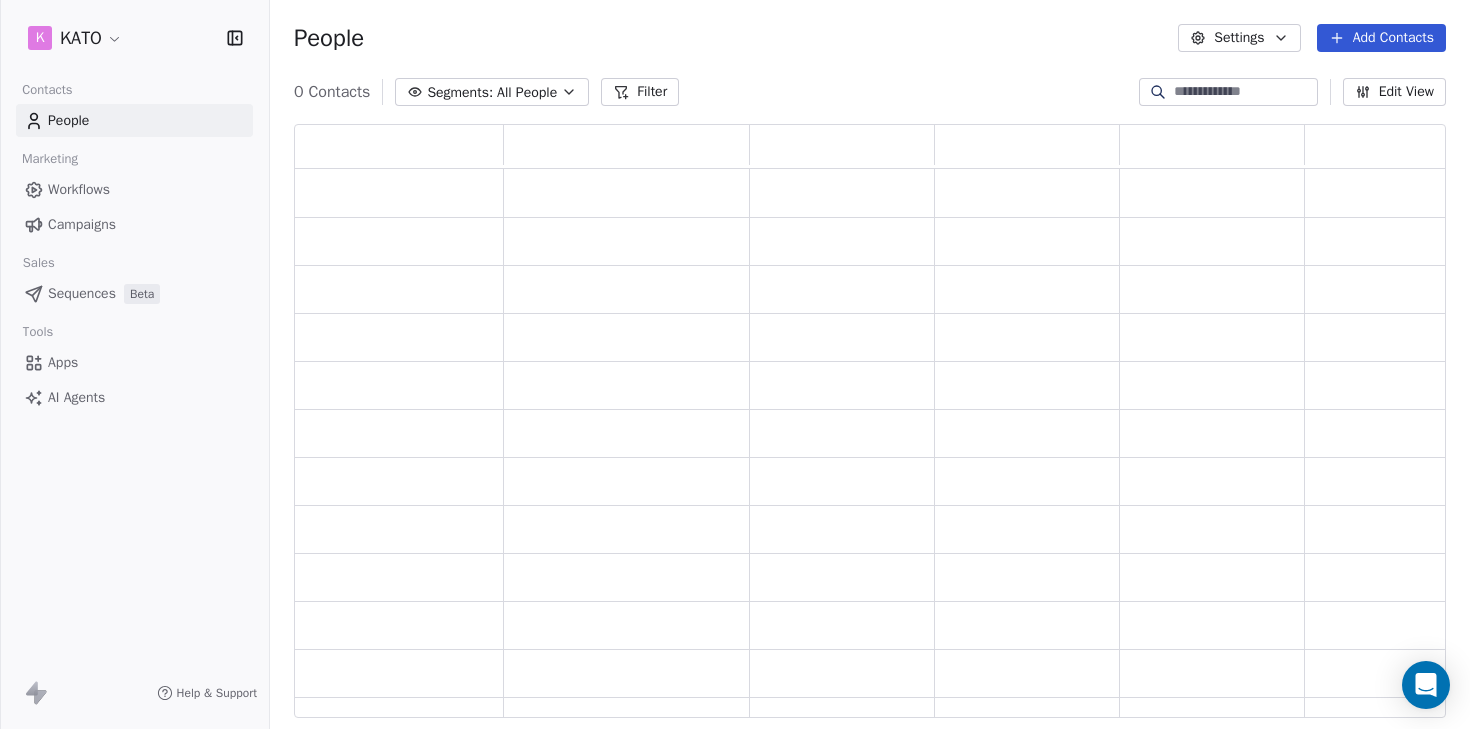 scroll, scrollTop: 16, scrollLeft: 16, axis: both 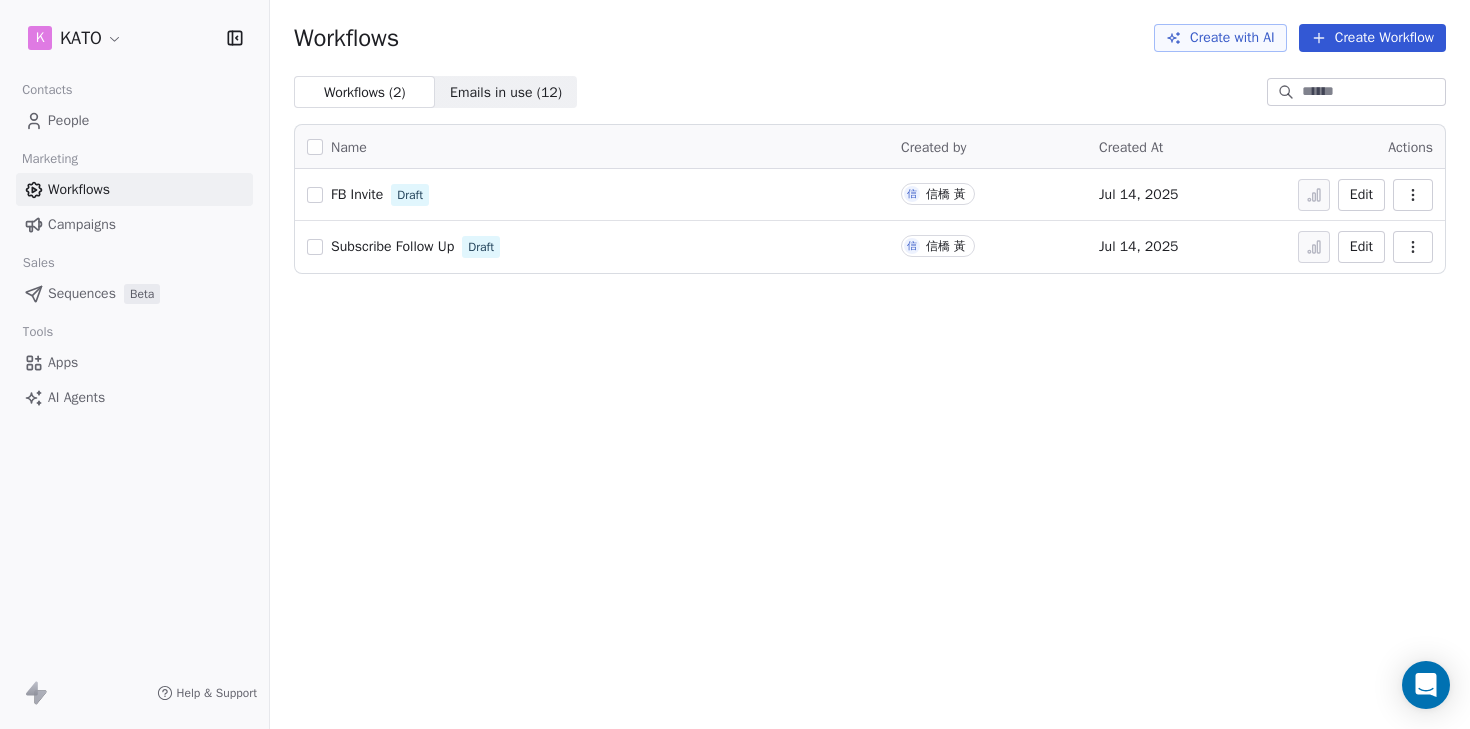 click on "People" at bounding box center [134, 120] 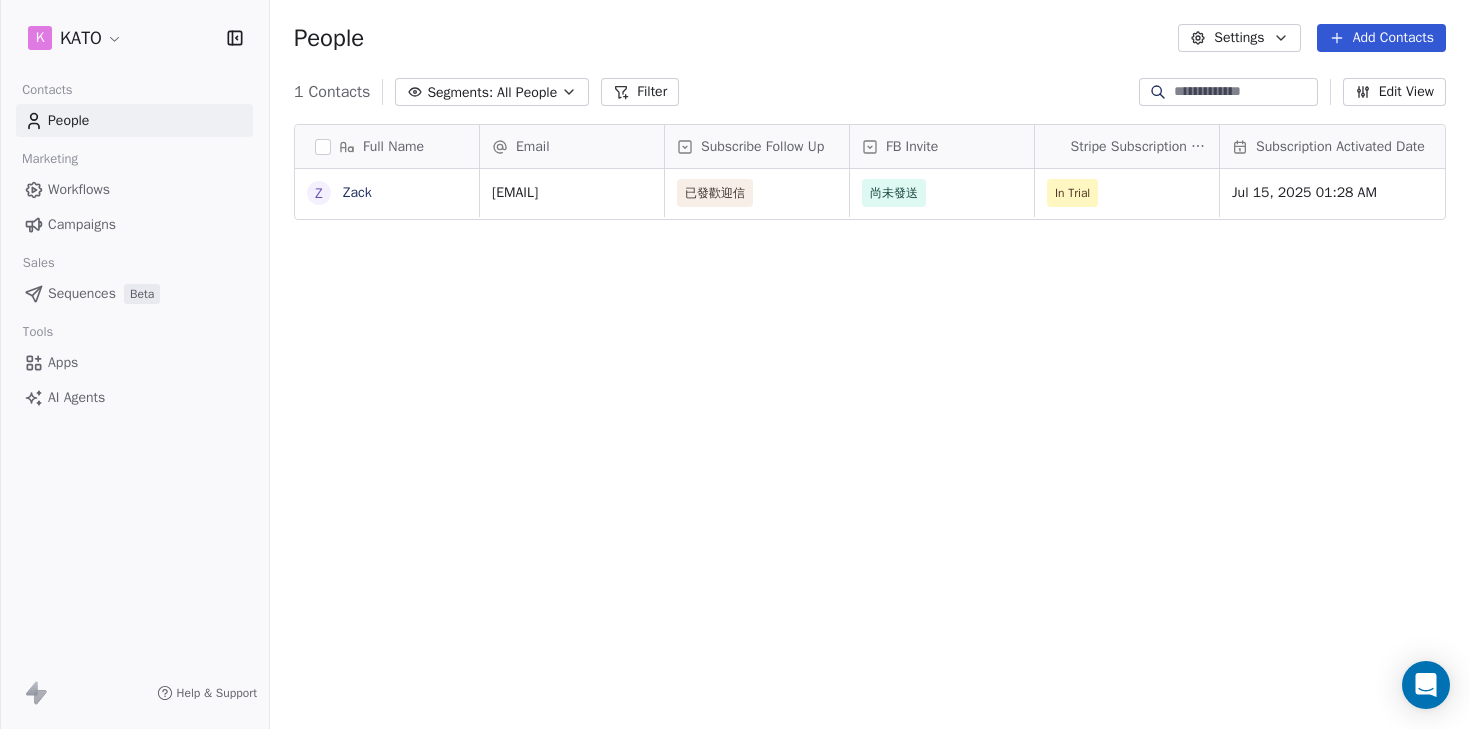 scroll, scrollTop: 16, scrollLeft: 16, axis: both 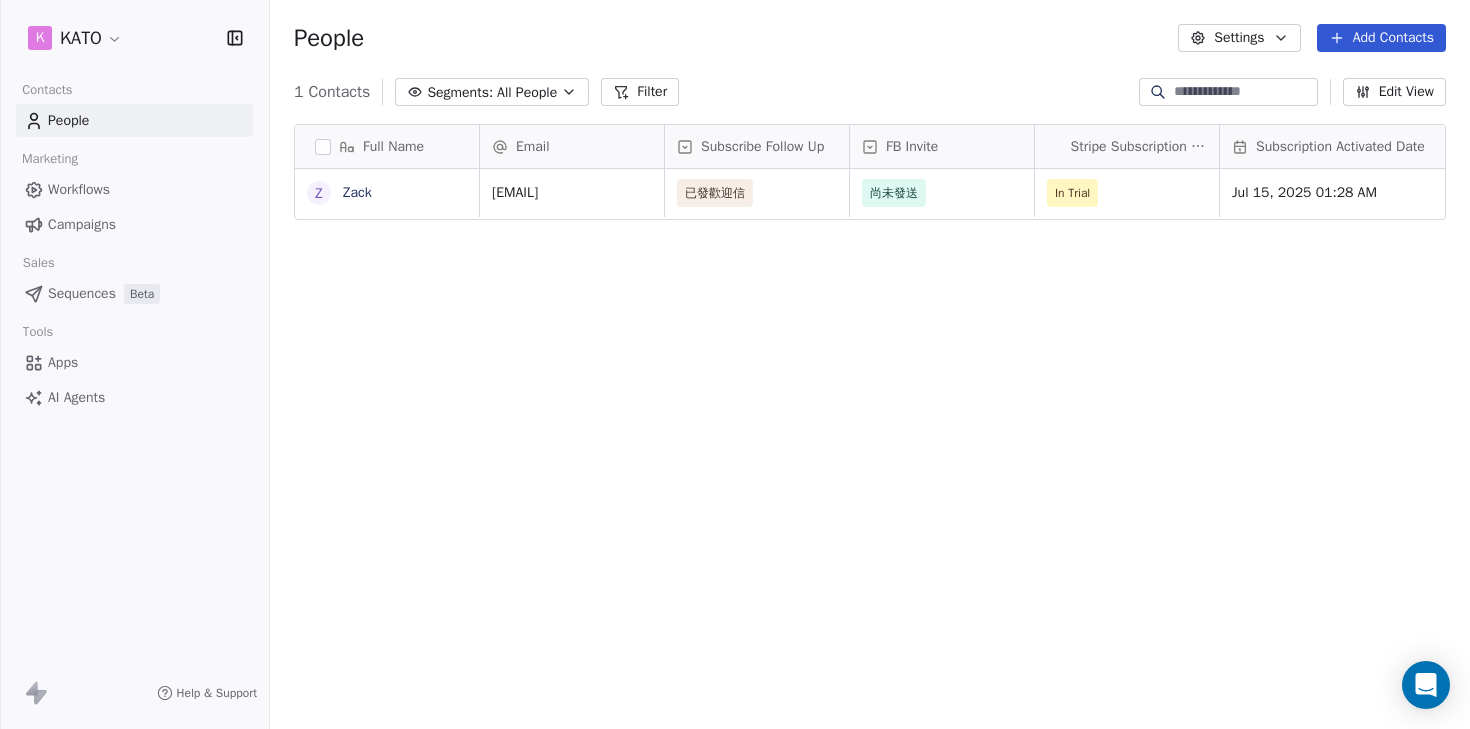 click on "Add Contacts" at bounding box center [1381, 38] 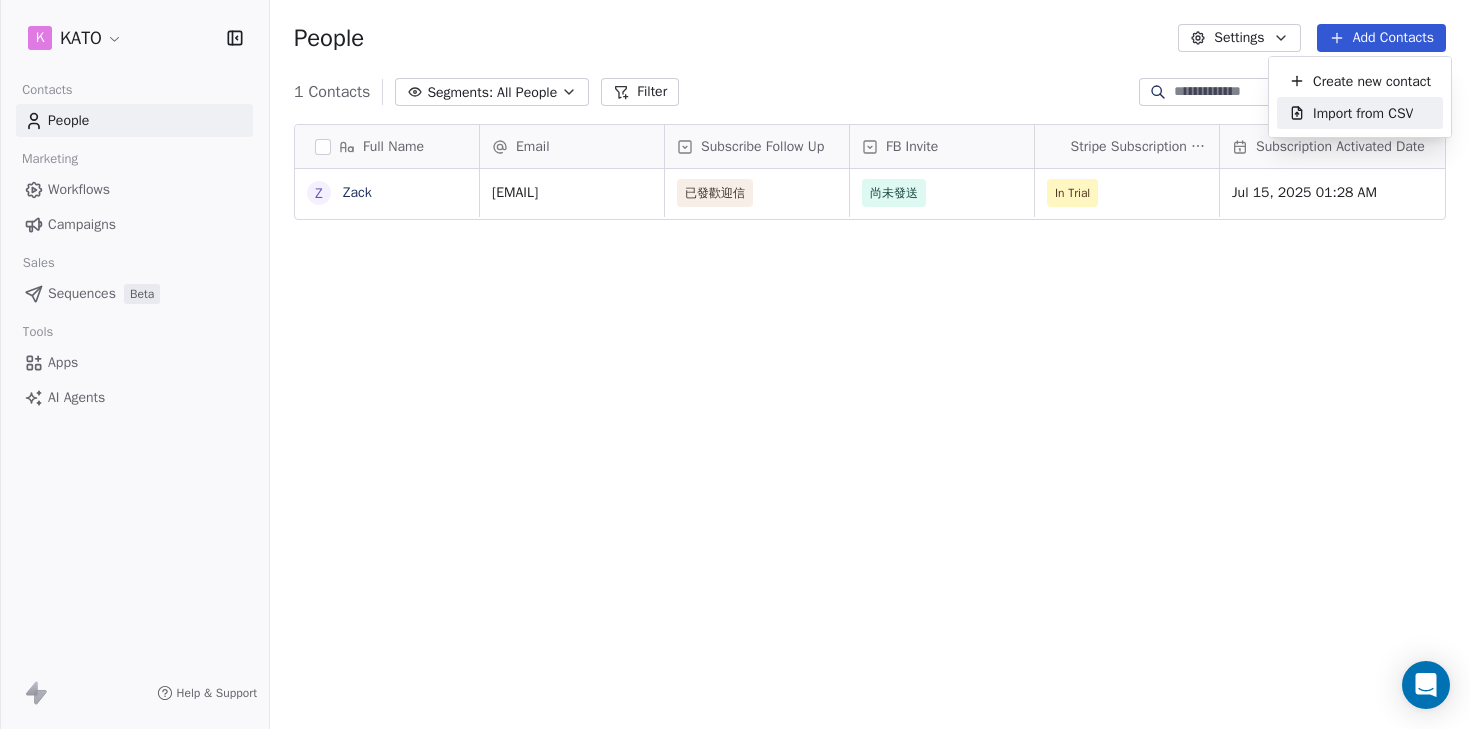 click on "Import from CSV" at bounding box center [1360, 113] 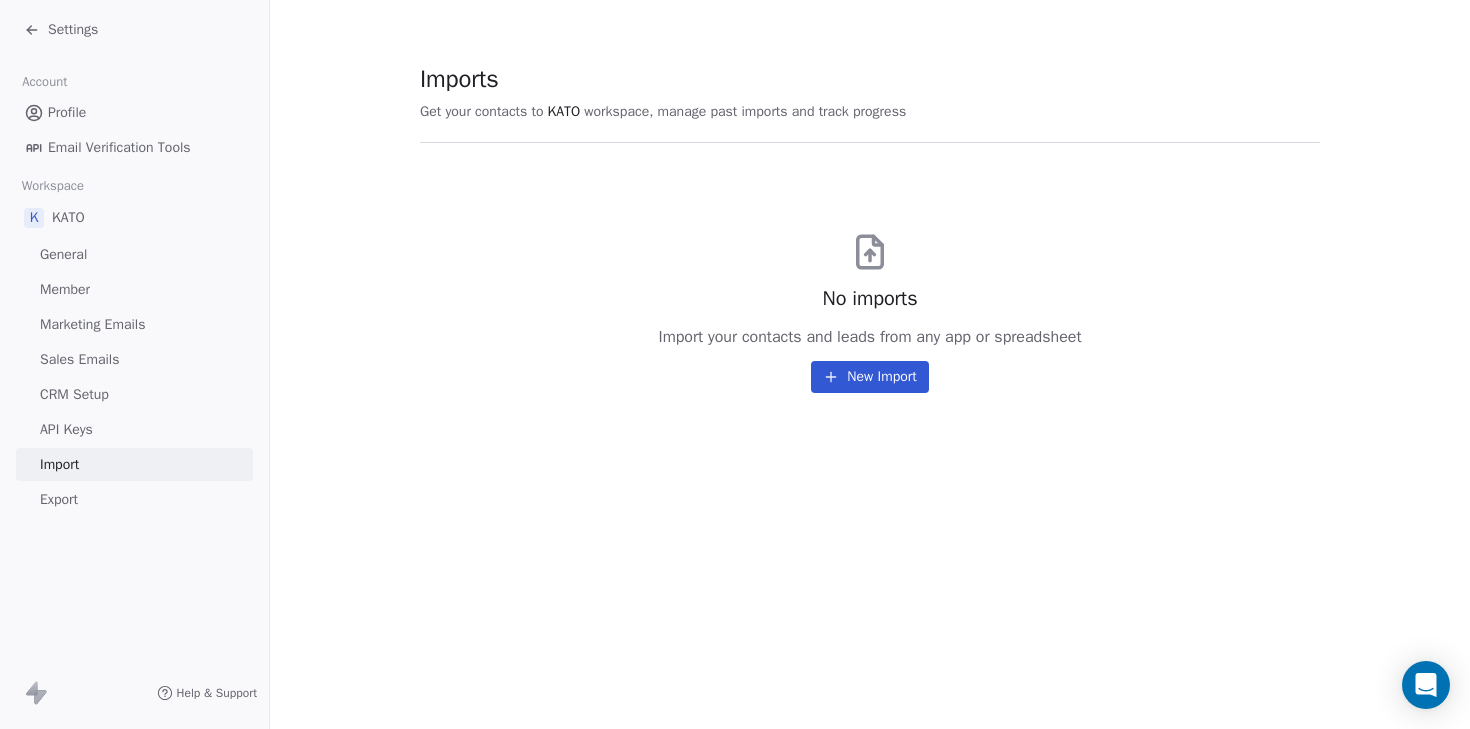 click on "New Import" at bounding box center [869, 377] 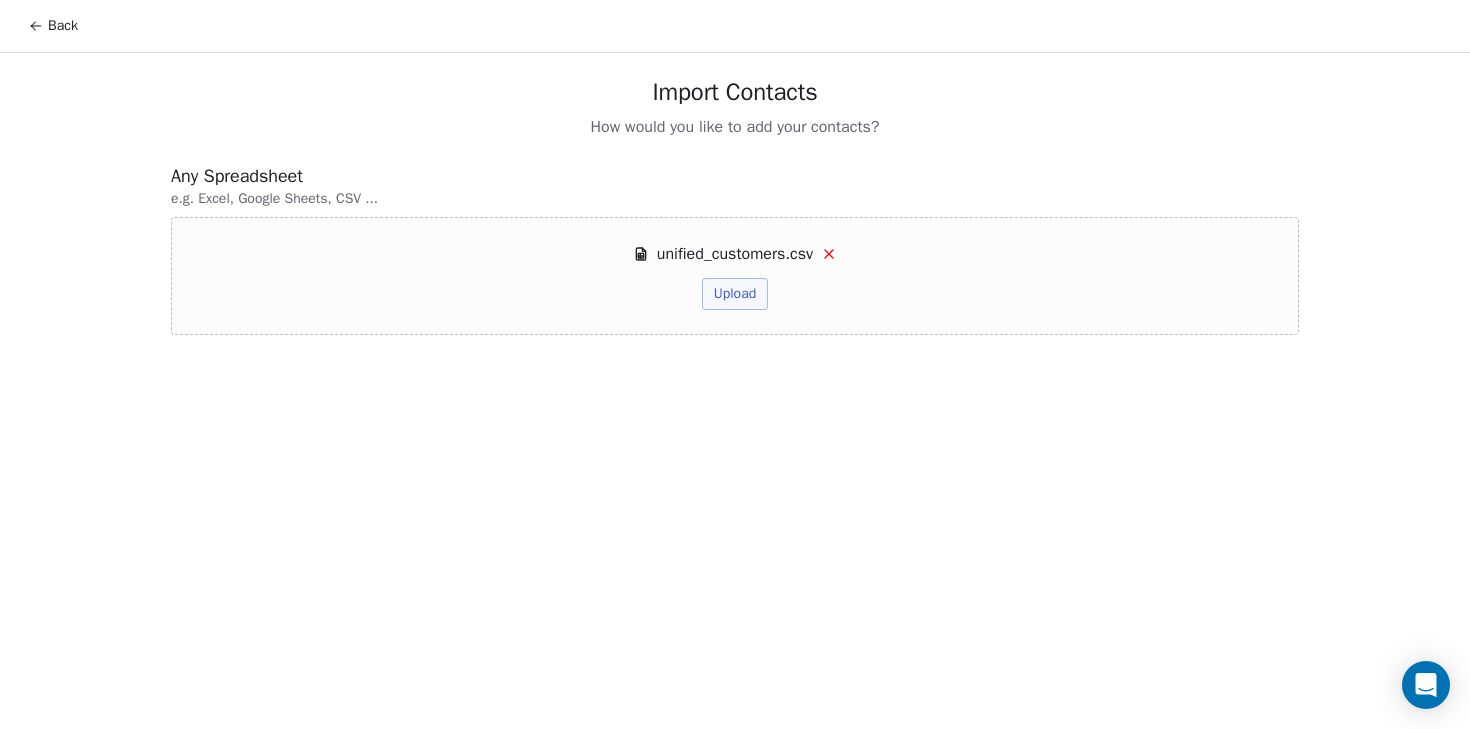 click on "Upload" at bounding box center (735, 294) 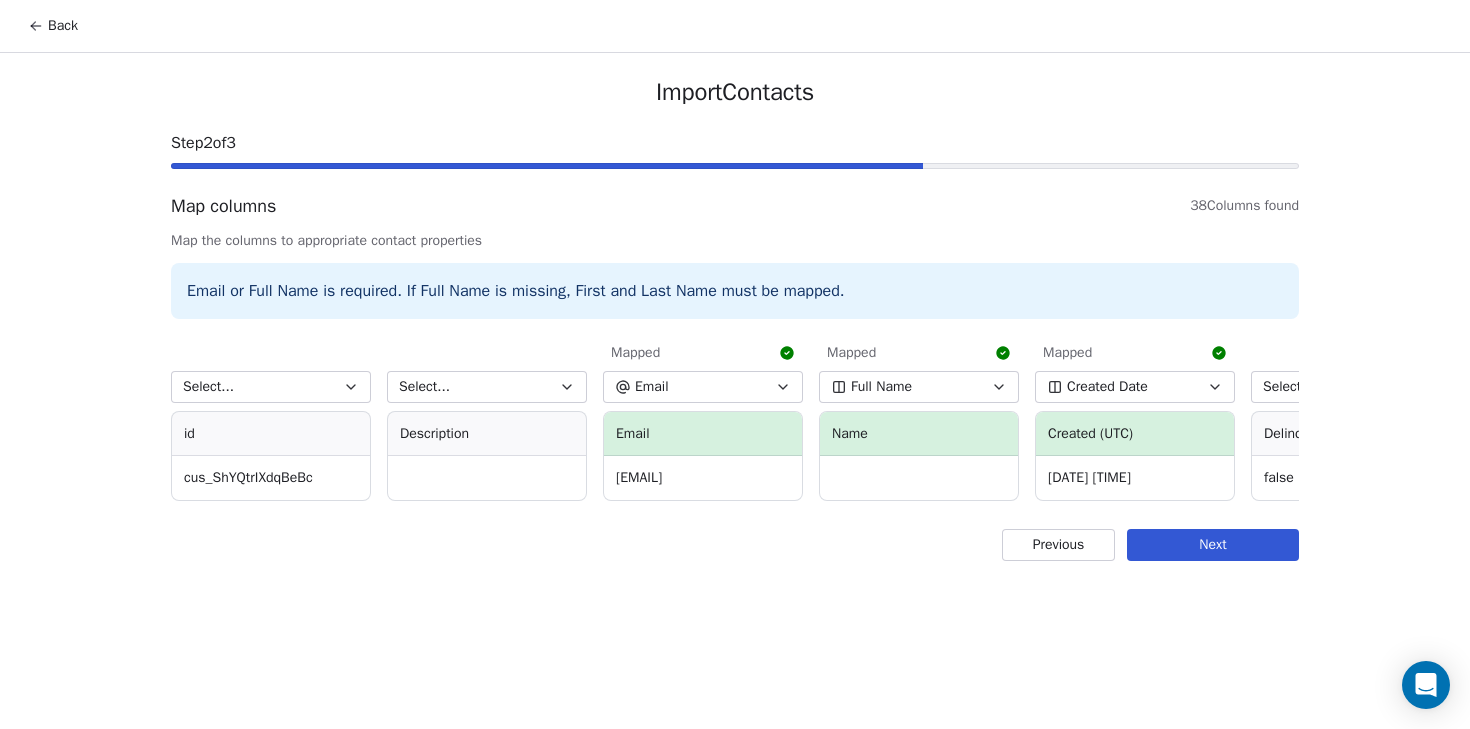 click on "Select..." at bounding box center [271, 387] 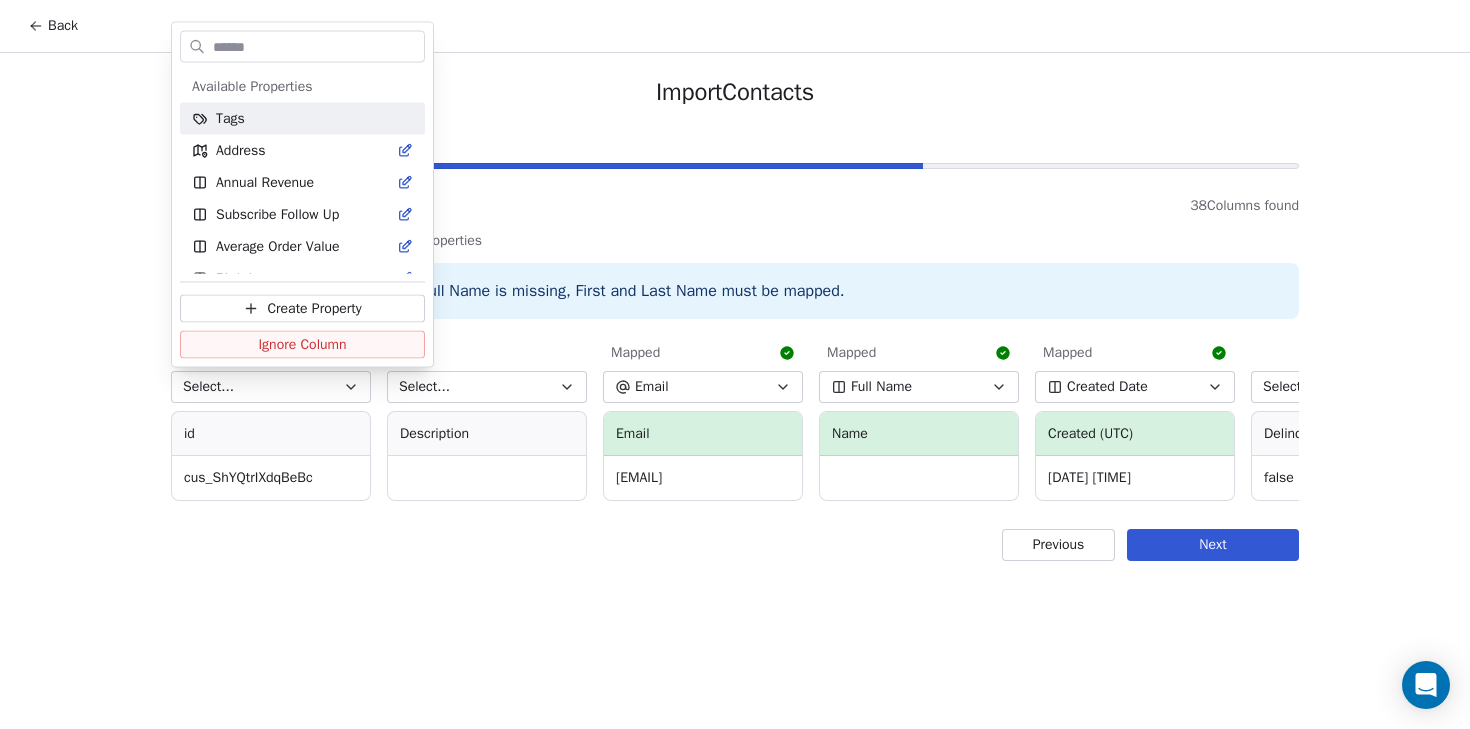 click on "Back Import  Contacts Step  2  of  3 Map columns 38  Columns found Map the columns to appropriate contact properties Email or Full Name is required. If Full Name is missing, First and Last Name must be mapped.   Select... id cus_ShYQtrIXdqBeBc   Select... Description   Mapped Email Email chowlokyi@gmail.com   Mapped Full Name Name   Mapped Created Date Created (UTC) 2025-07-18 08:06   Select... Delinquent false   Select... Card ID   Select... Card Name   Select... Card Address Line1   Select... Card Address Line2   Select... Card Address City   Select... Card Address State   Mapped Country Card Address Country   Select... Card Address Zip   Select... Card AVS Line1 Status   Select... Card AVS Zip Status   Select... Card Brand   Select... Card CVC Status   Select... Card Exp Month   Select... Card Exp Year   Select... Card Fingerprint   Select... Card Funding   Select... Card Issue Country   Select... Card Last4   Select... Card Tokenization Method   Select... Plan price_1Rl1VfCOYG8qjv44LI80UOPt   Mapped" at bounding box center [735, 364] 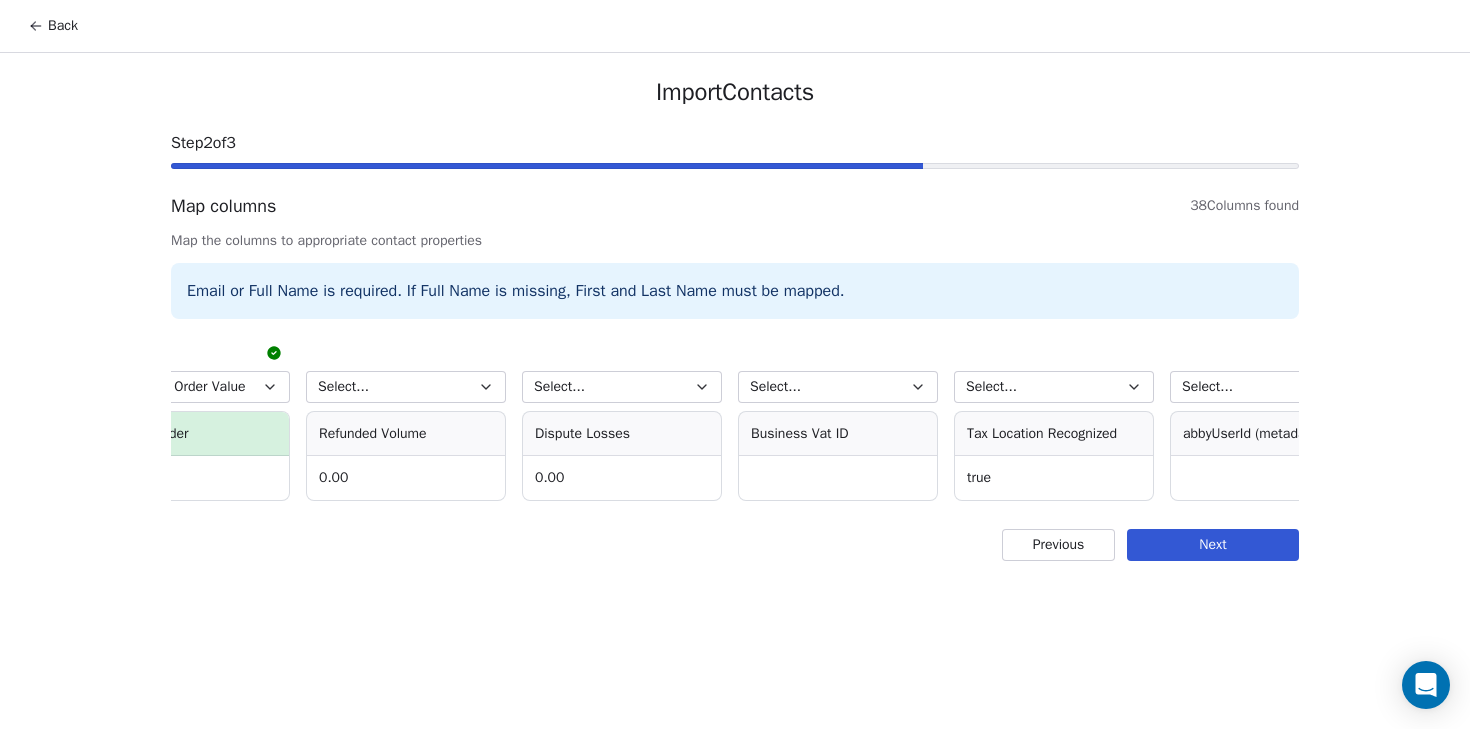 scroll, scrollTop: 0, scrollLeft: 7064, axis: horizontal 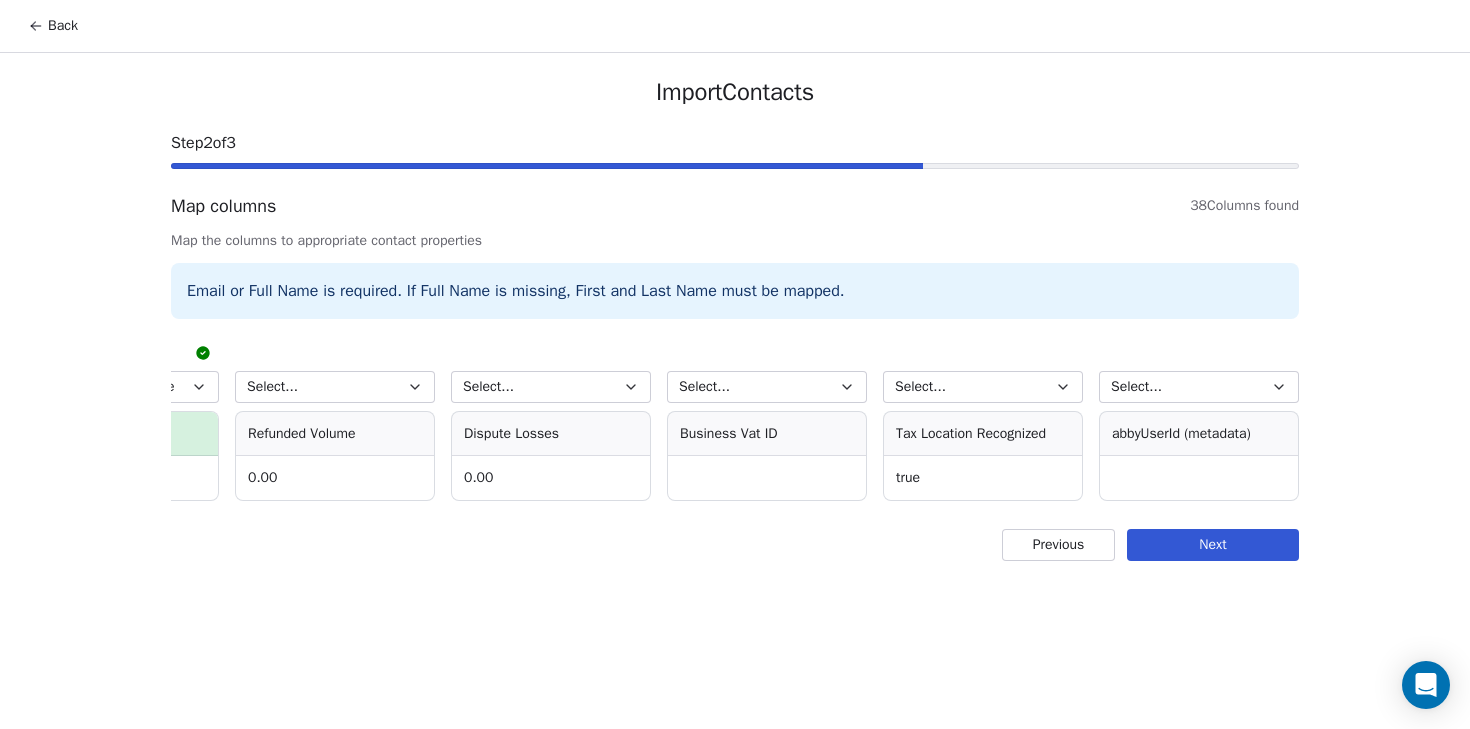click on "Next" at bounding box center [1213, 545] 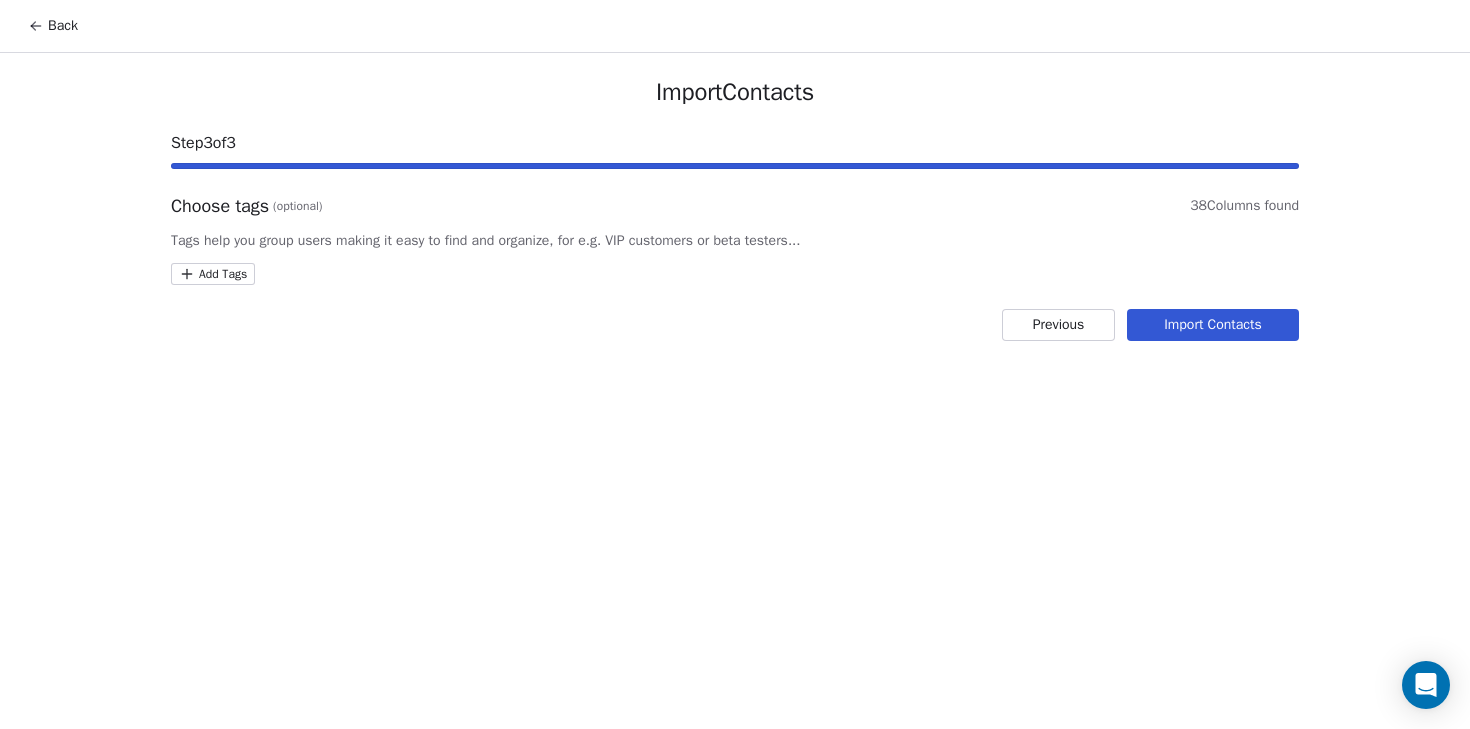 click on "Import Contacts" at bounding box center [1213, 325] 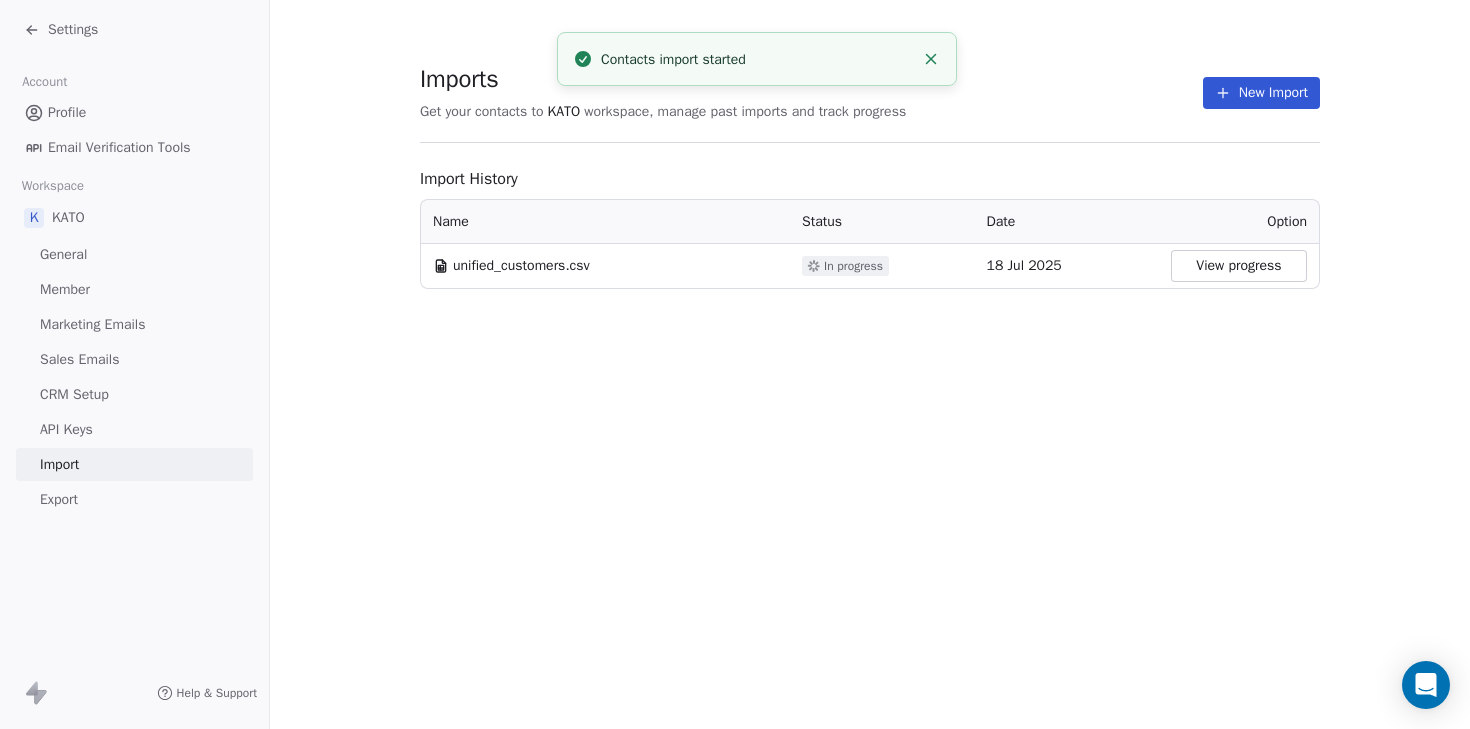 click on "Imports Get your contacts to KATO workspace, manage past imports and track progress  New Import Import History Name Status Date Option unified_customers.csv In progress 18 Jul 2025 View progress" at bounding box center [870, 176] 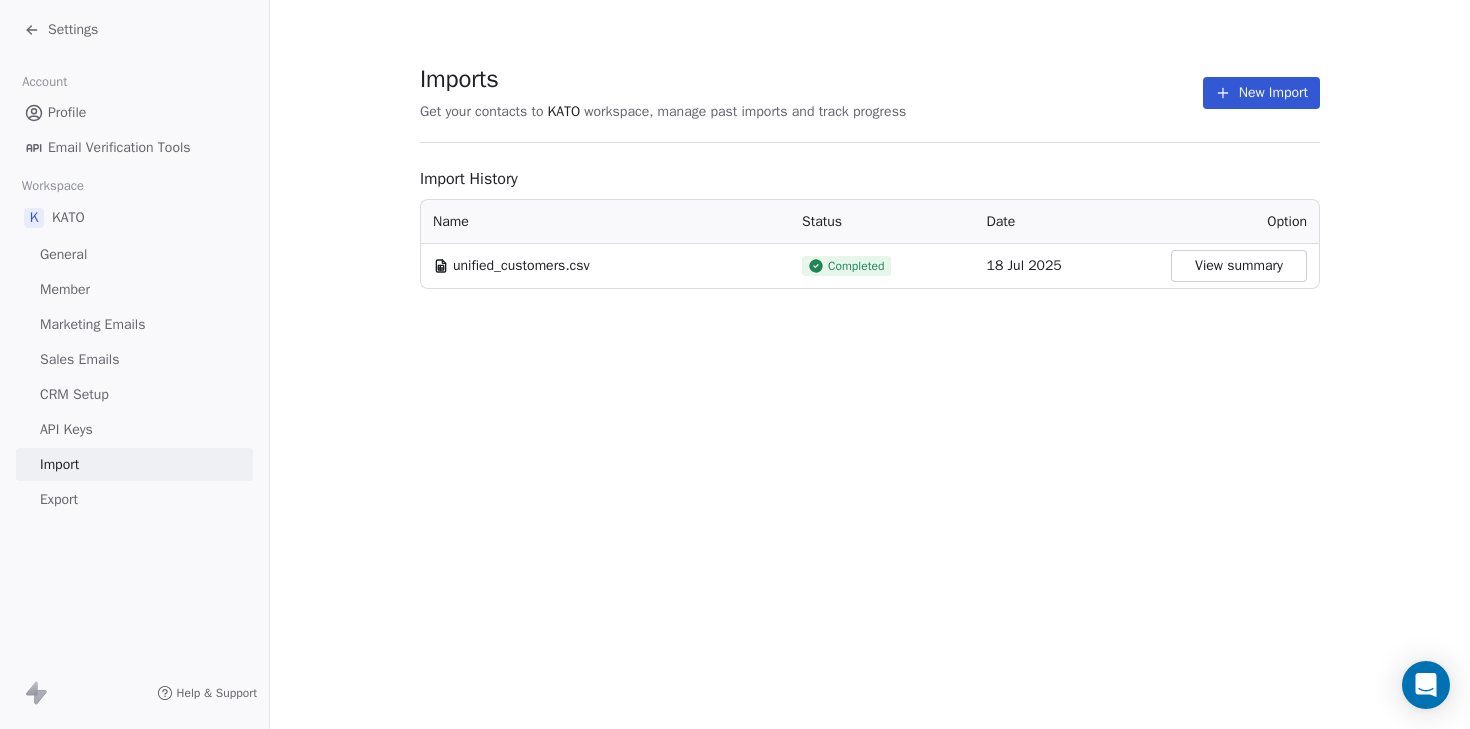 click 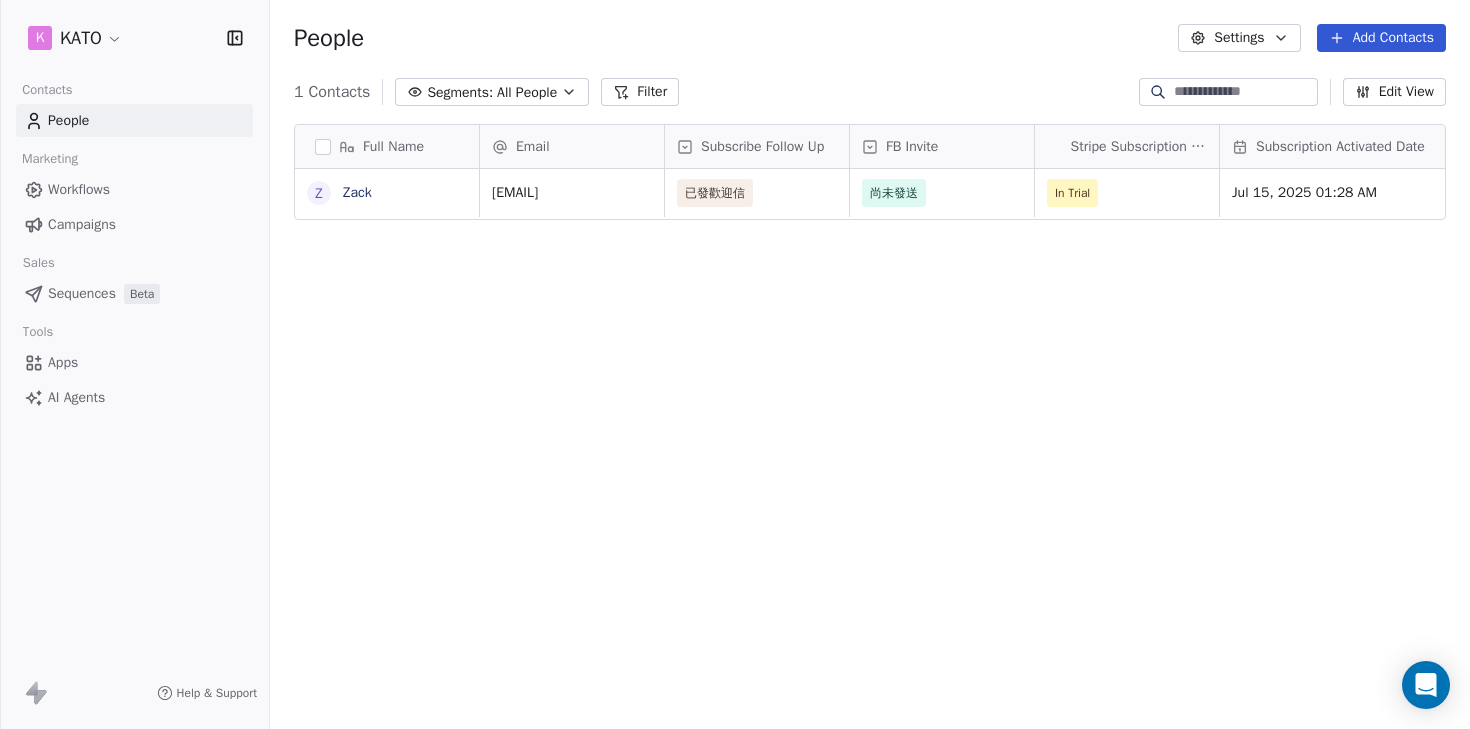 scroll, scrollTop: 16, scrollLeft: 16, axis: both 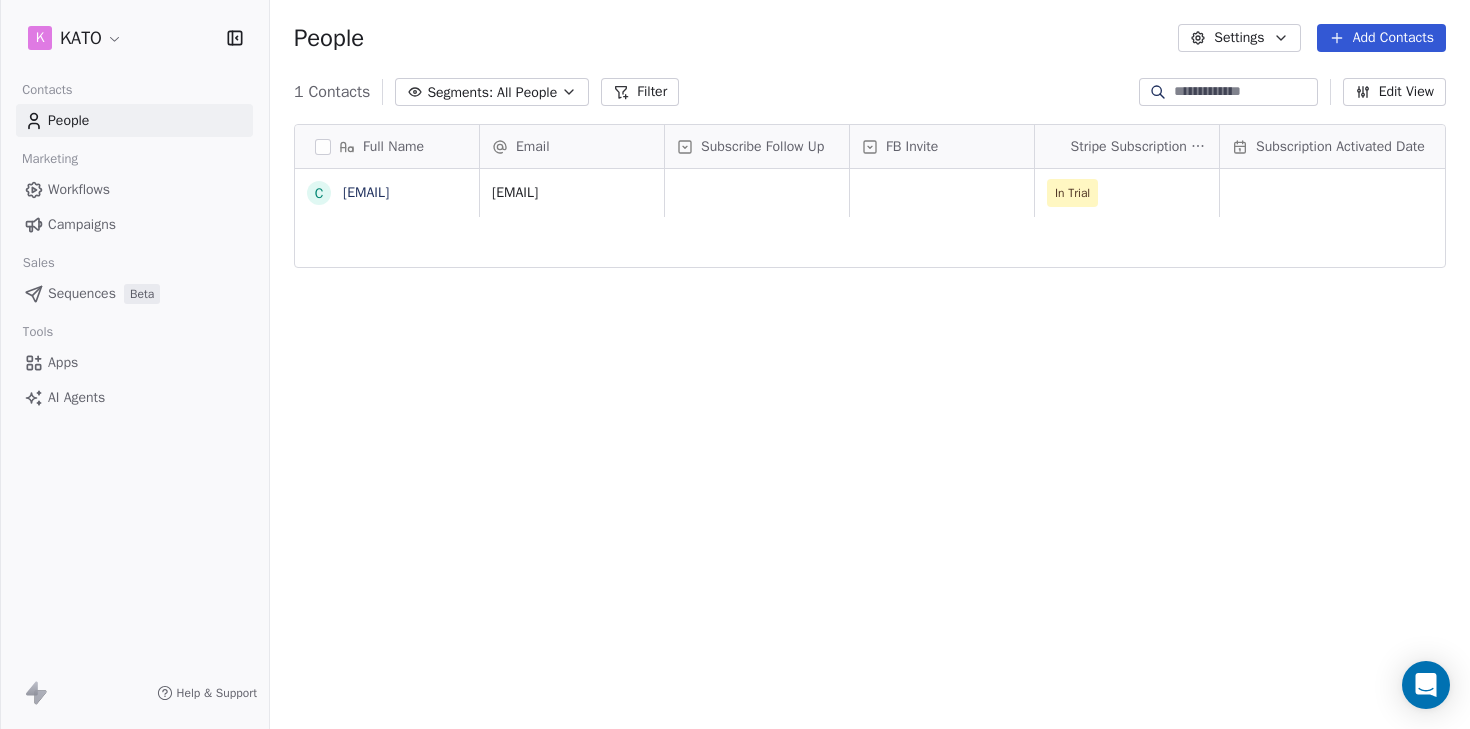 click on "1 Contacts" at bounding box center [332, 92] 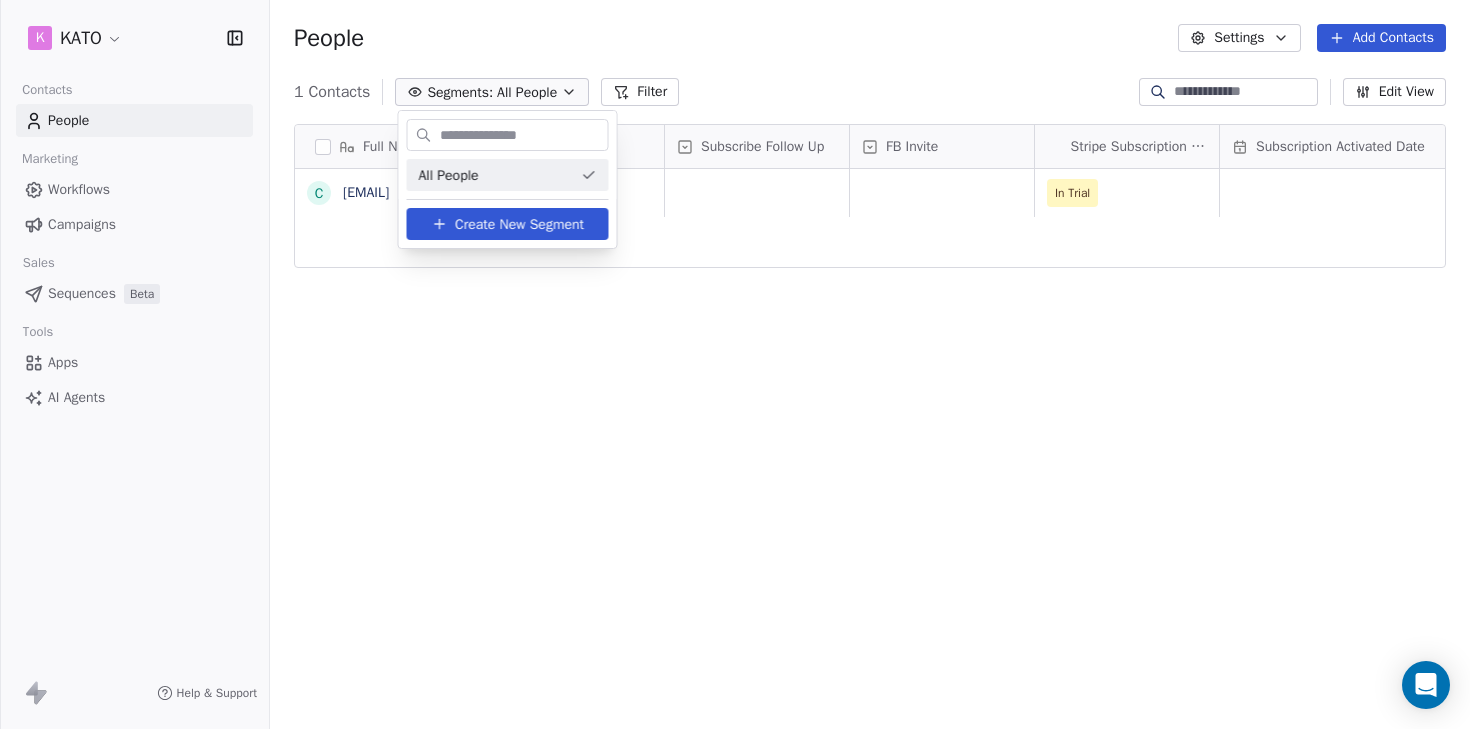 click on "All People" at bounding box center [508, 175] 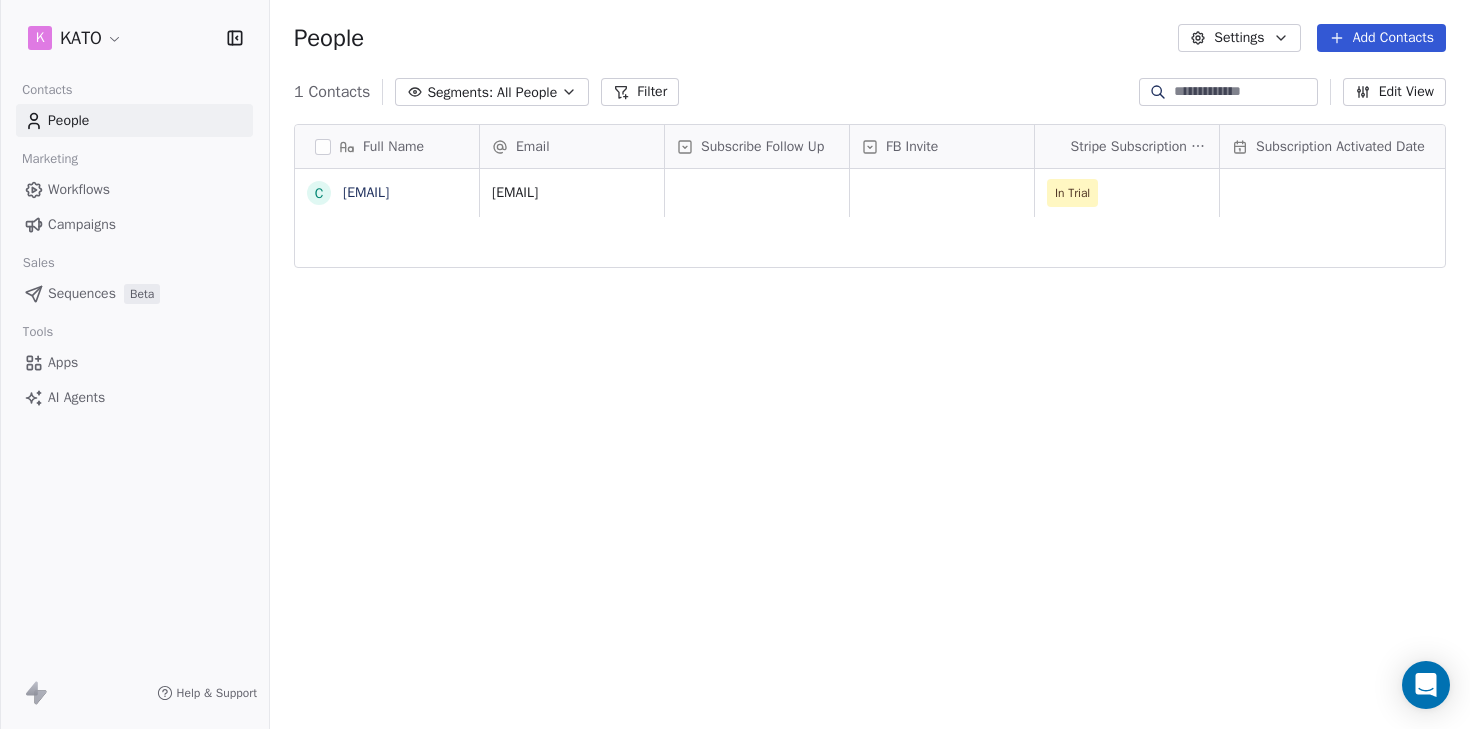 click on "1 Contacts Segments: All People Filter  Edit View" at bounding box center [870, 92] 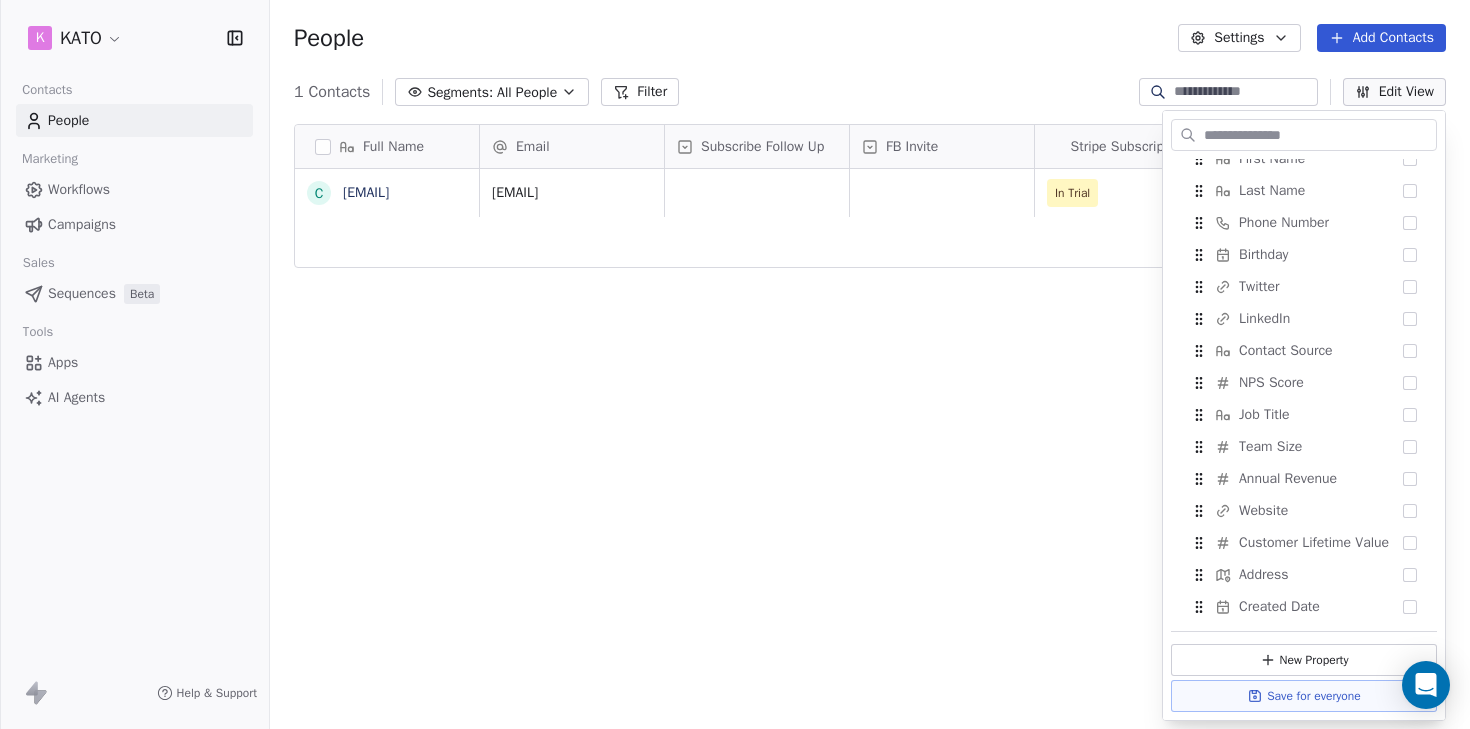 scroll, scrollTop: 788, scrollLeft: 0, axis: vertical 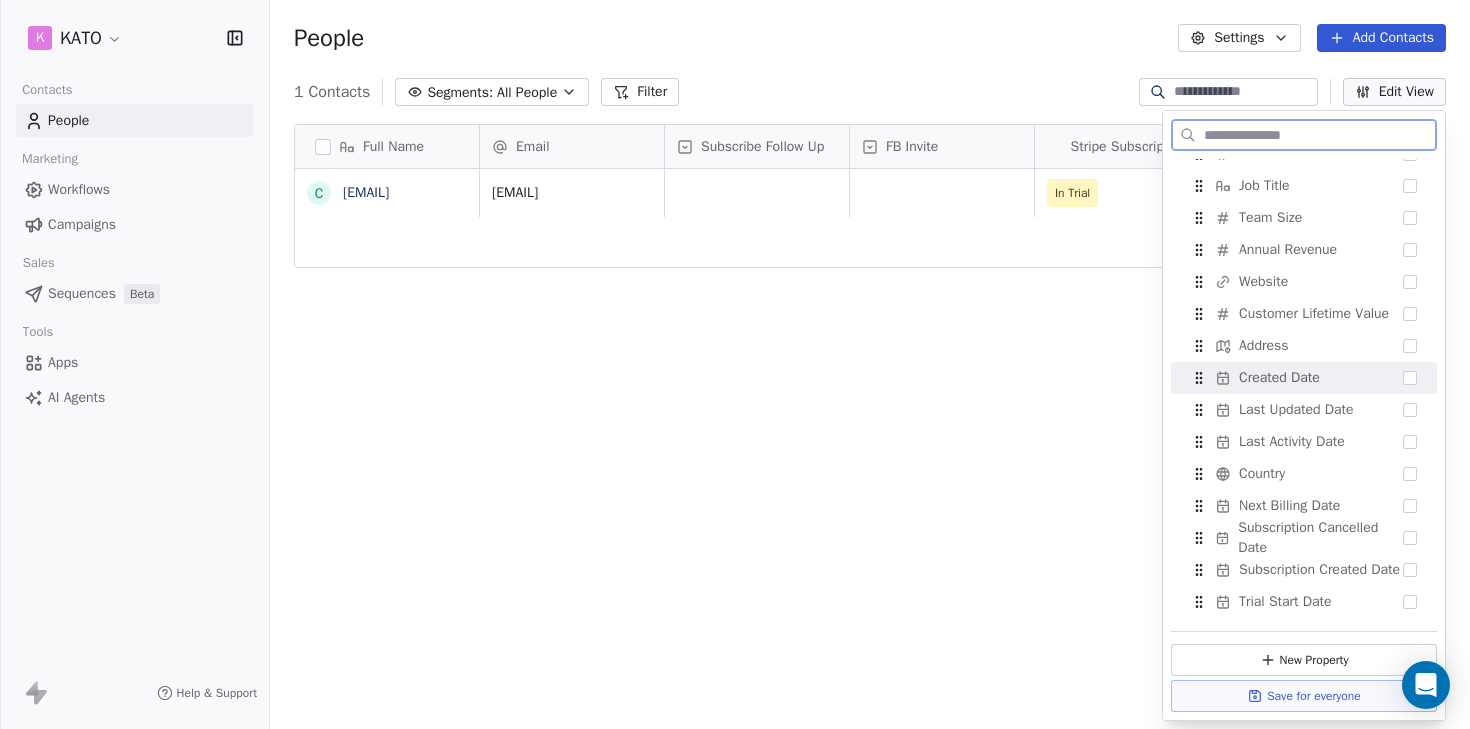 click on "Created Date" at bounding box center (1304, 378) 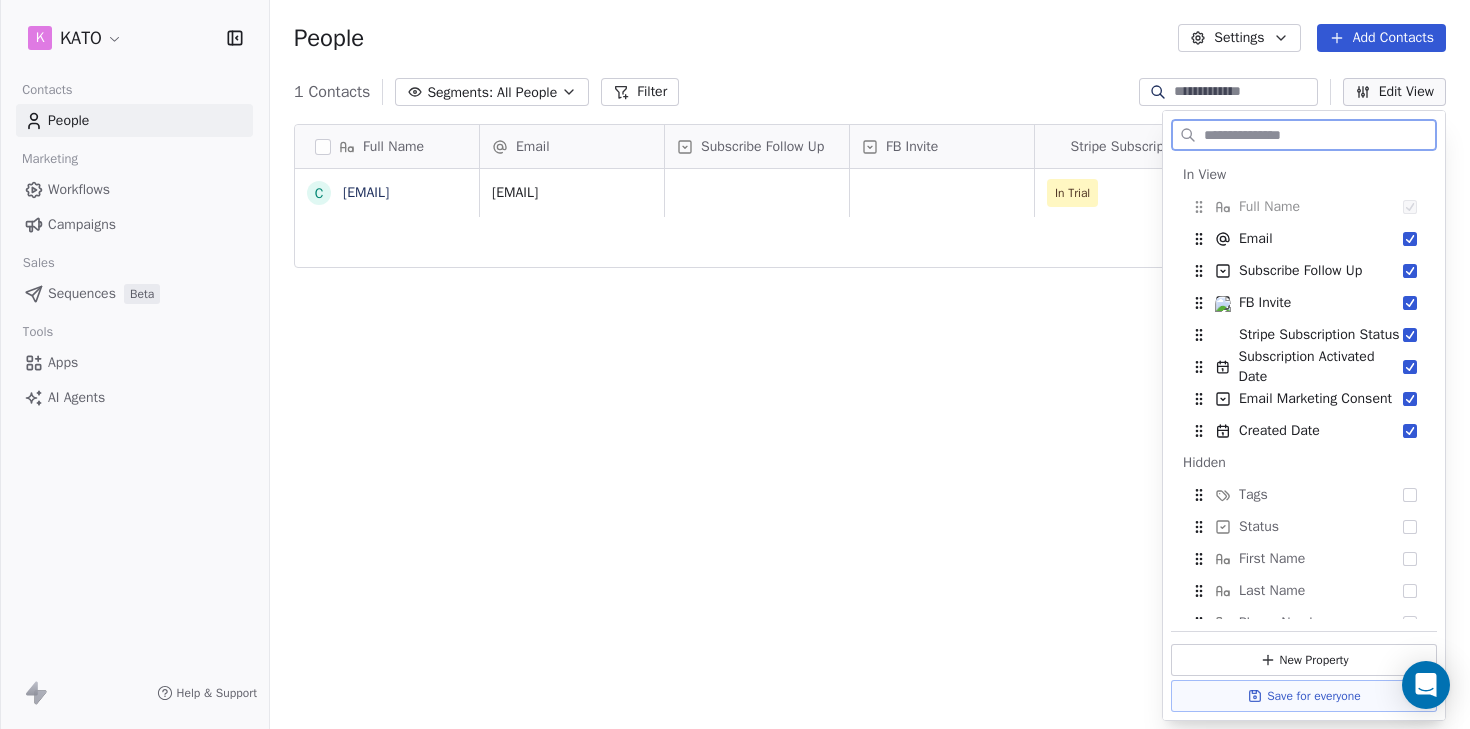scroll, scrollTop: 4, scrollLeft: 0, axis: vertical 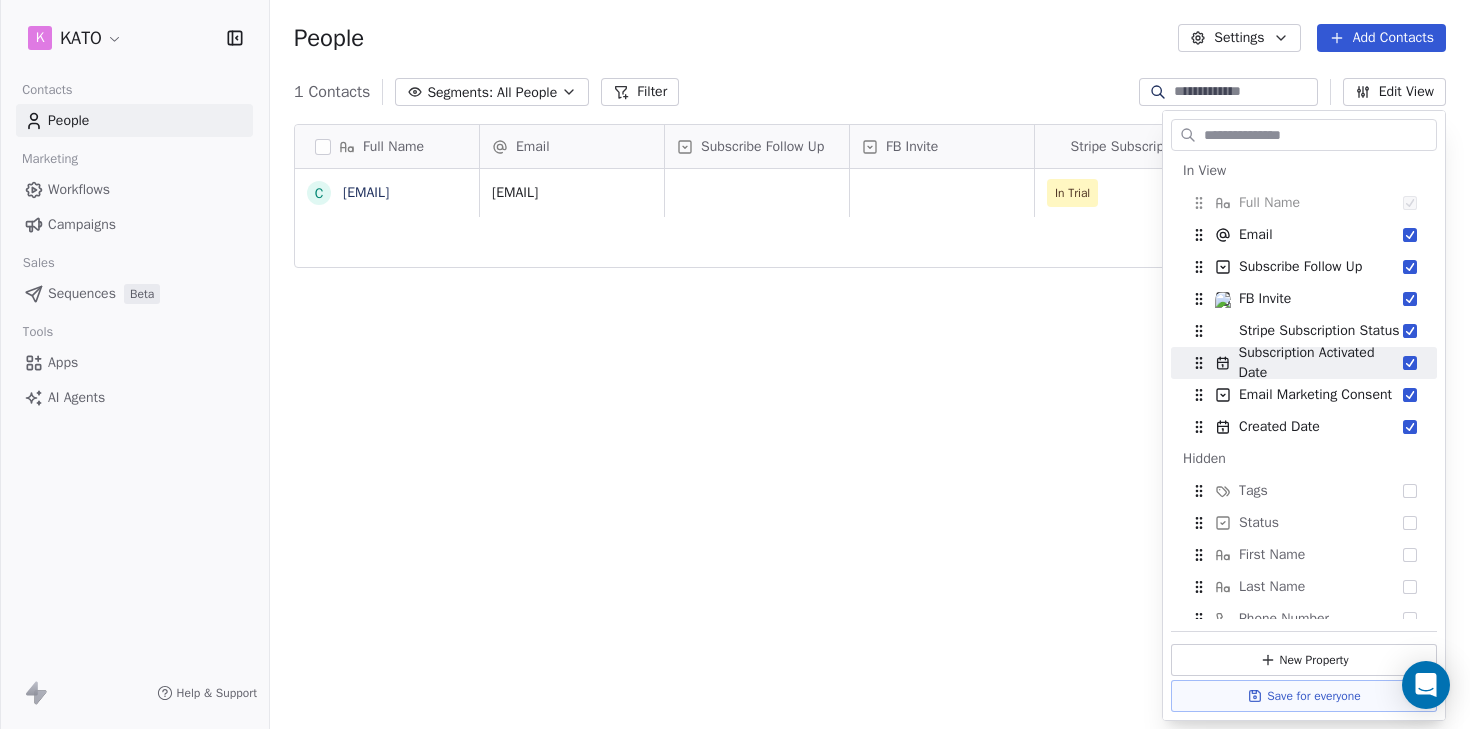 click on "Full Name c chowlokyi@gmail.com Email Subscribe Follow Up FB Invite Stripe Subscription Status Subscription Activated Date AWST Email Marketing Consent Created Date AWST chowlokyi@gmail.com In Trial Subscribed Jul 18, 2025 04:06 PM
To pick up a draggable item, press the space bar.
While dragging, use the arrow keys to move the item.
Press space again to drop the item in its new position, or press escape to cancel." at bounding box center (870, 429) 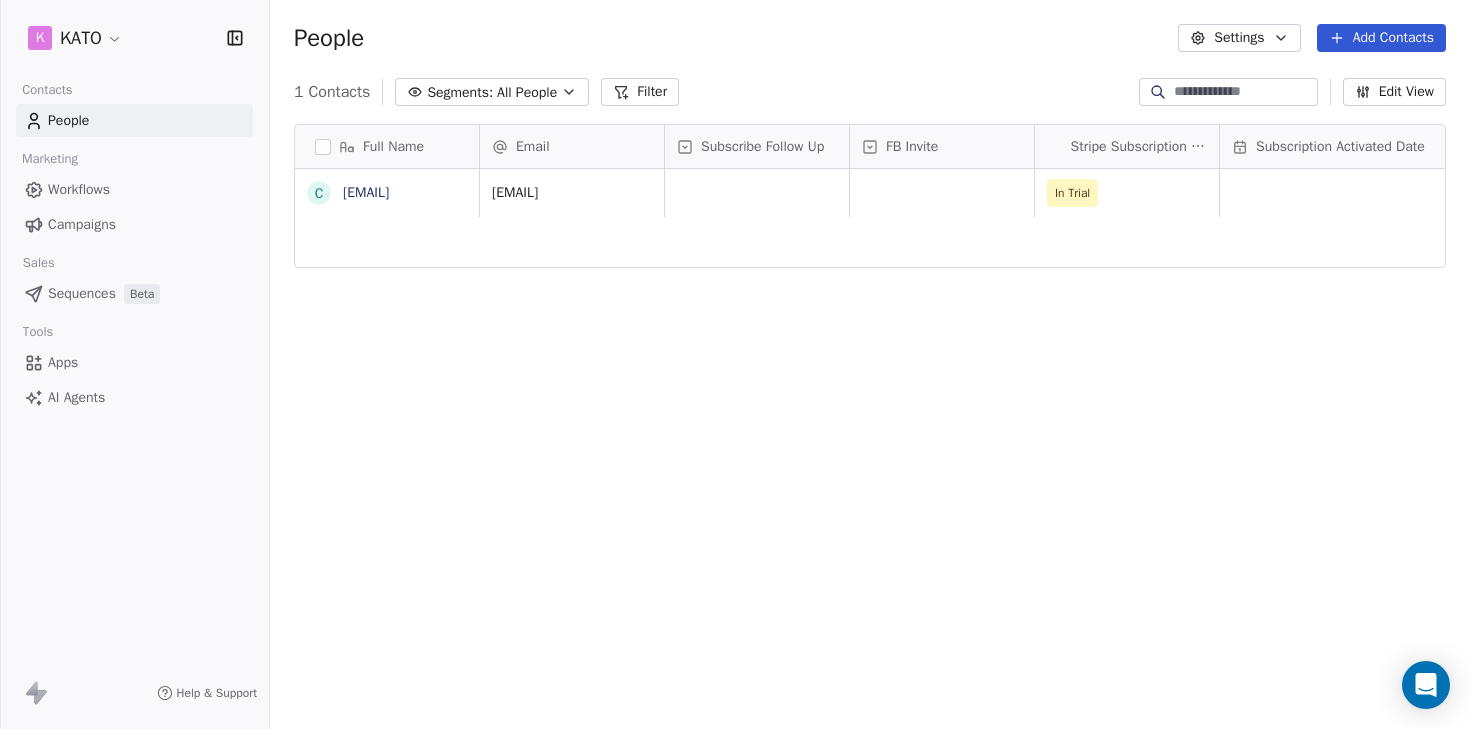 click on "Full Name c chowlokyi@gmail.com Email Subscribe Follow Up FB Invite Stripe Subscription Status Subscription Activated Date AWST Email Marketing Consent Created Date AWST chowlokyi@gmail.com In Trial Subscribed Jul 18, 2025 04:06 PM
To pick up a draggable item, press the space bar.
While dragging, use the arrow keys to move the item.
Press space again to drop the item in its new position, or press escape to cancel." at bounding box center (870, 429) 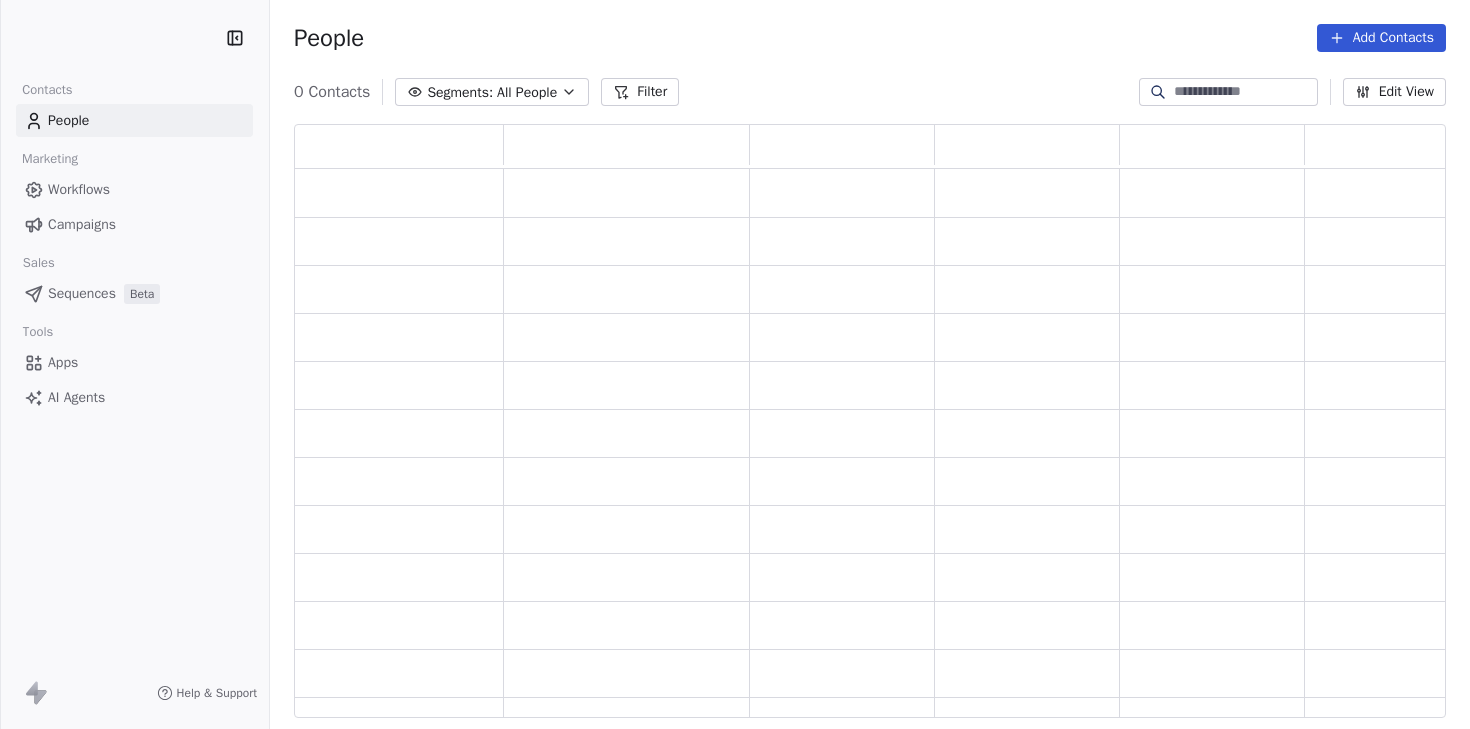 scroll, scrollTop: 0, scrollLeft: 0, axis: both 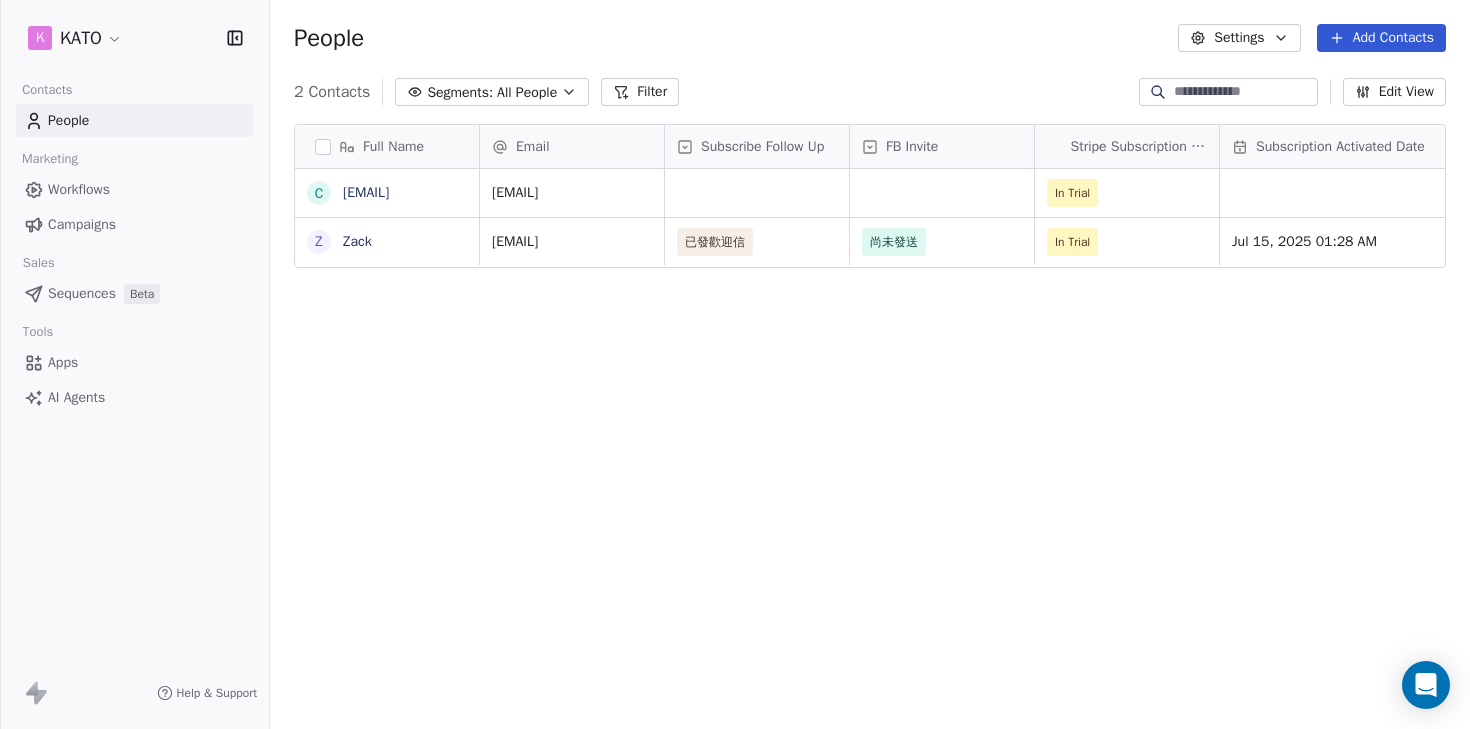 click on "Full Name c [EMAIL] Z [NAME] Email Subscribe Follow Up FB Invite Stripe Subscription Status Subscription Activated Date AWST Email Marketing Consent Created Date AWST [EMAIL] In Trial Subscribed [DATE] [TIME] [EMAIL] 已發歡迎信 尚未發送 In Trial [DATE] [TIME] Subscribed [DATE] [TIME]
To pick up a draggable item, press the space bar.
While dragging, use the arrow keys to move the item.
Press space again to drop the item in its new position, or press escape to cancel." at bounding box center [870, 429] 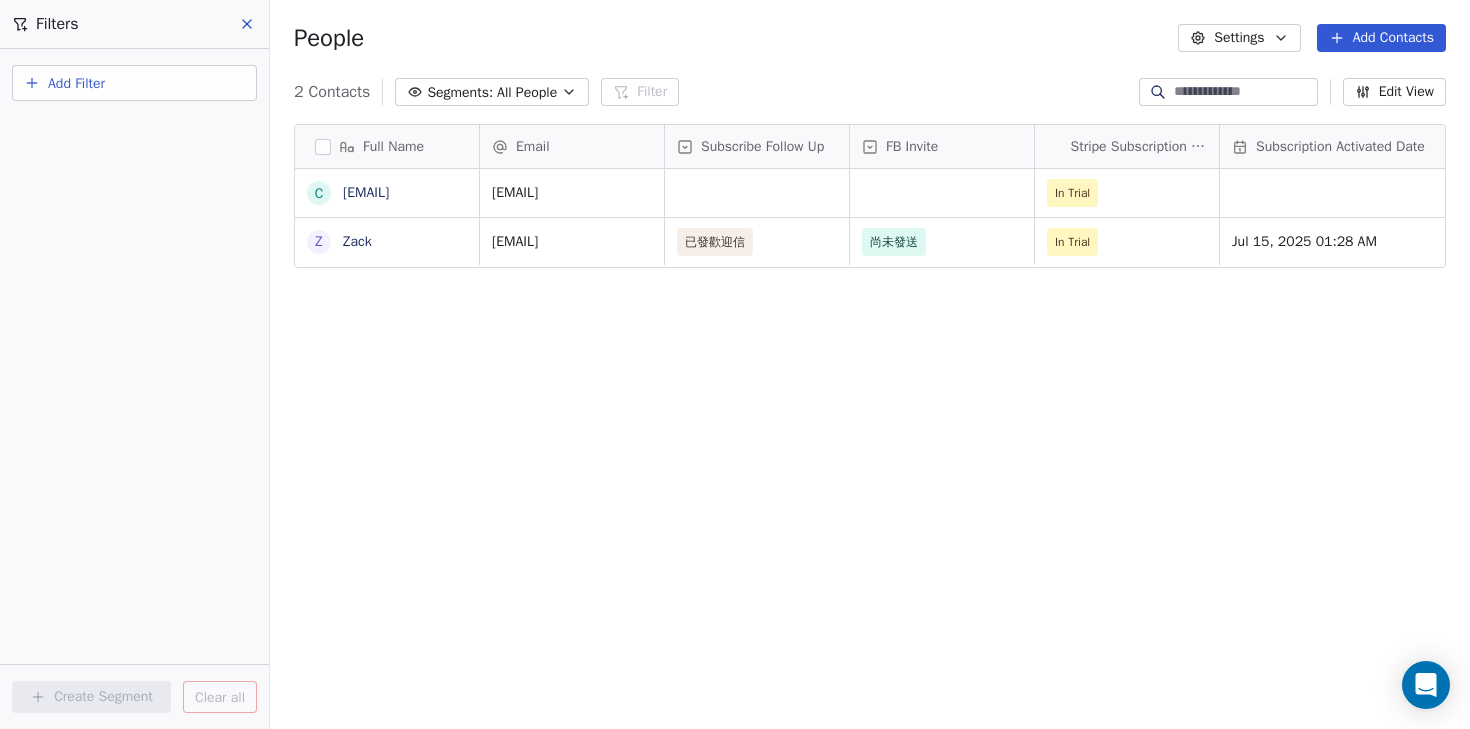 click 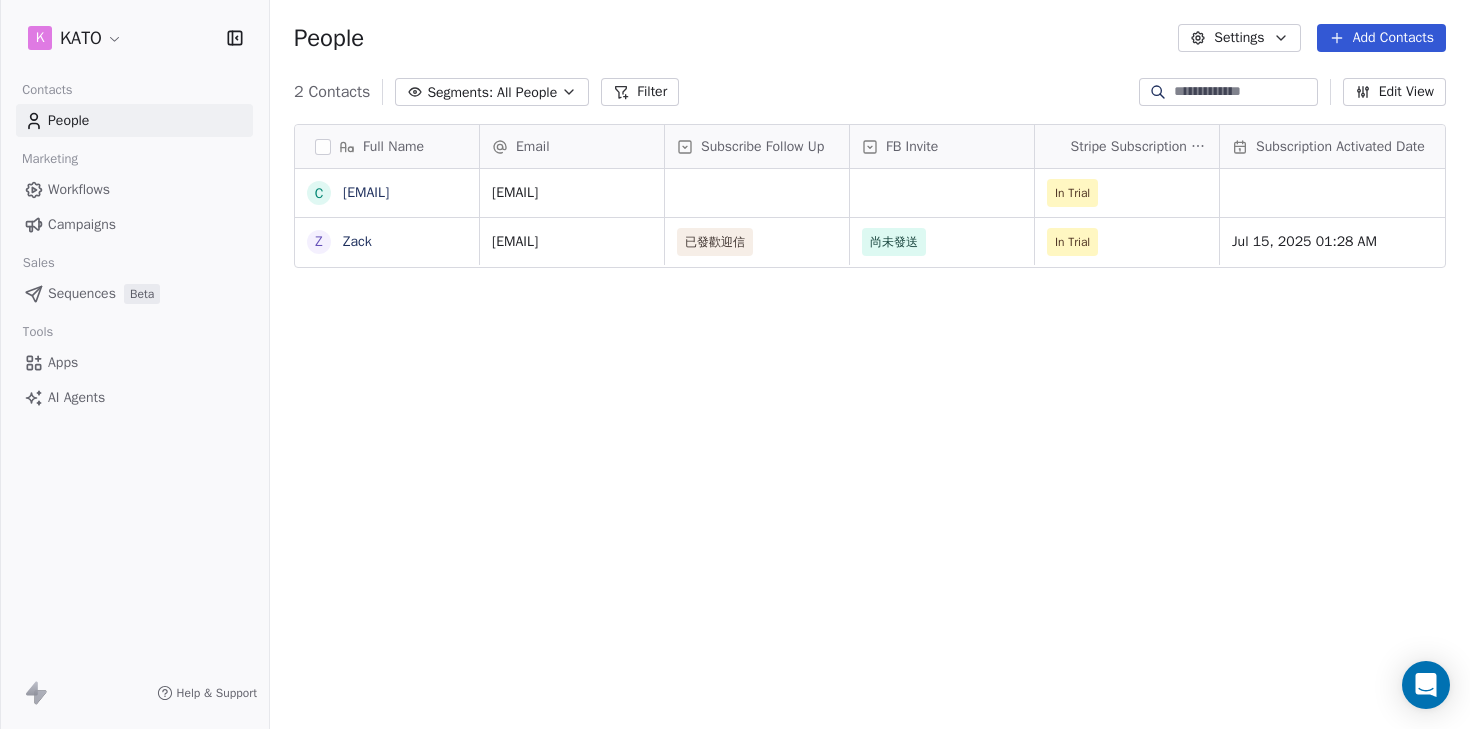 click on "Add Contacts" at bounding box center (1381, 38) 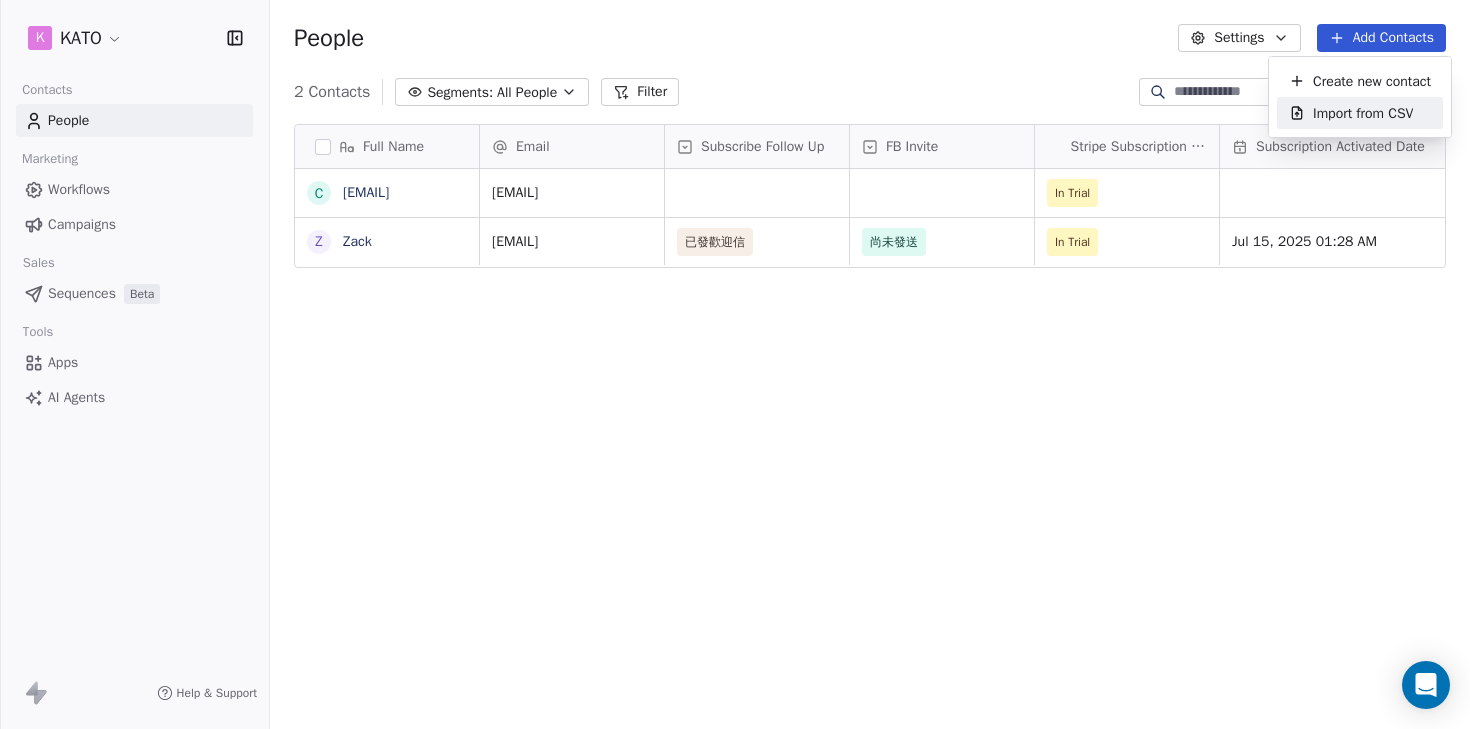 click on "Import from CSV" at bounding box center (1363, 113) 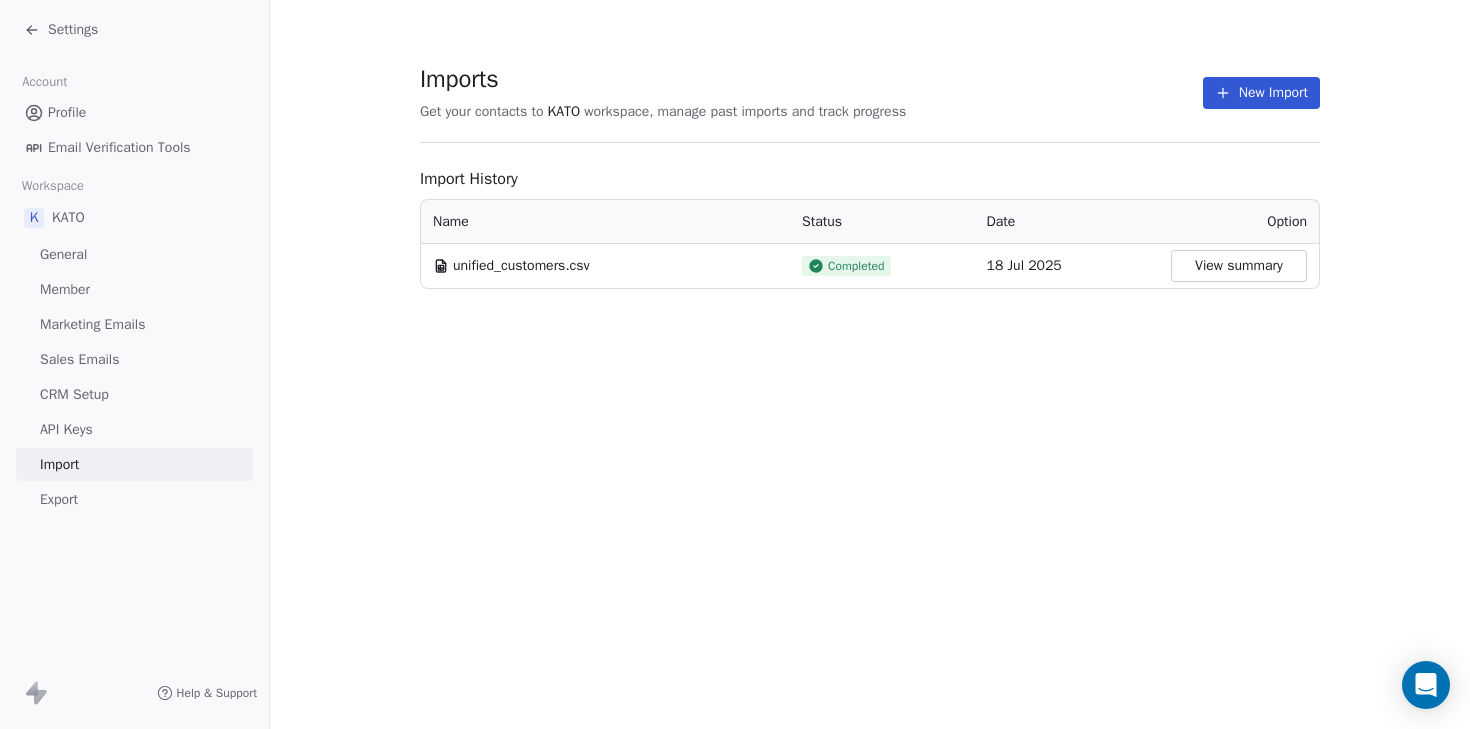click on "unified_customers.csv" at bounding box center [521, 266] 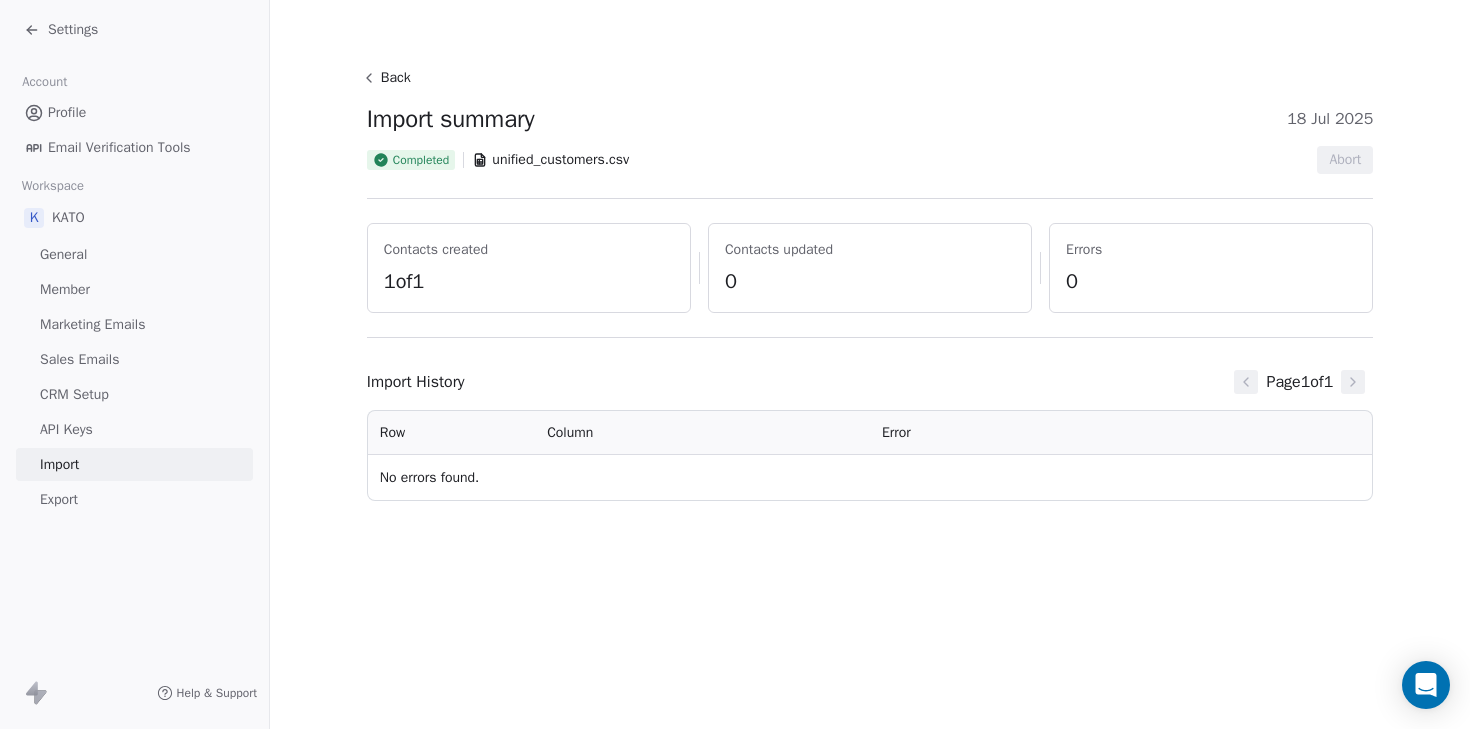 click on "Import" at bounding box center [134, 464] 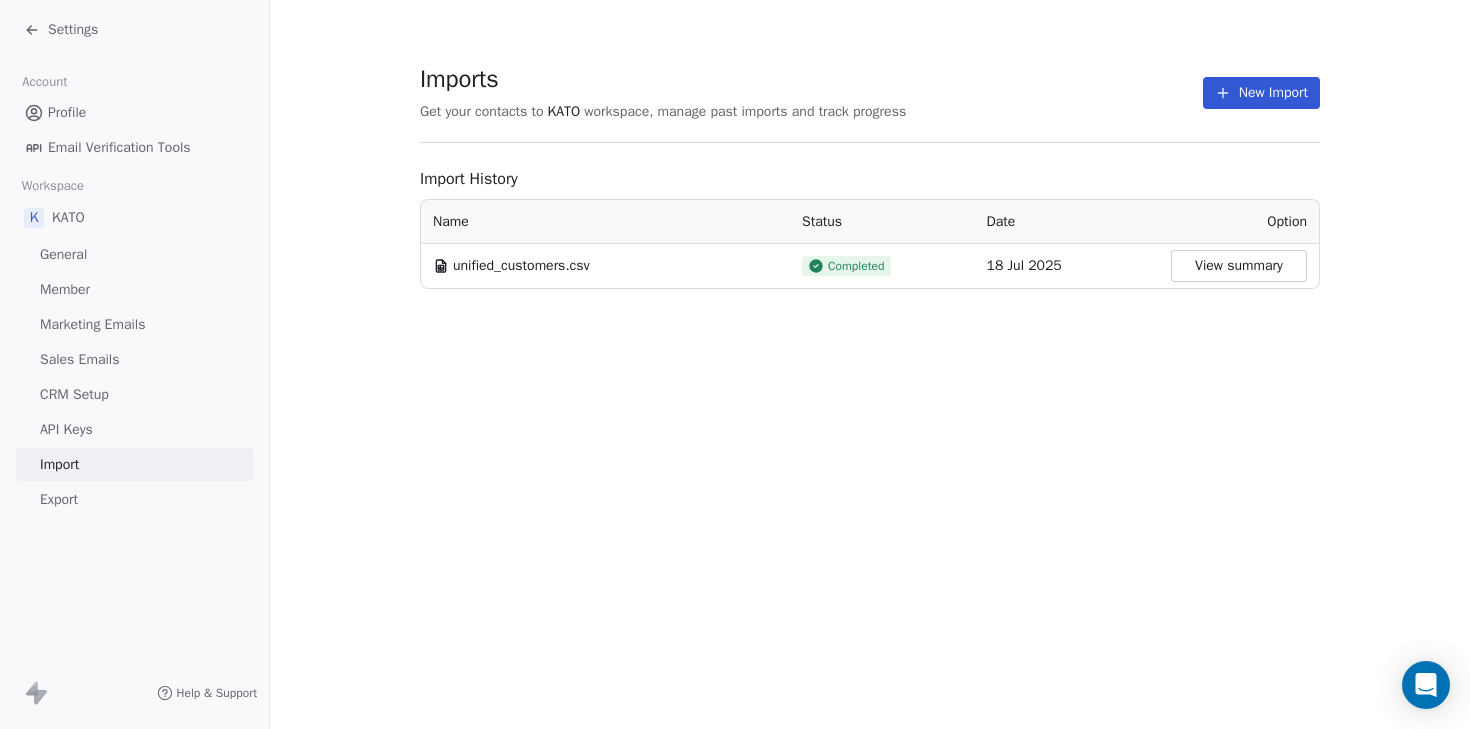 click on "New Import" at bounding box center (1261, 93) 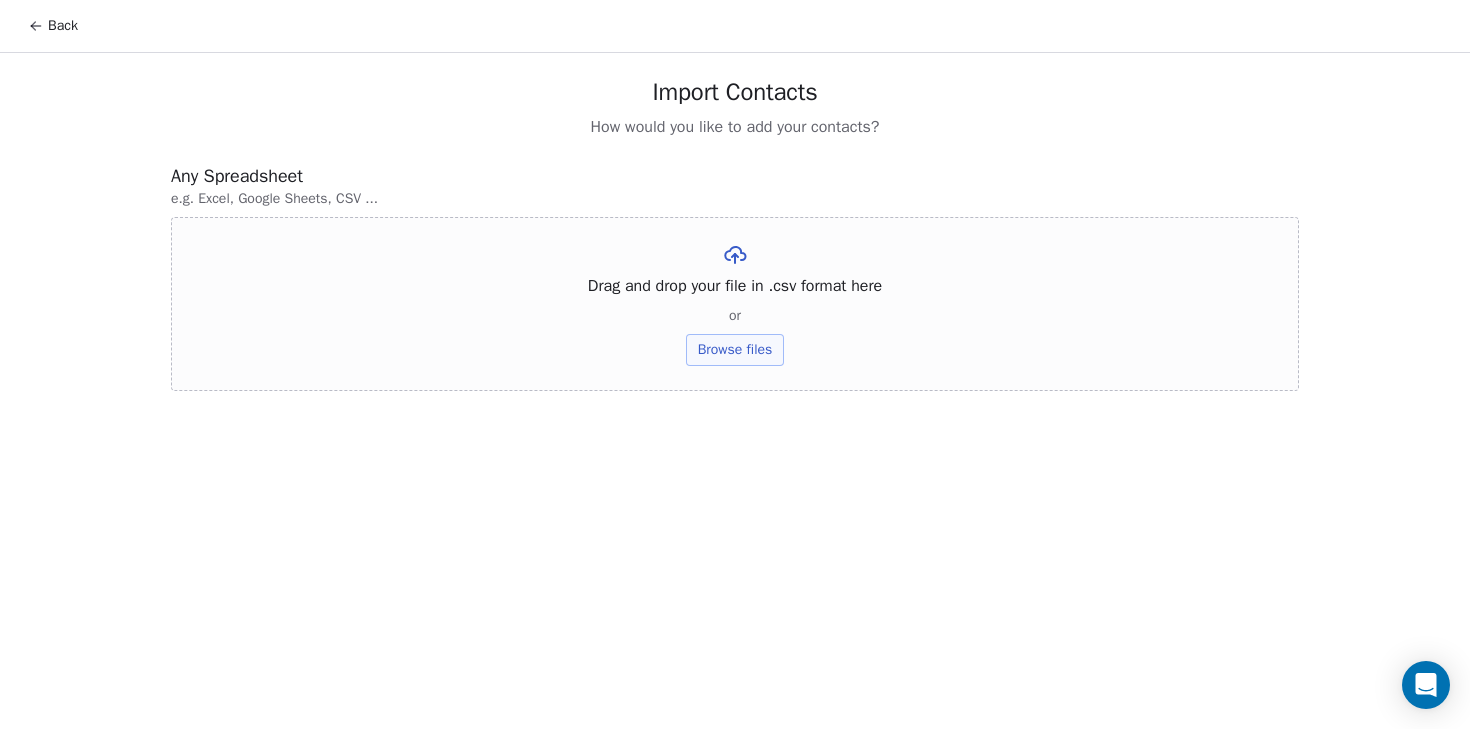 click on "Browse files" at bounding box center (735, 350) 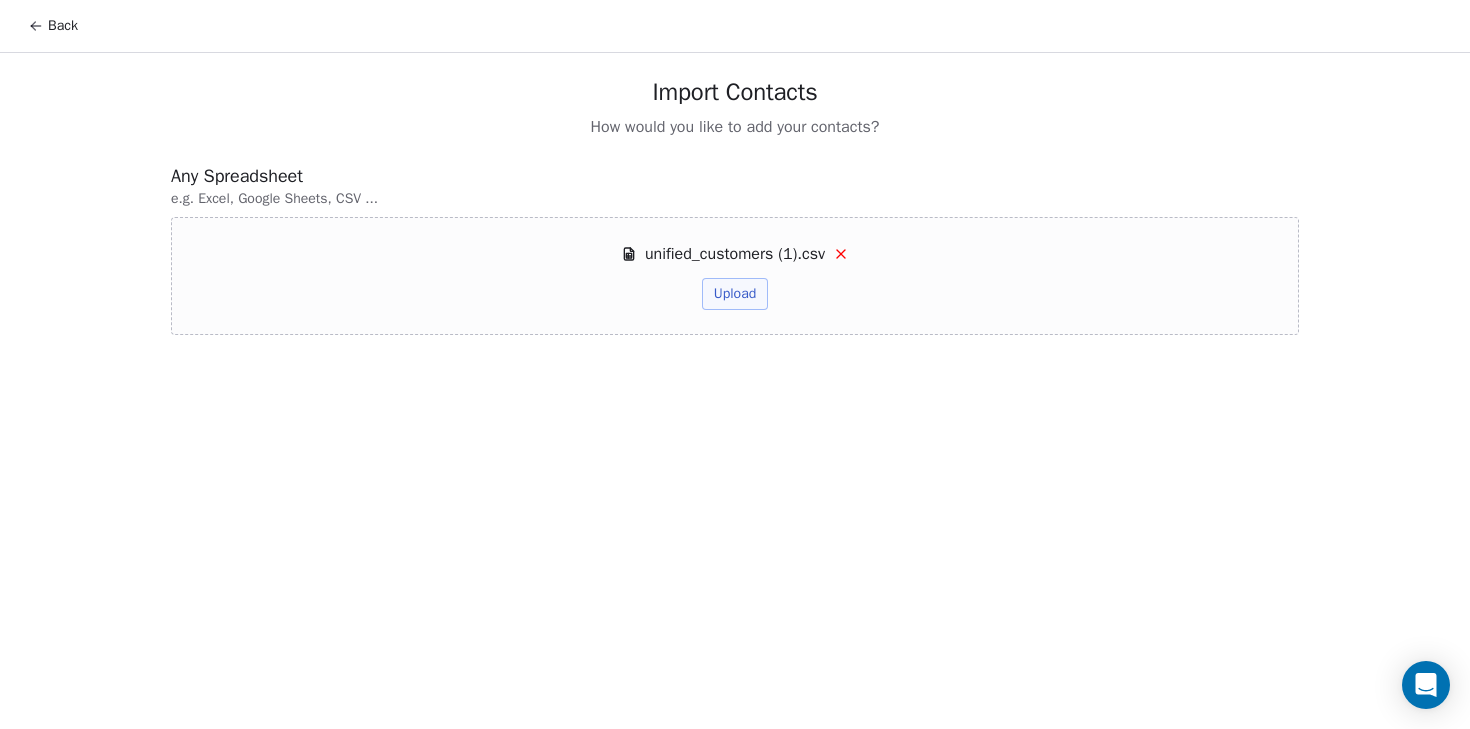 click on "Upload" at bounding box center (735, 294) 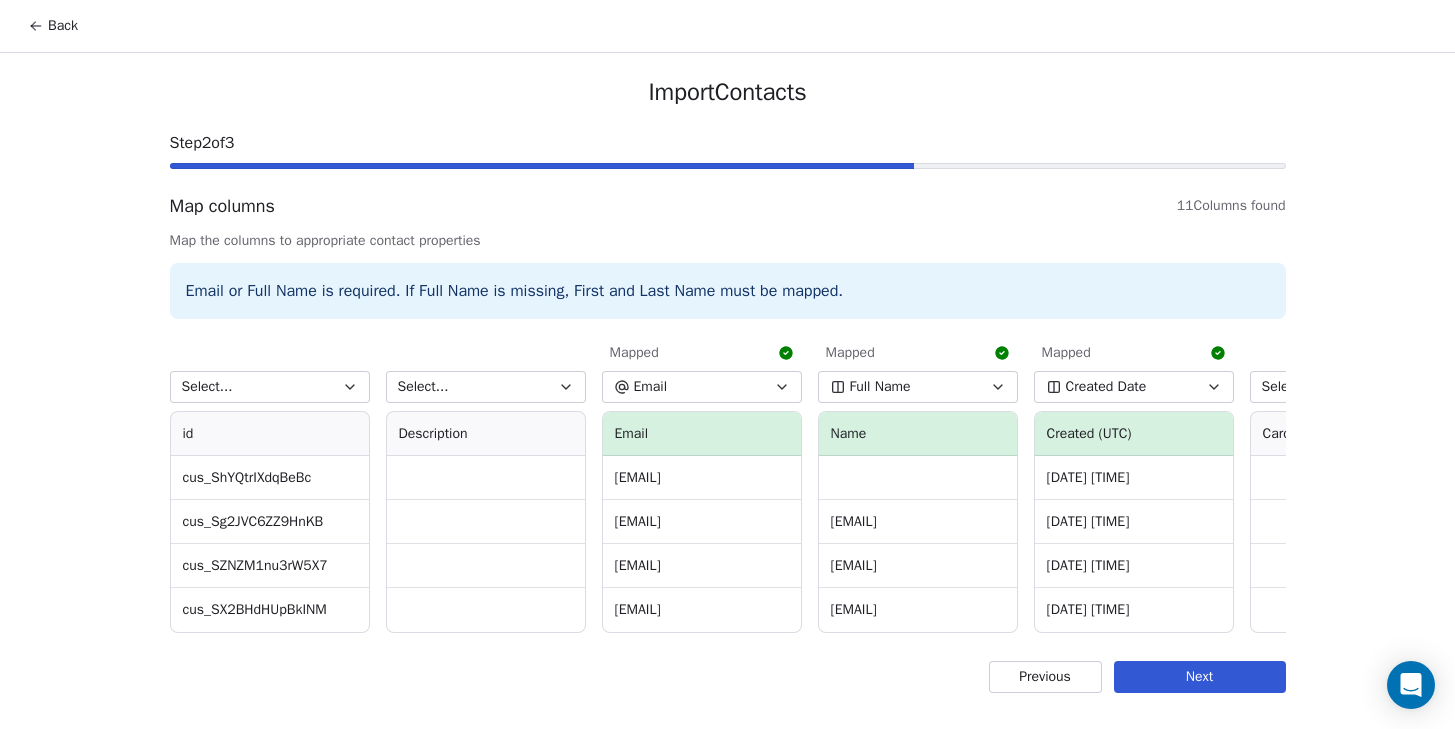scroll, scrollTop: 3, scrollLeft: 0, axis: vertical 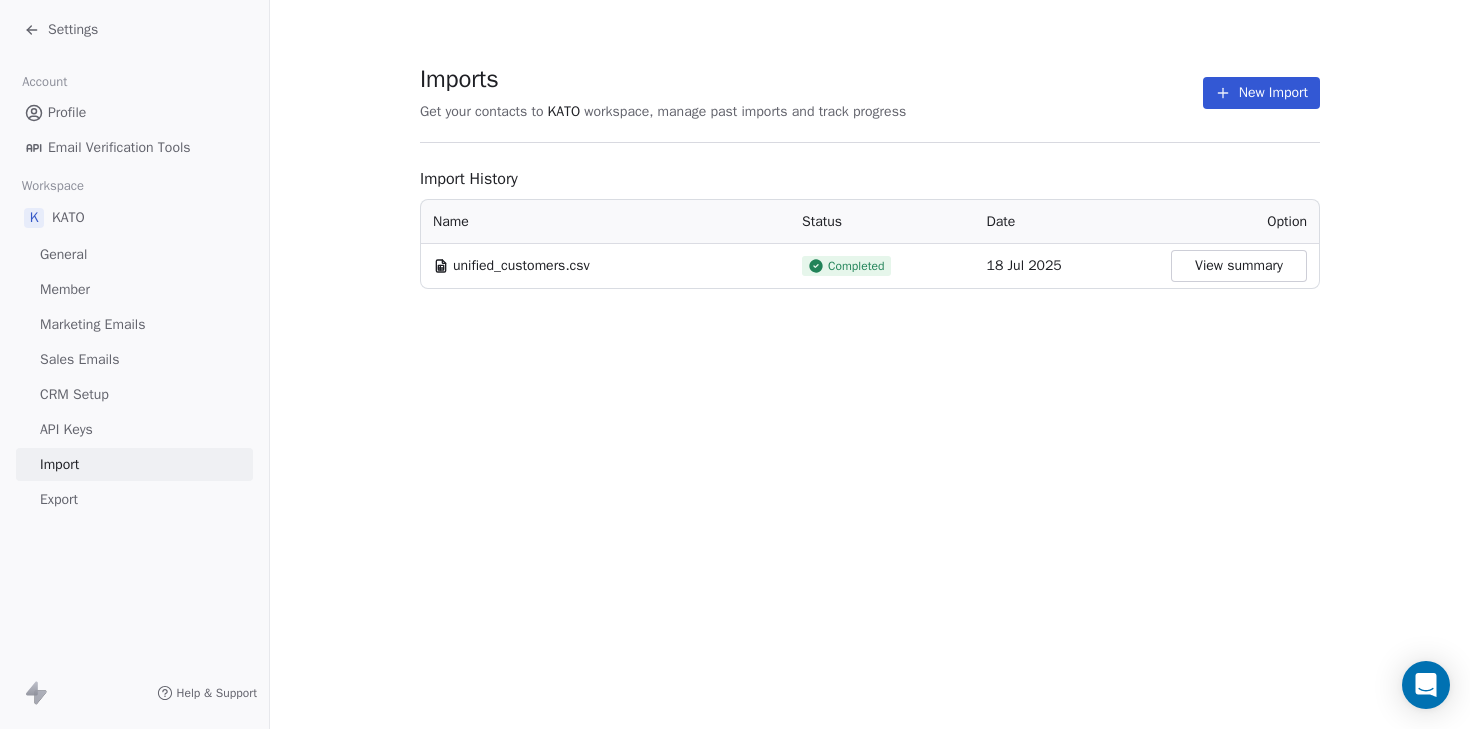 click on "New Import" at bounding box center (1261, 93) 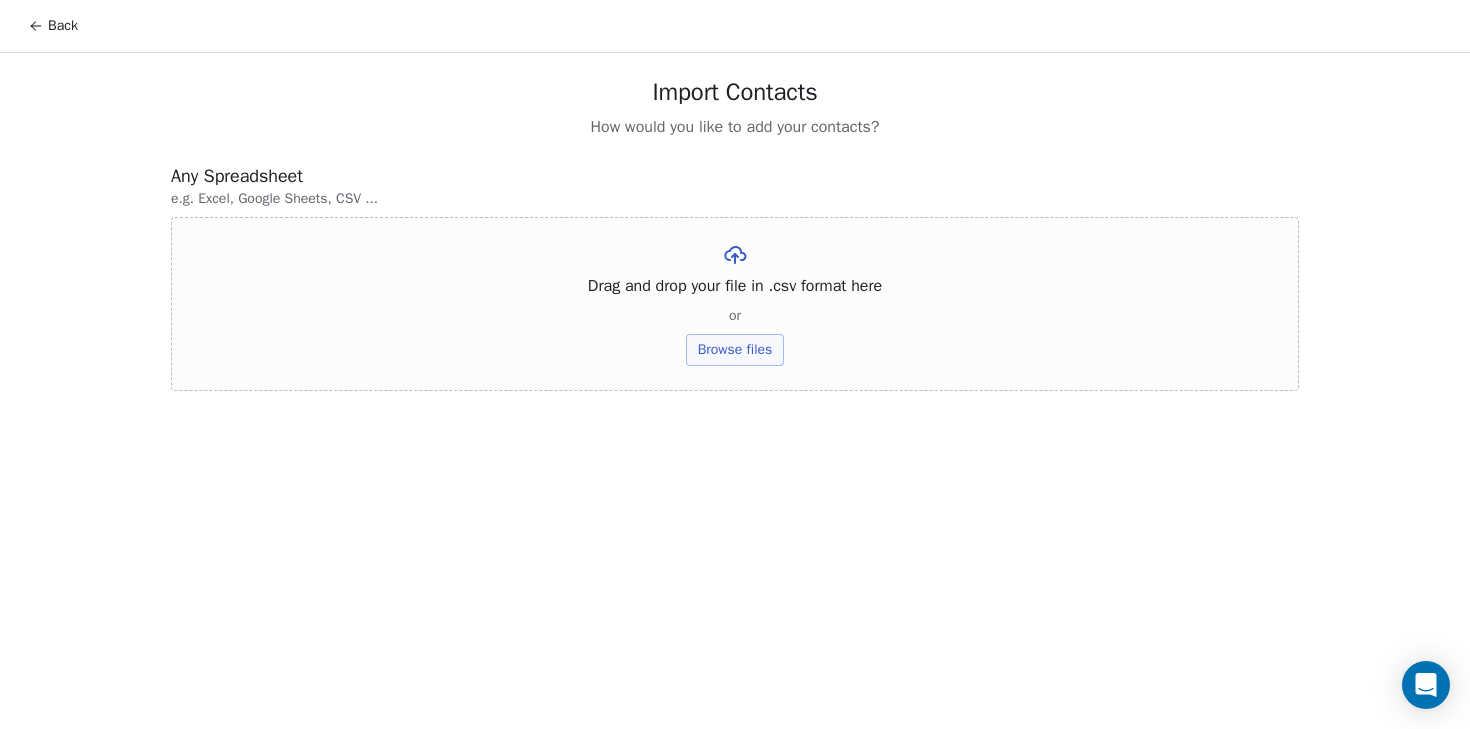 click on "Browse files" at bounding box center [735, 350] 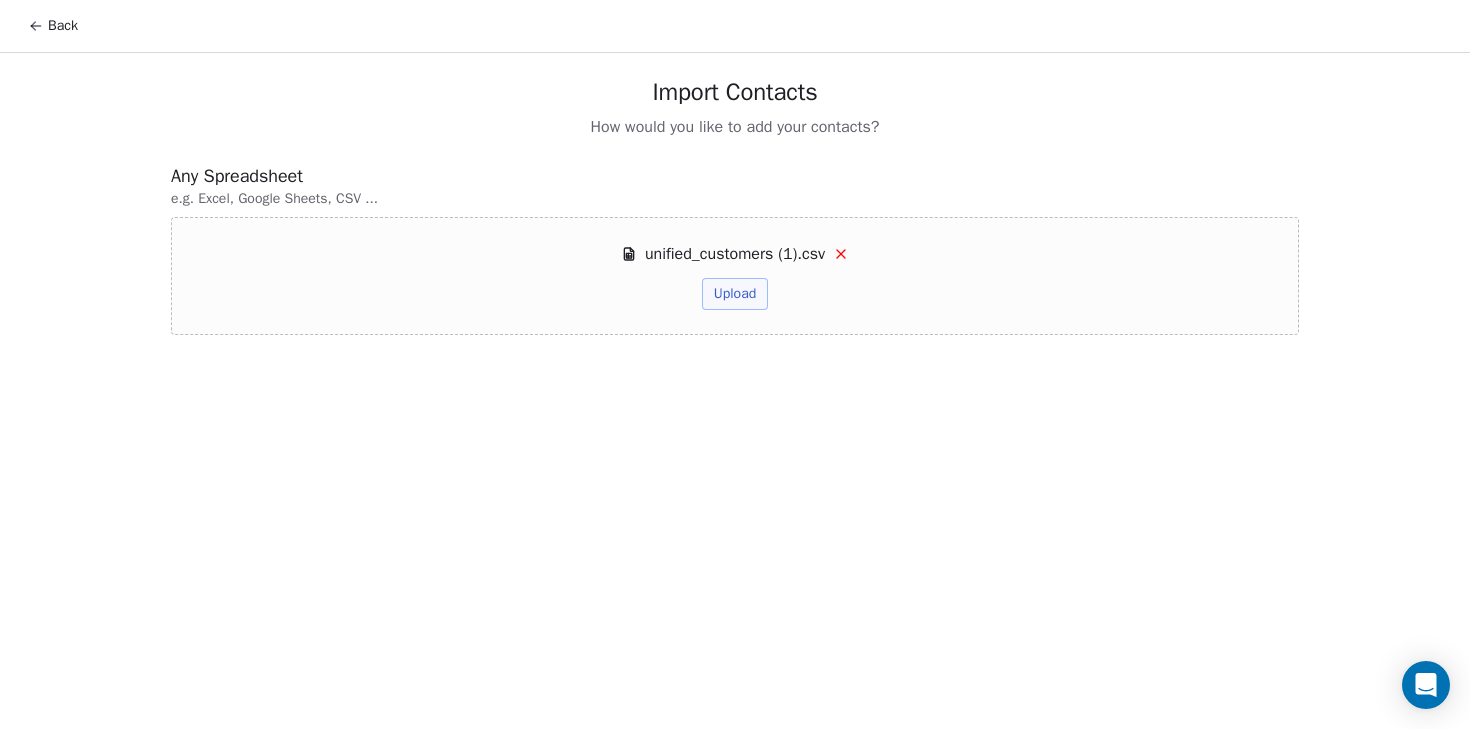 click on "Upload" at bounding box center [735, 294] 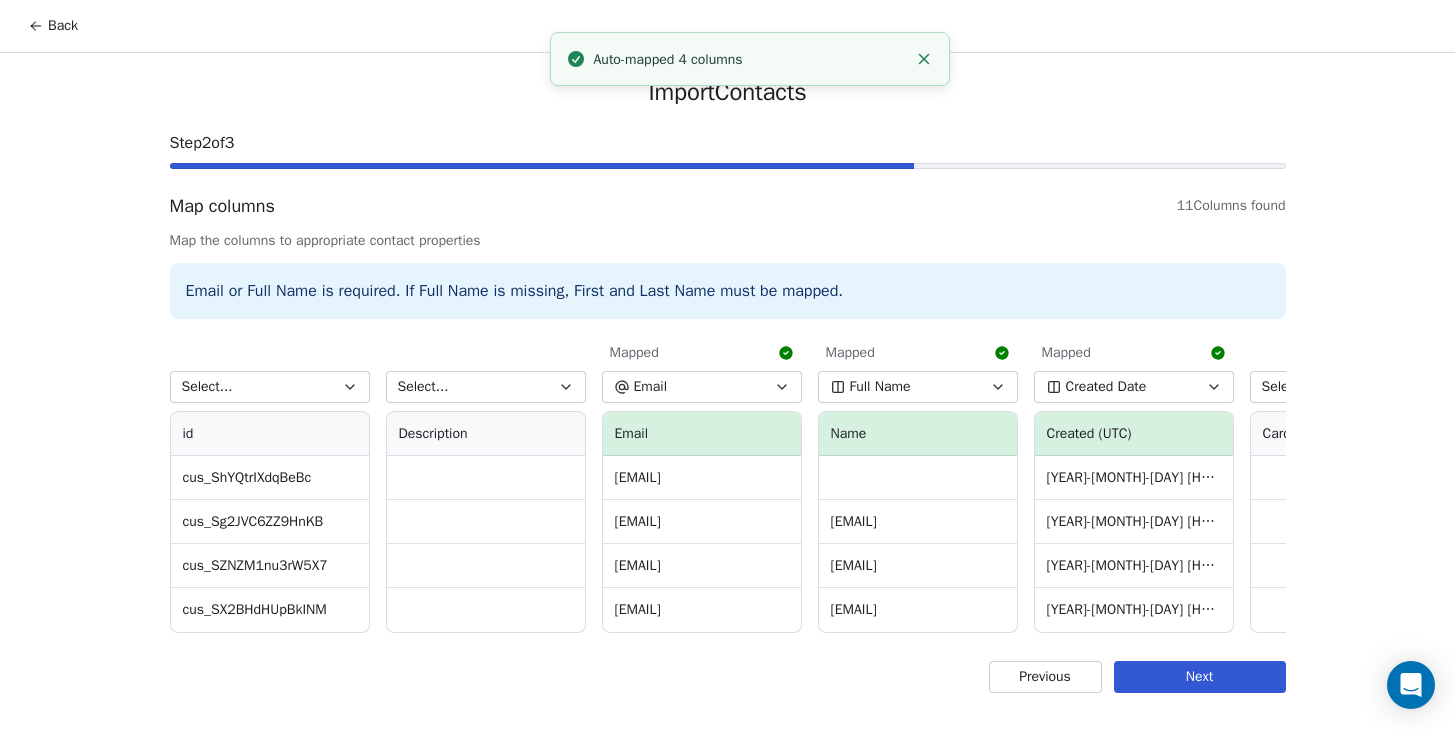 scroll, scrollTop: 3, scrollLeft: 0, axis: vertical 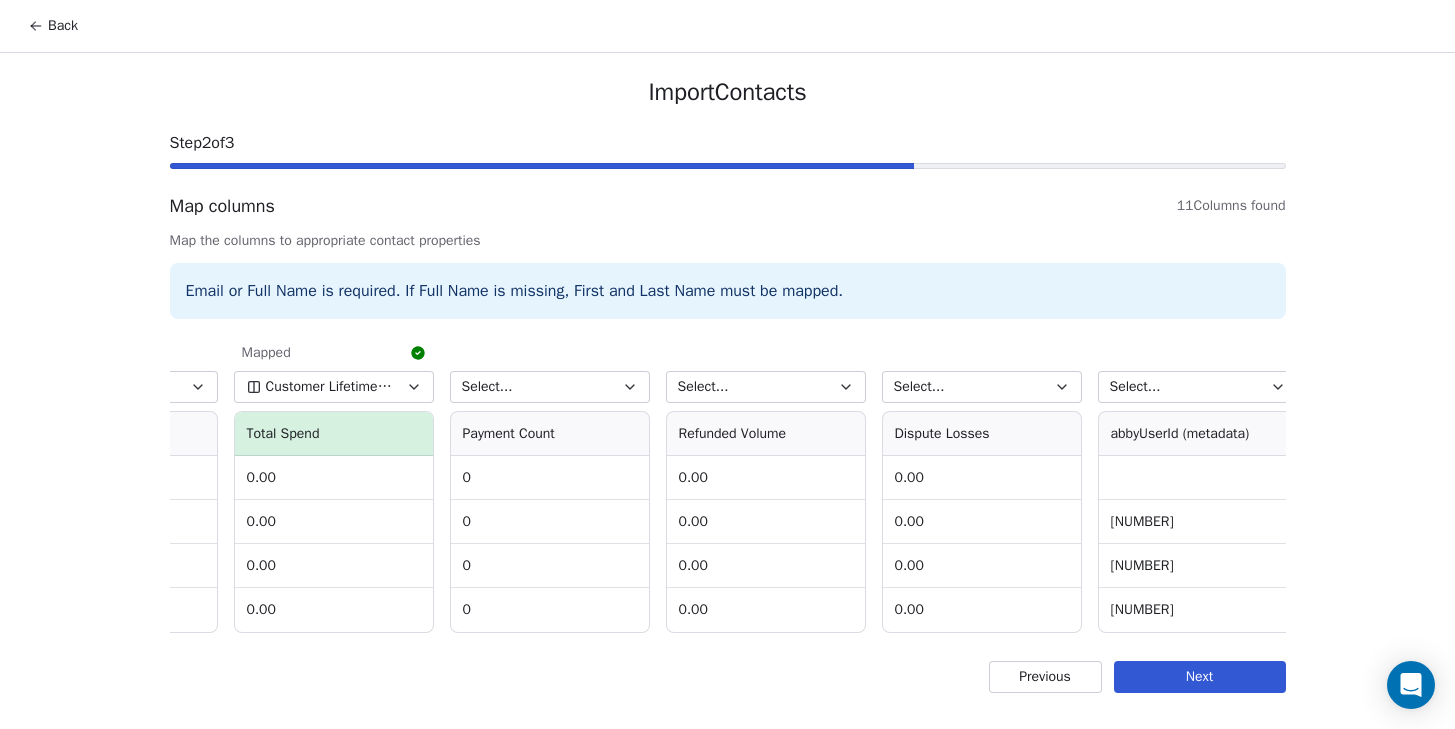click on "Select..." at bounding box center (1198, 387) 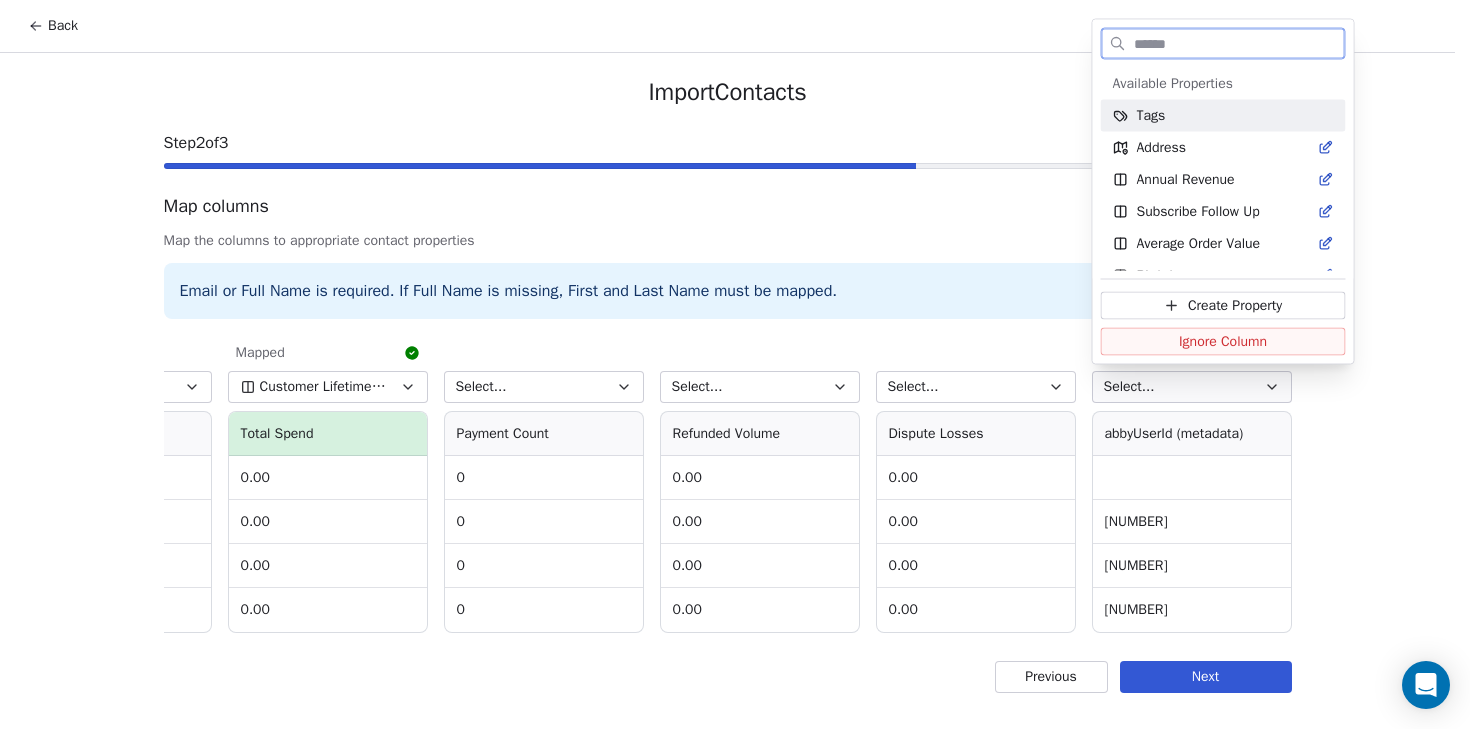 click on "Create Property" at bounding box center [1235, 305] 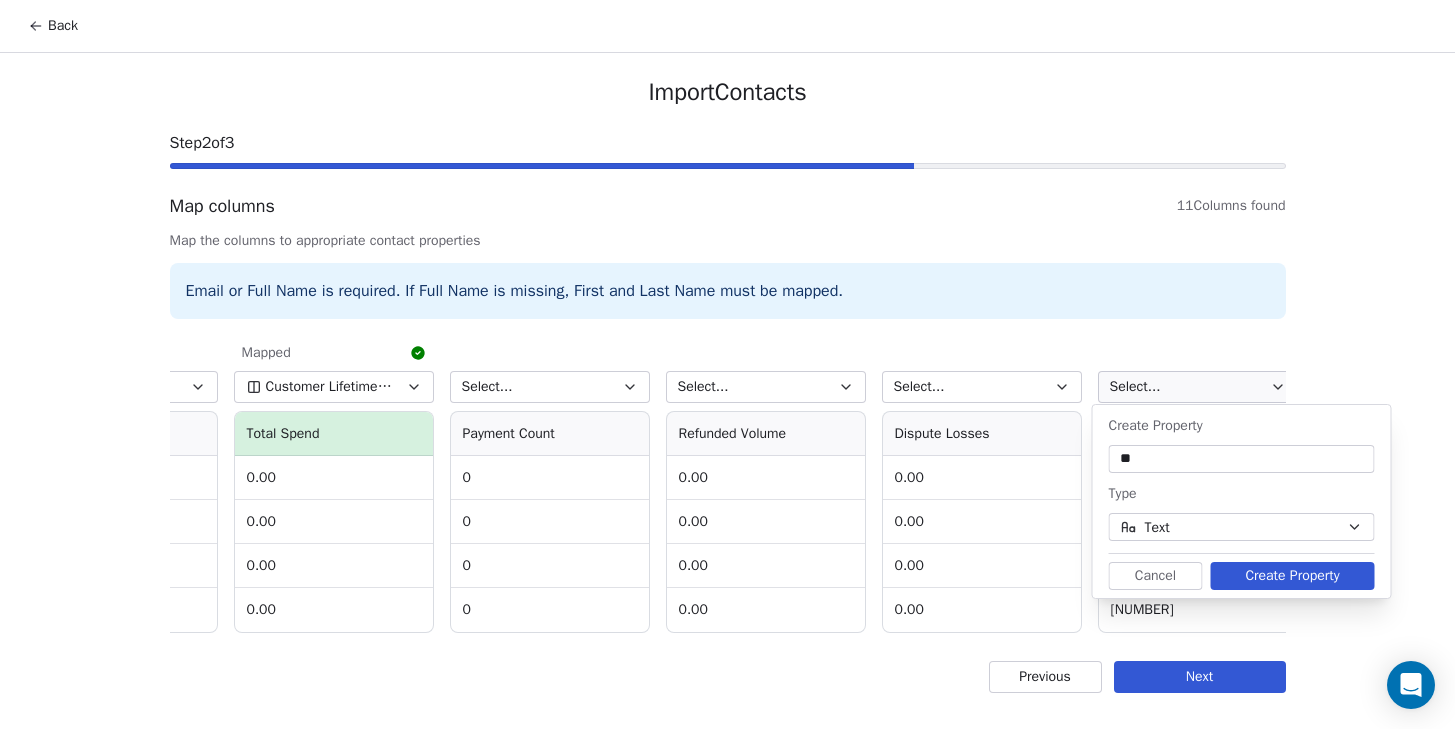 type on "*" 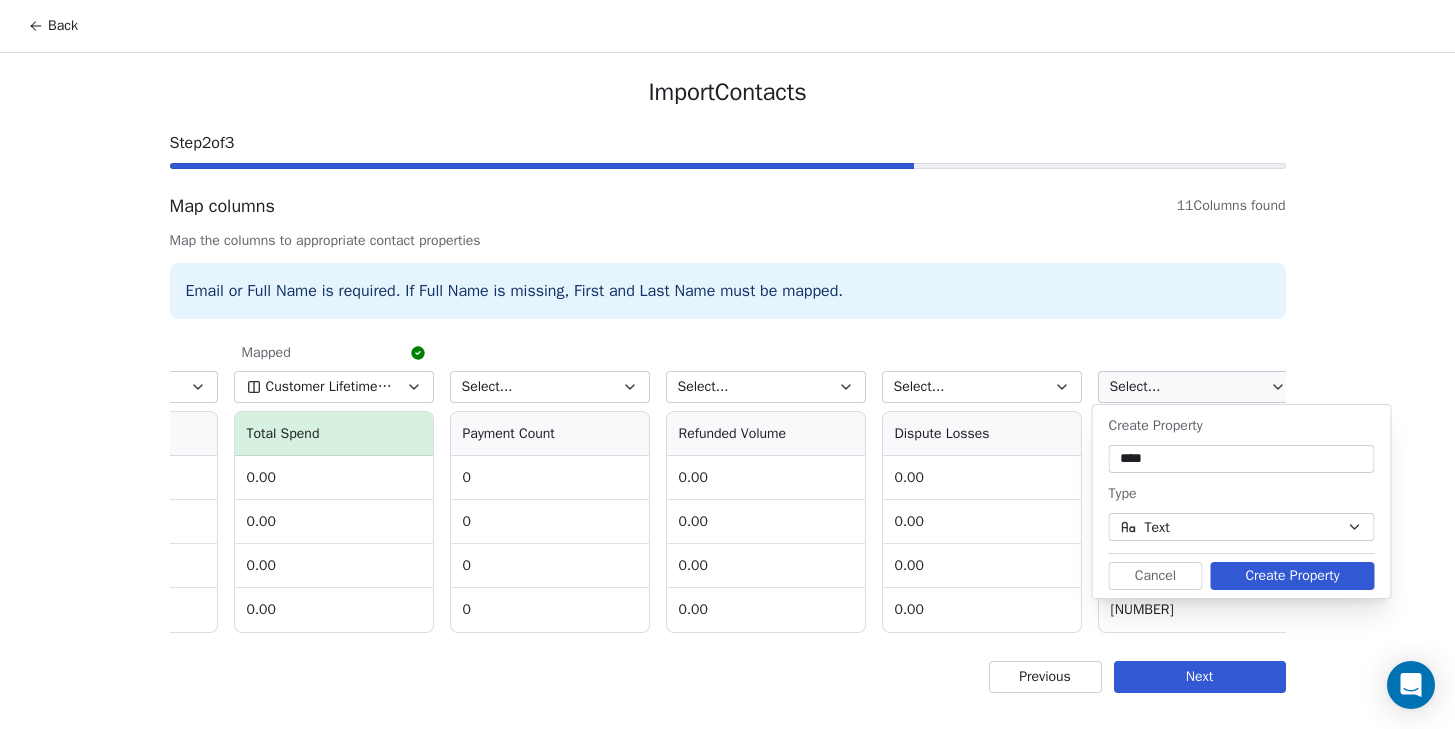 type on "****" 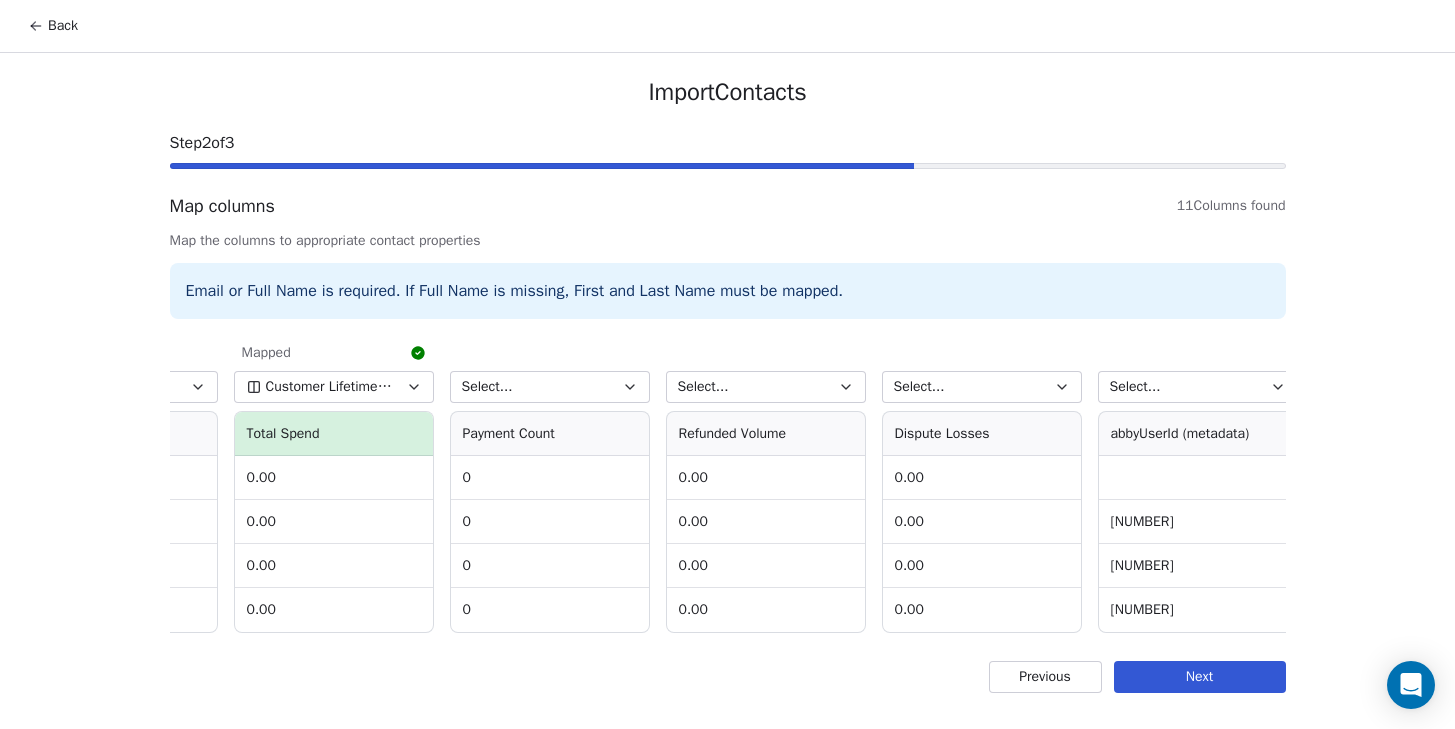 click on "Select..." at bounding box center (1198, 387) 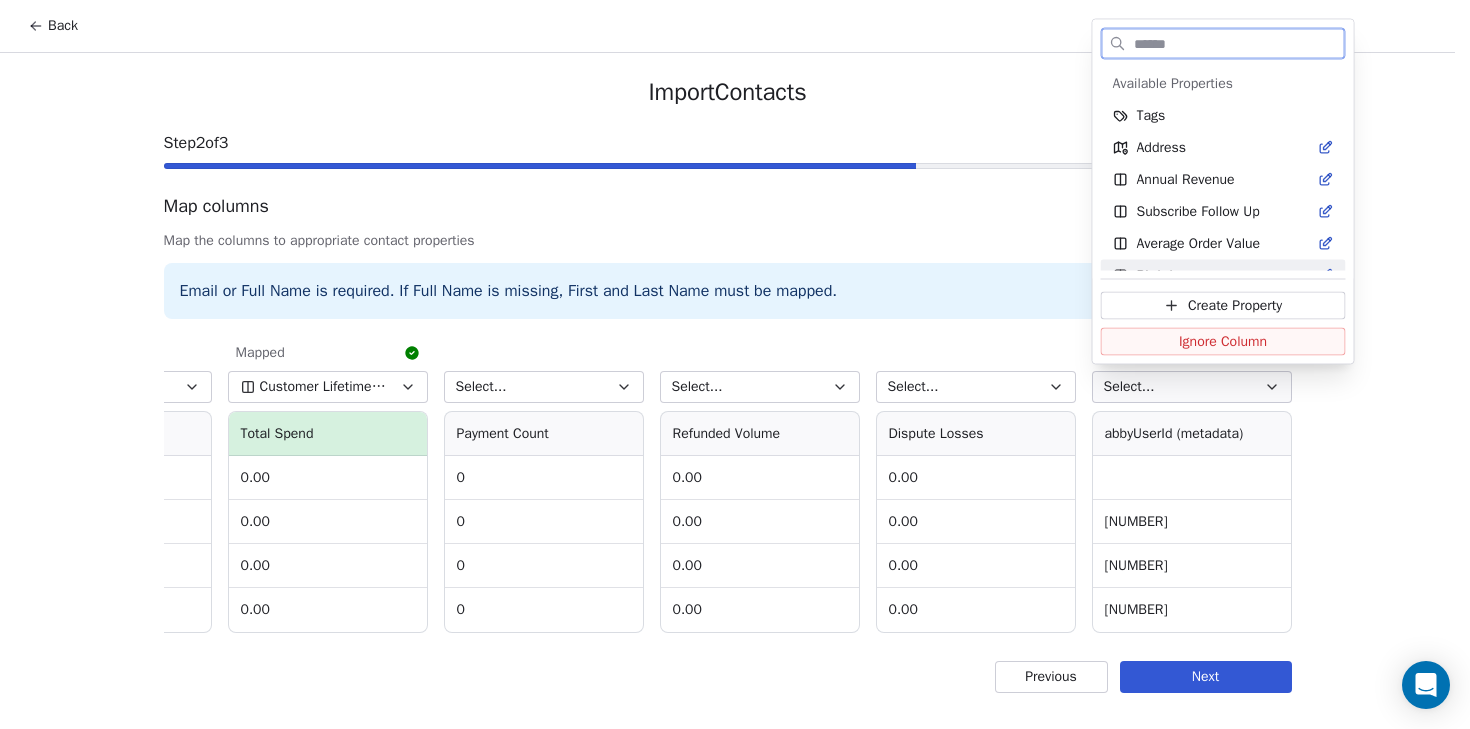 click on "Create Property" at bounding box center (1235, 305) 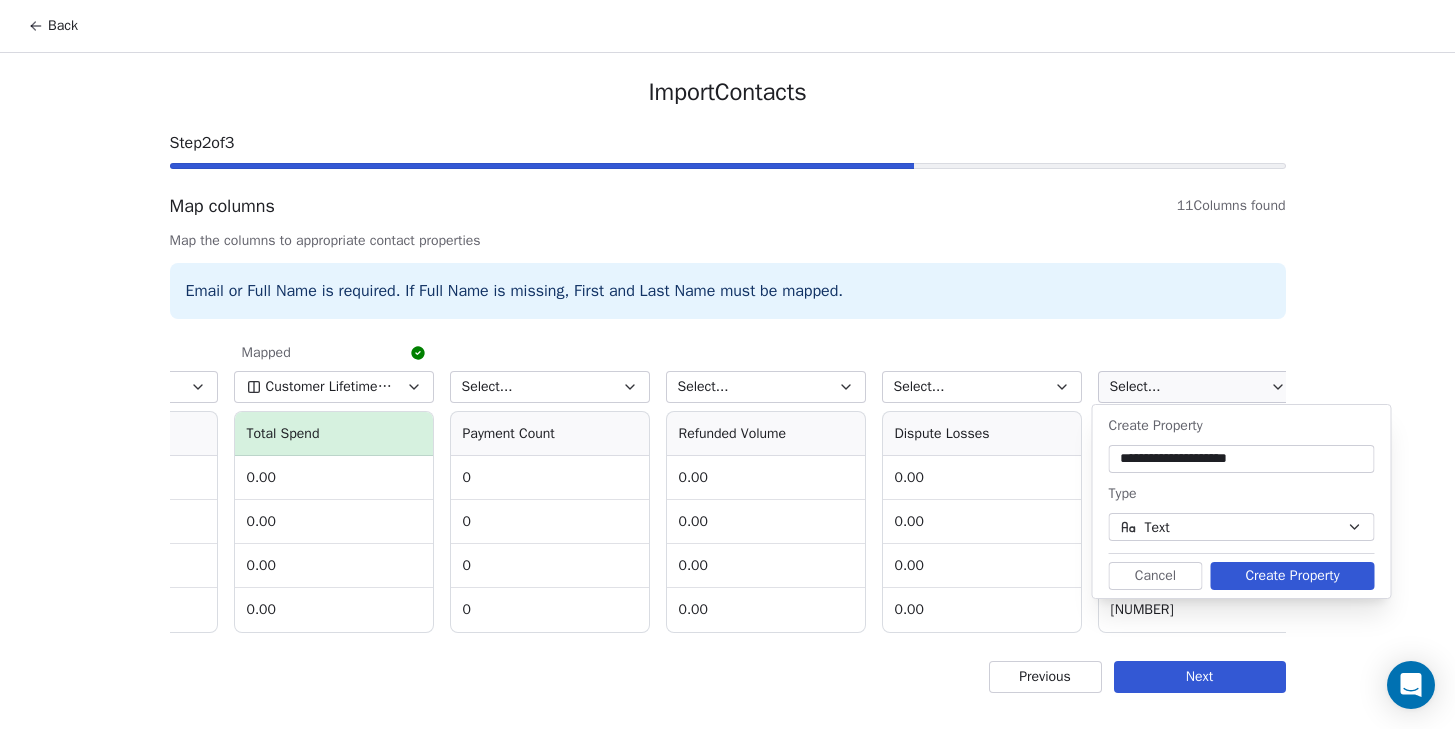 click on "**********" at bounding box center (1242, 459) 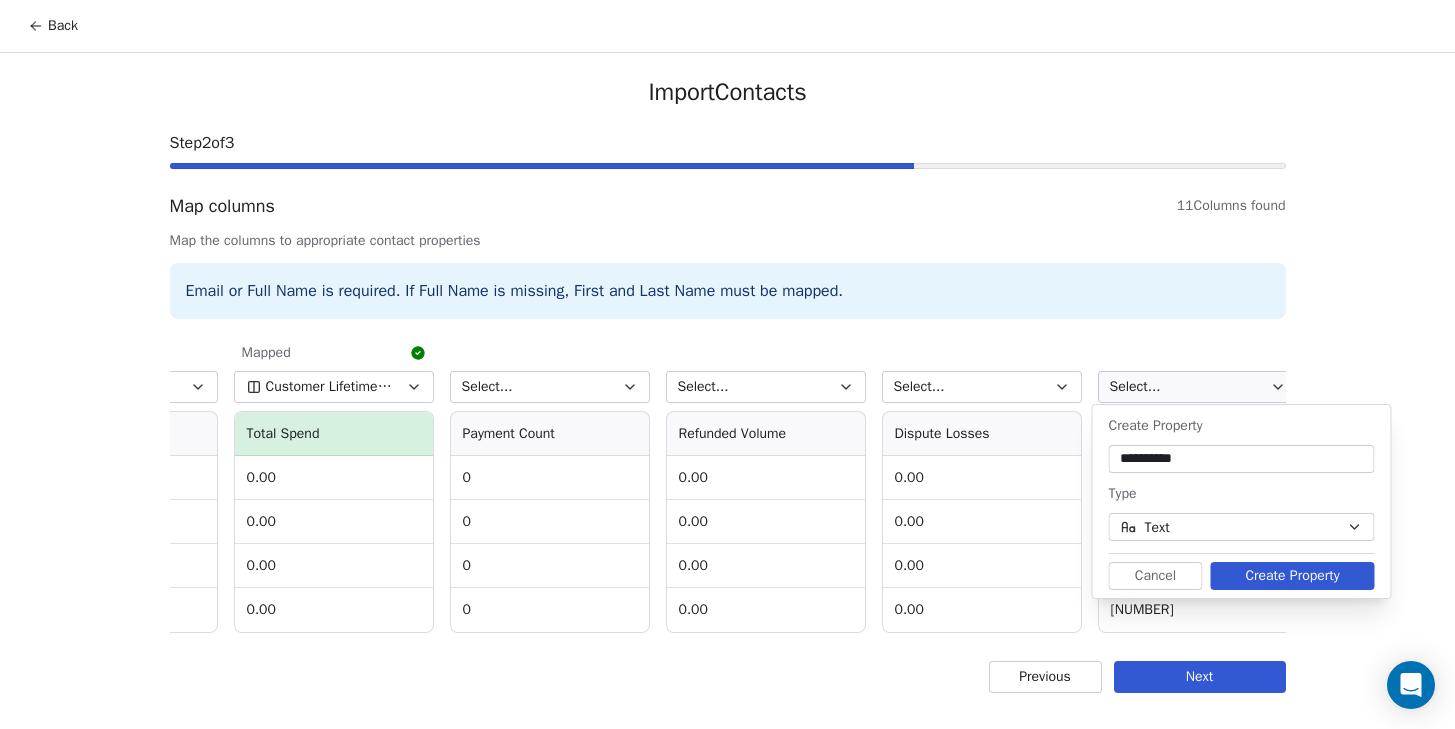 type on "**********" 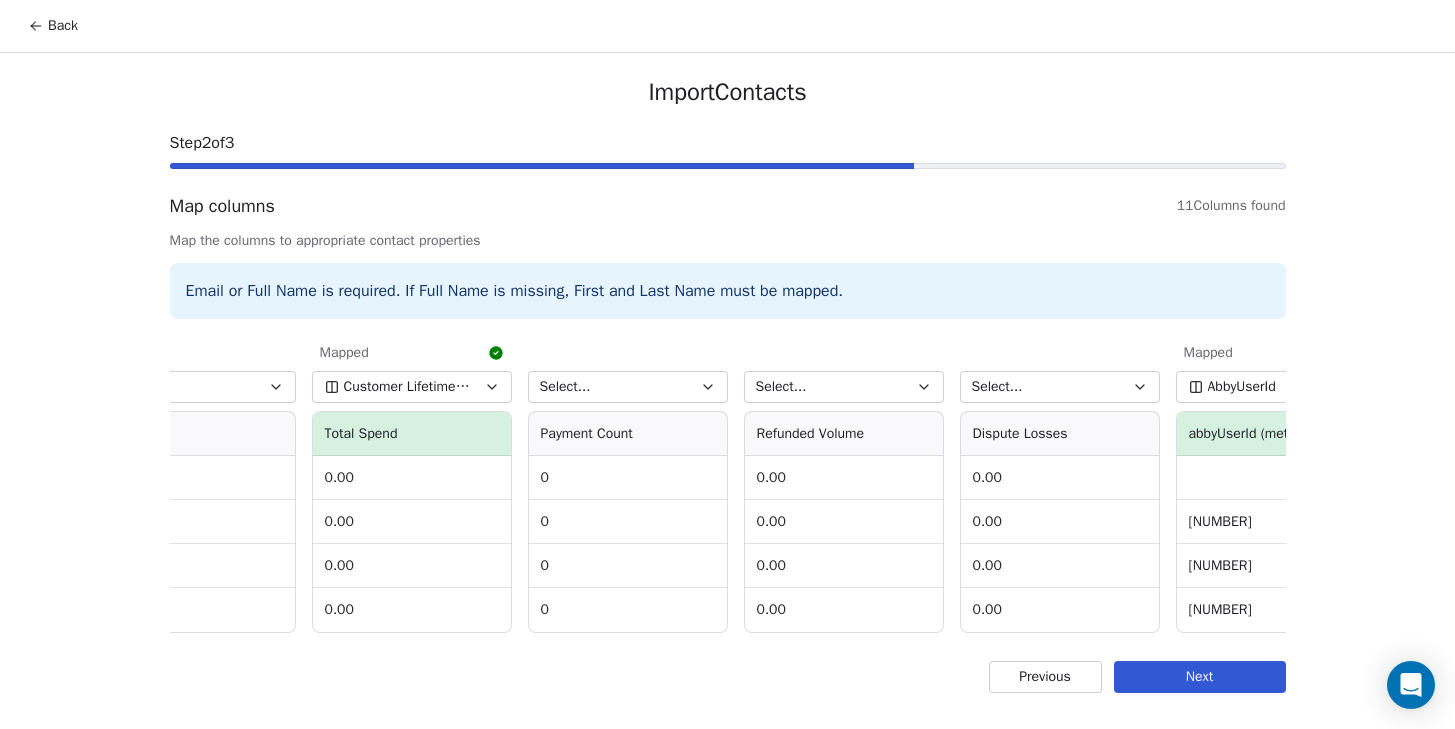 scroll, scrollTop: 0, scrollLeft: 1232, axis: horizontal 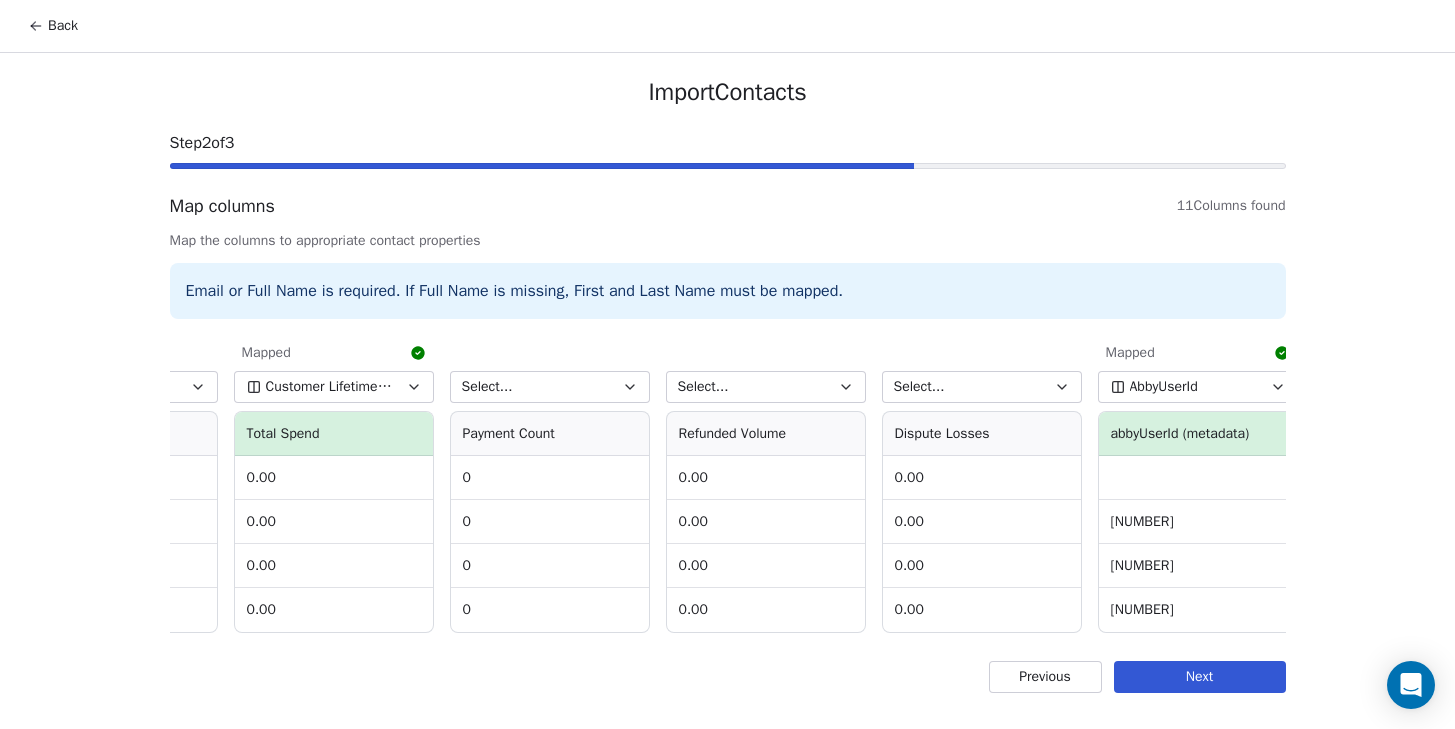 click on "Previous" at bounding box center [1045, 677] 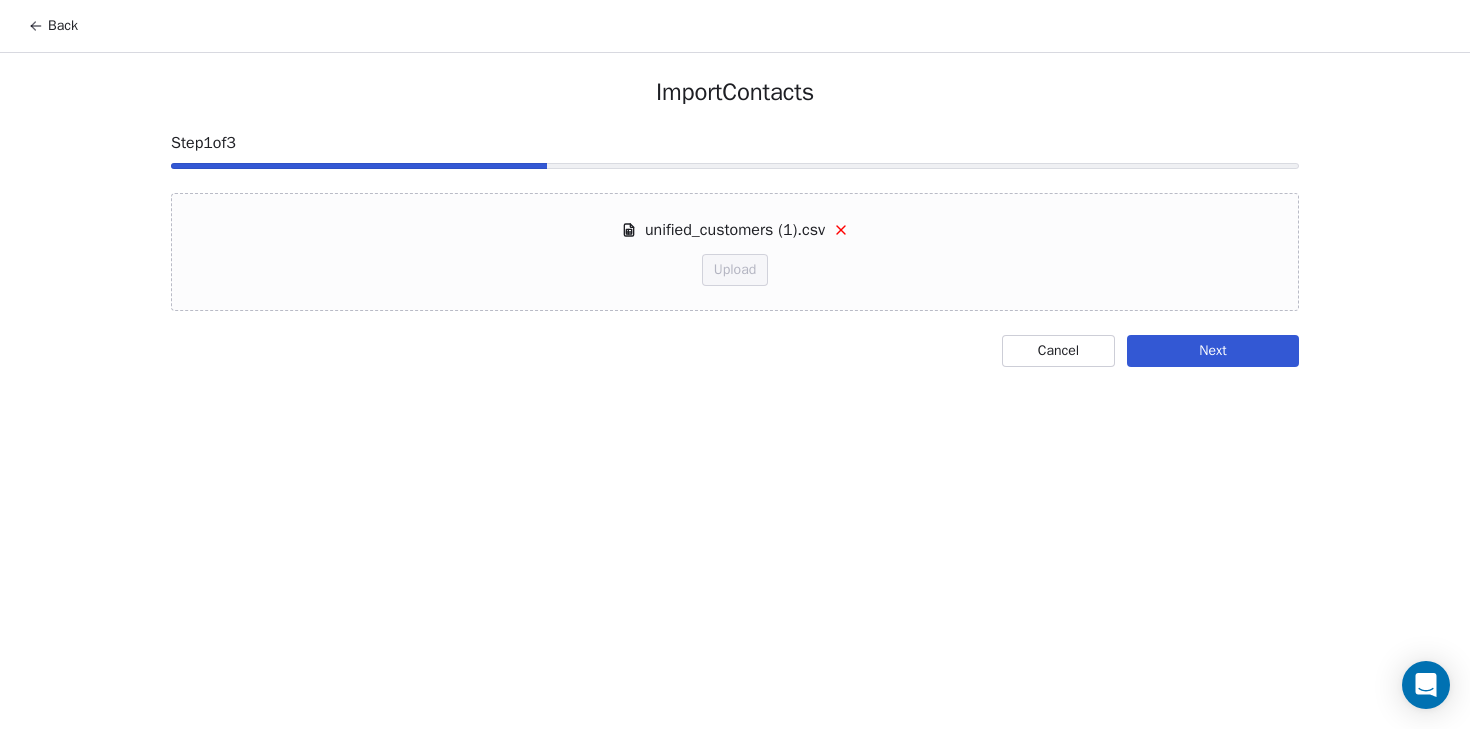 click on "Cancel" at bounding box center (1058, 351) 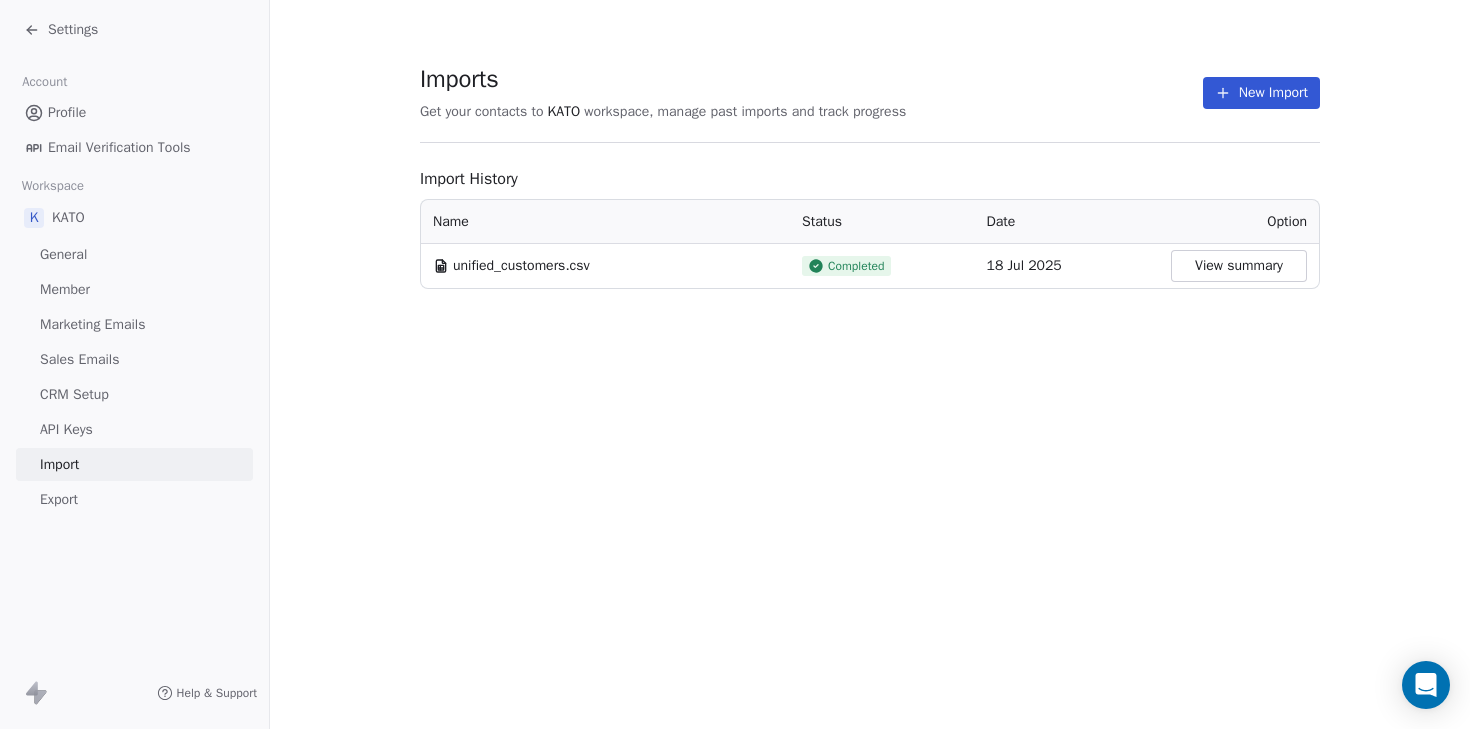 click 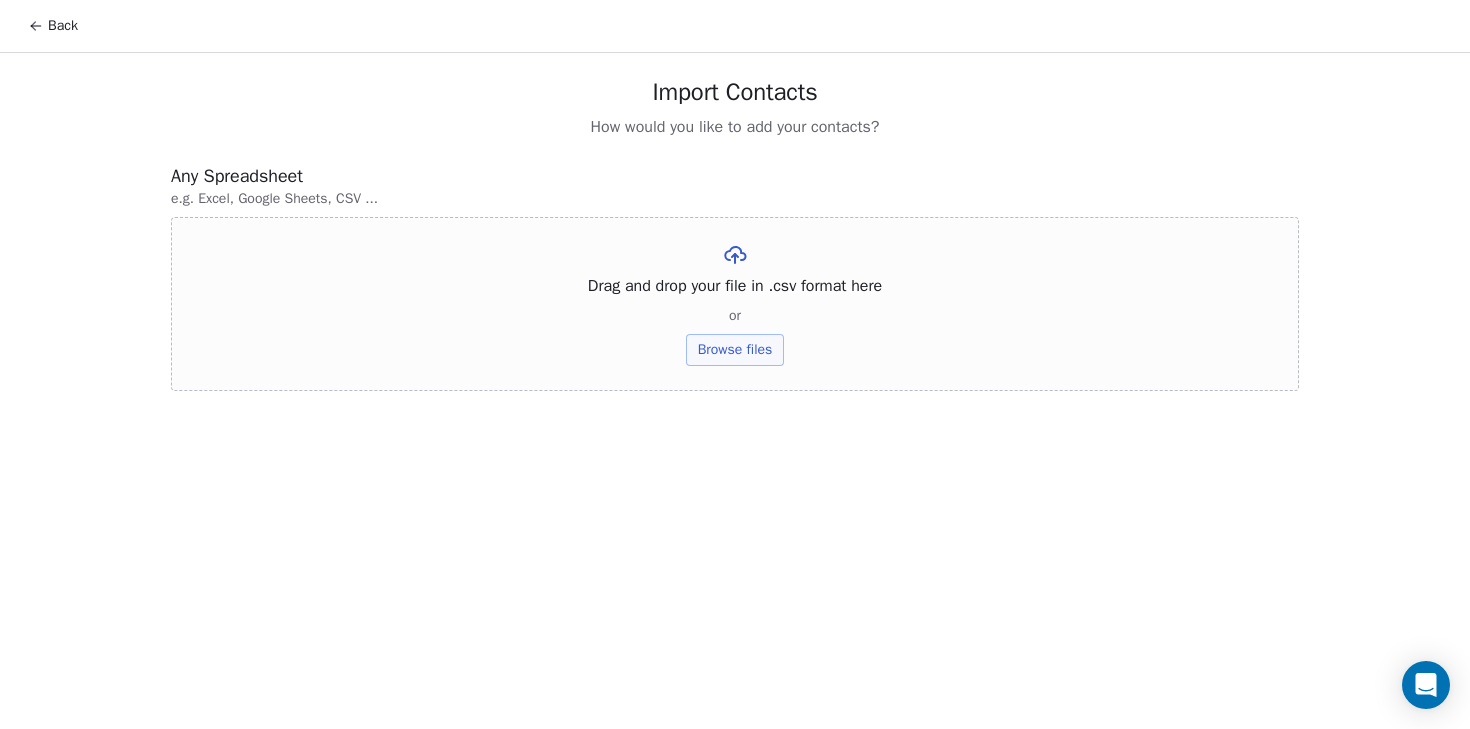 click on "Browse files" at bounding box center [735, 350] 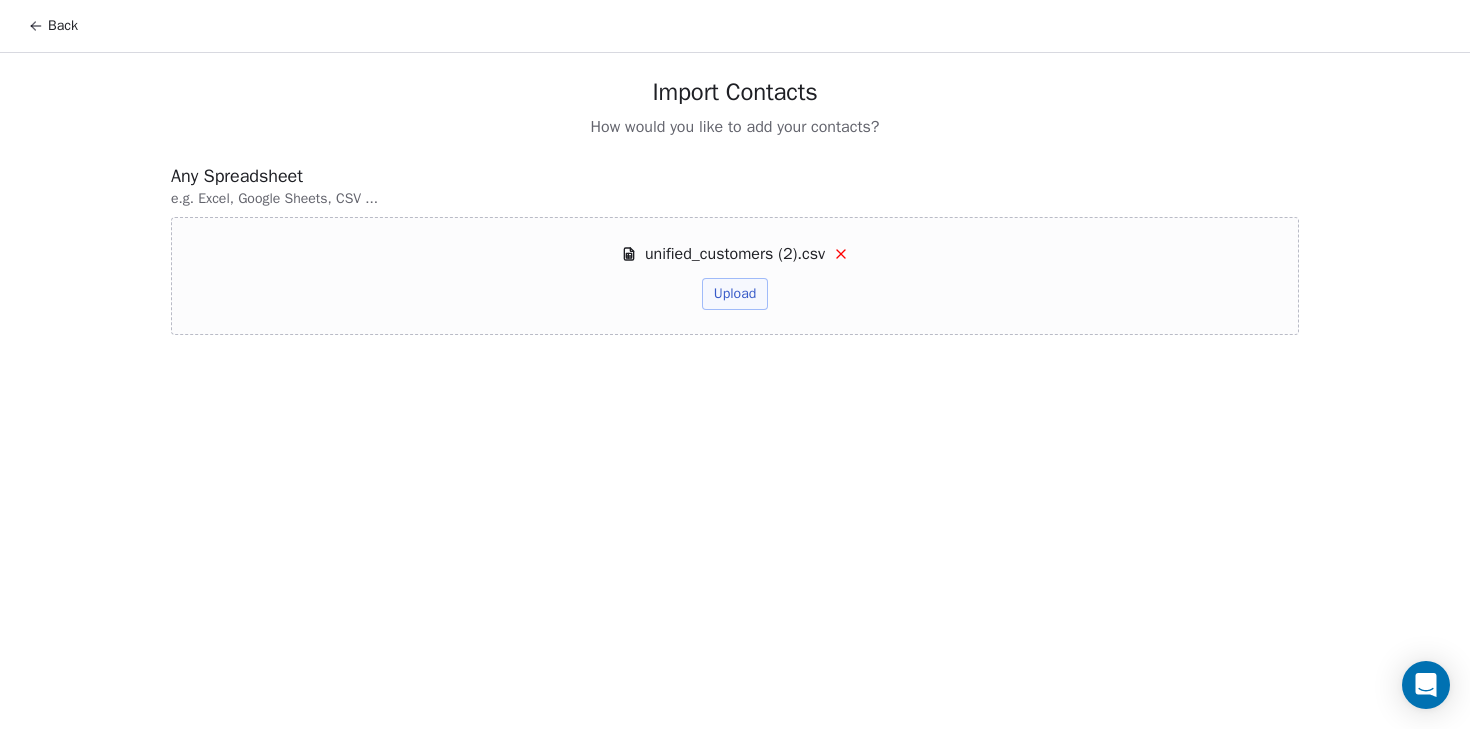 click on "Upload" at bounding box center [735, 294] 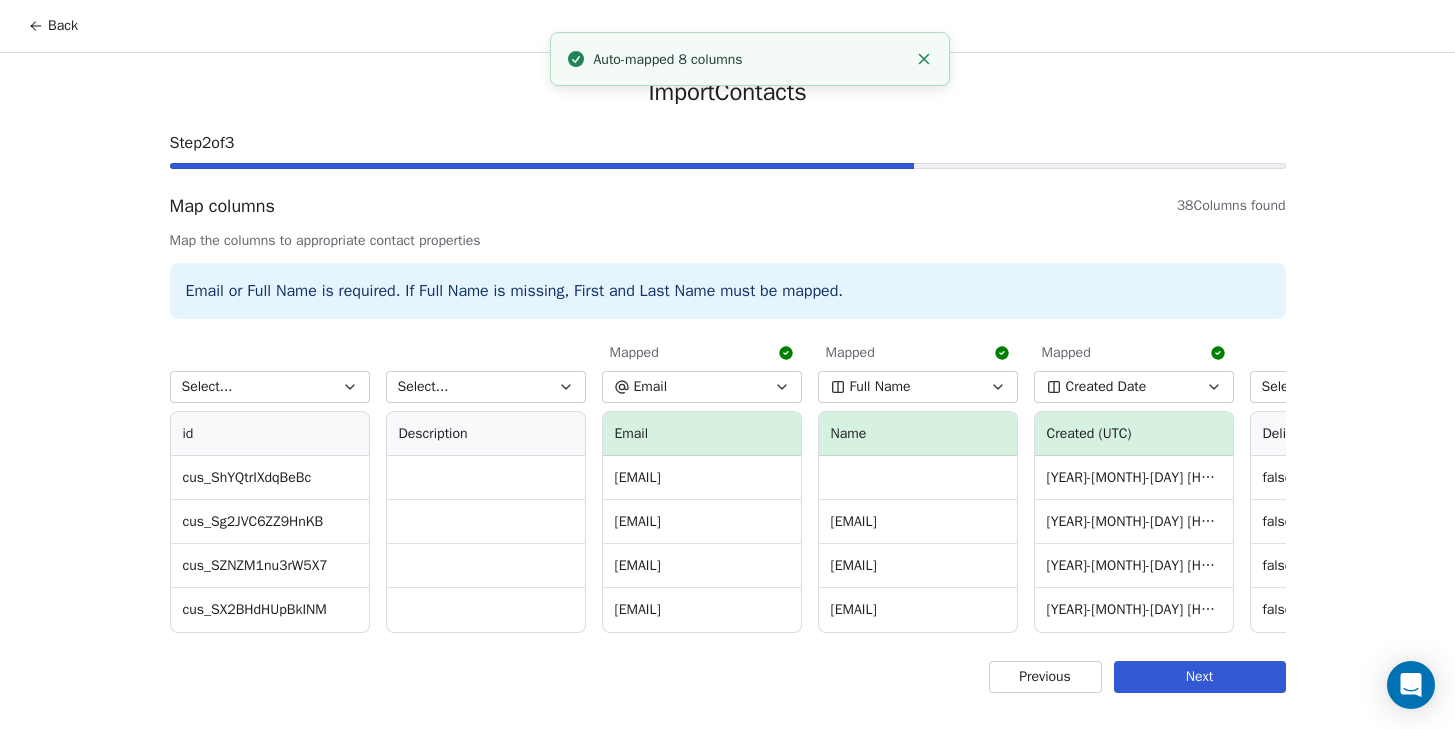 scroll, scrollTop: 3, scrollLeft: 0, axis: vertical 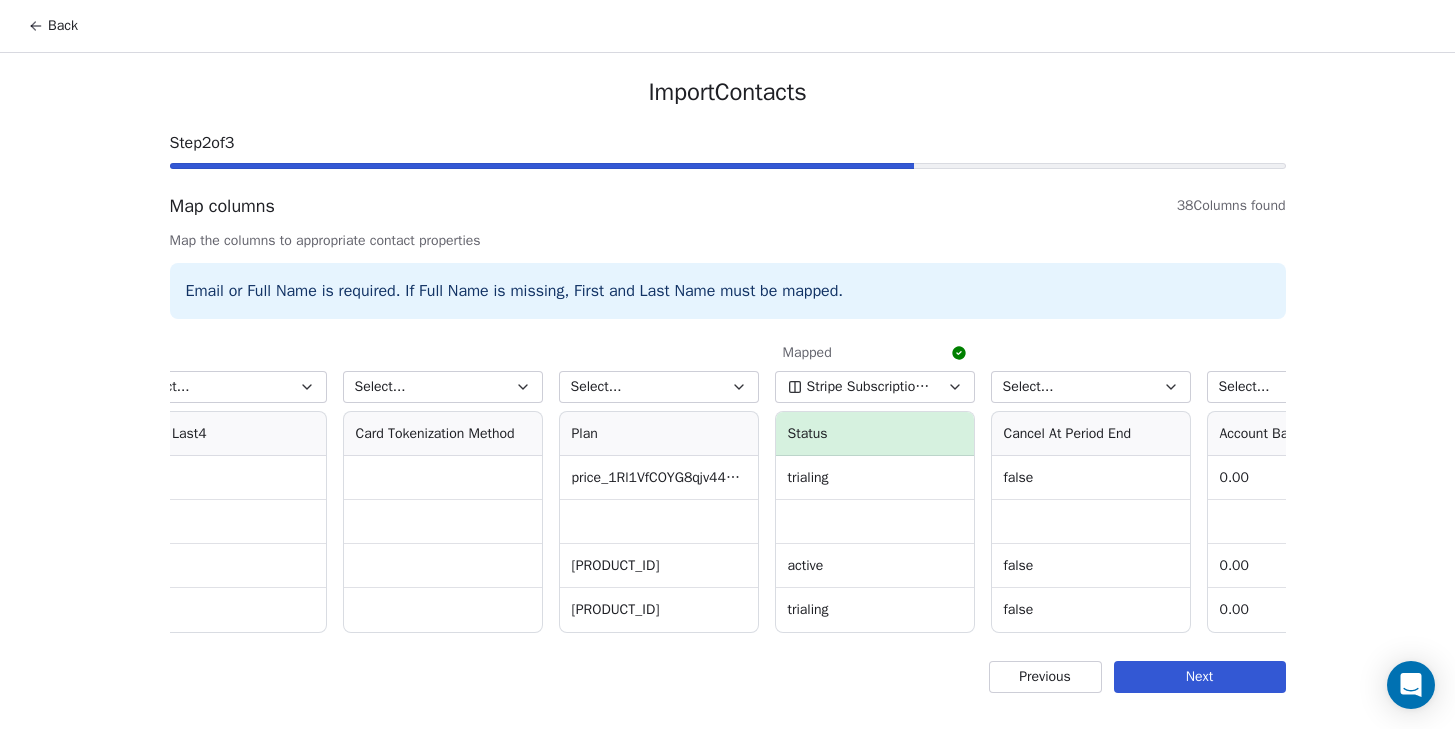 click on "Select..." at bounding box center [659, 387] 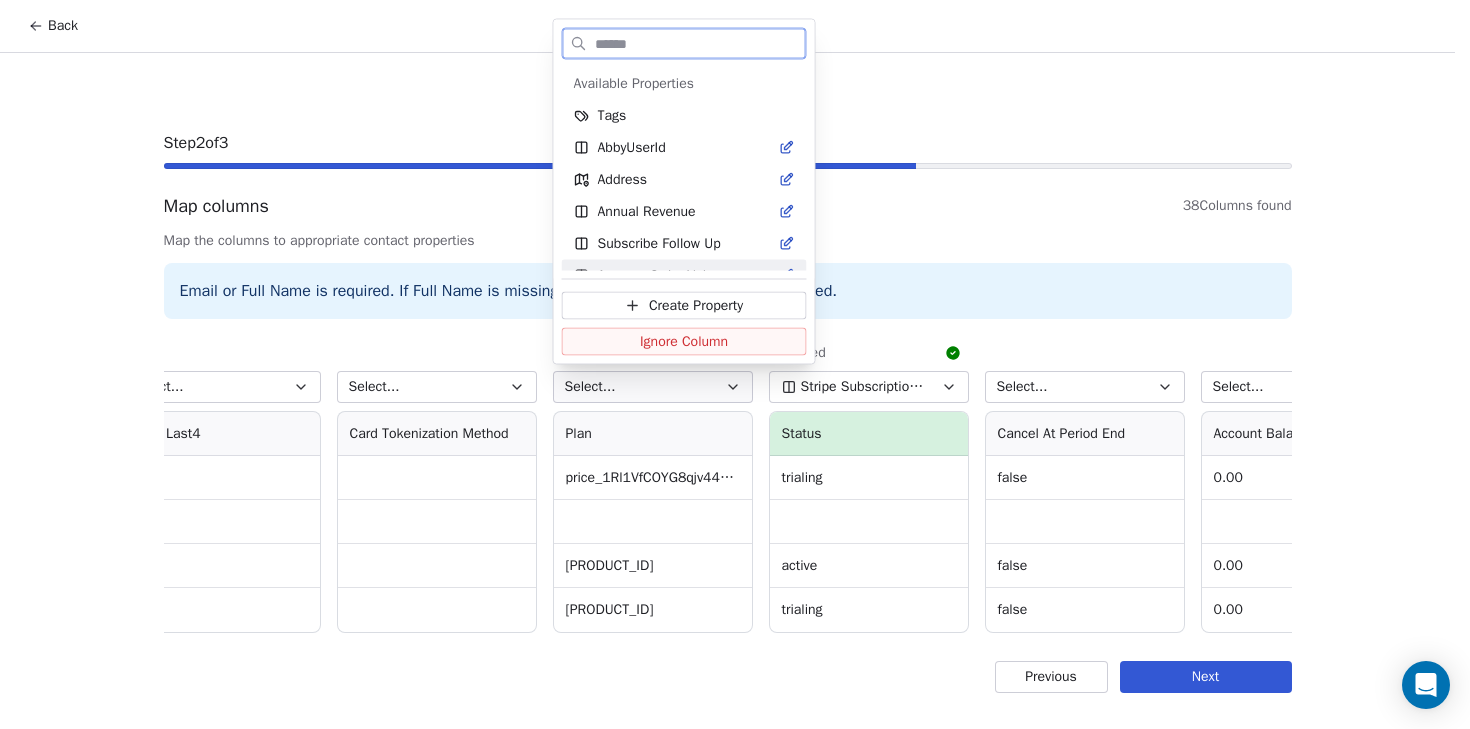click on "Create Property" at bounding box center [696, 305] 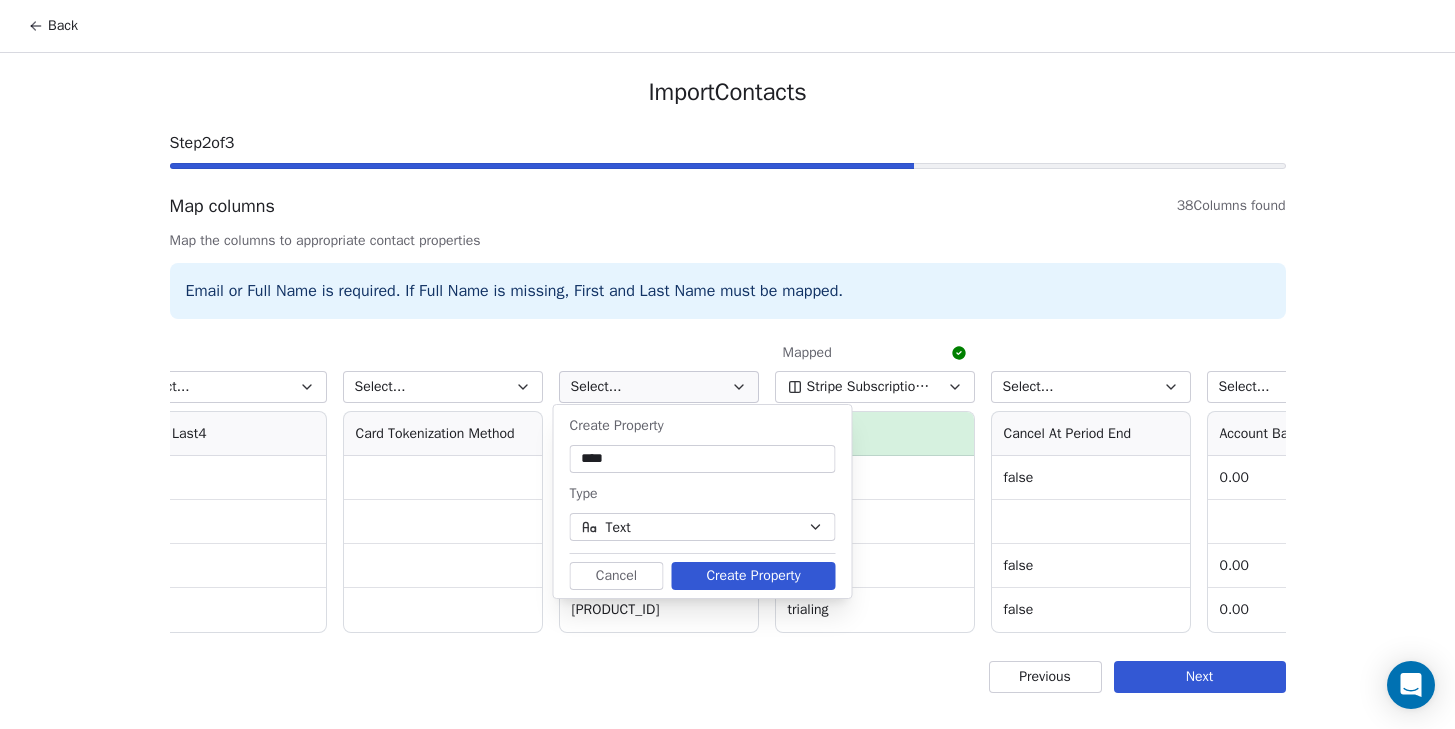 click on "Create Property" at bounding box center (754, 576) 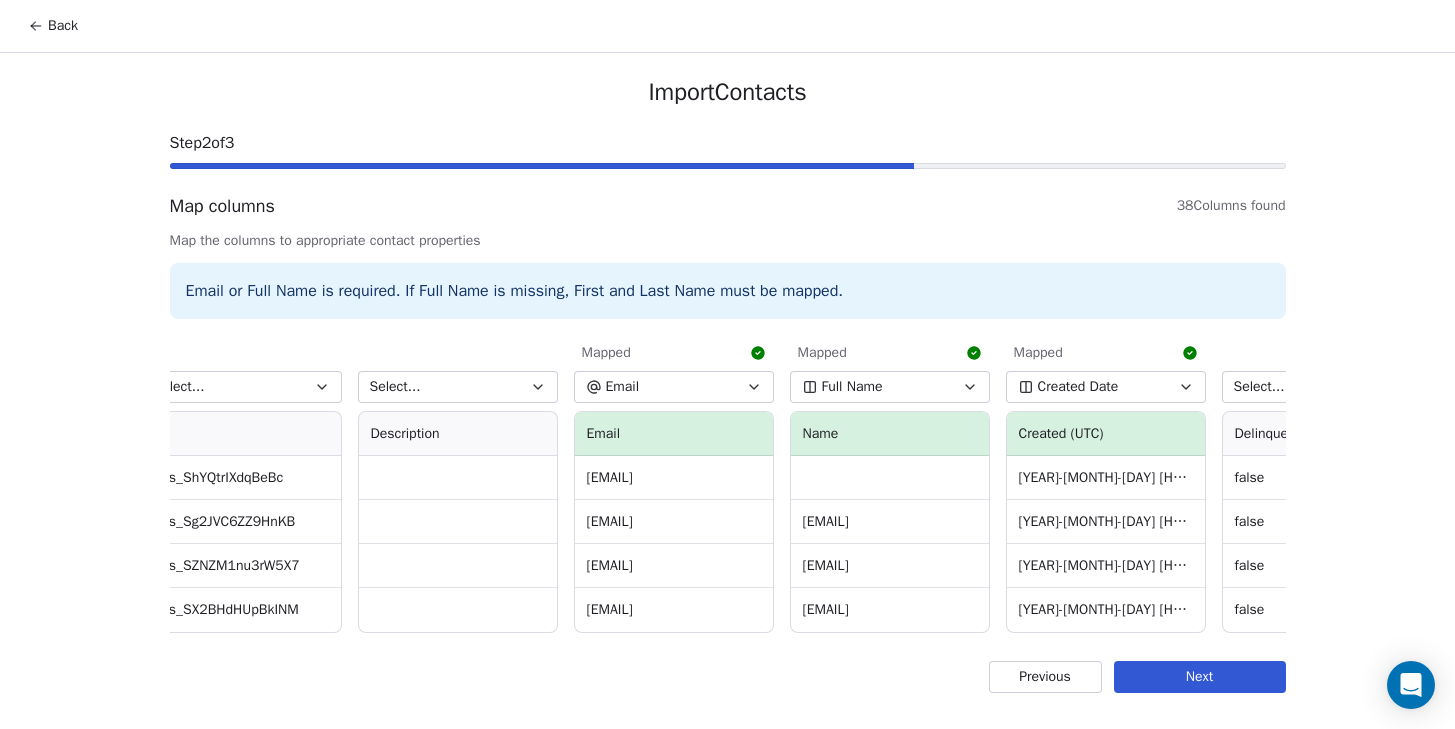 scroll, scrollTop: 0, scrollLeft: 0, axis: both 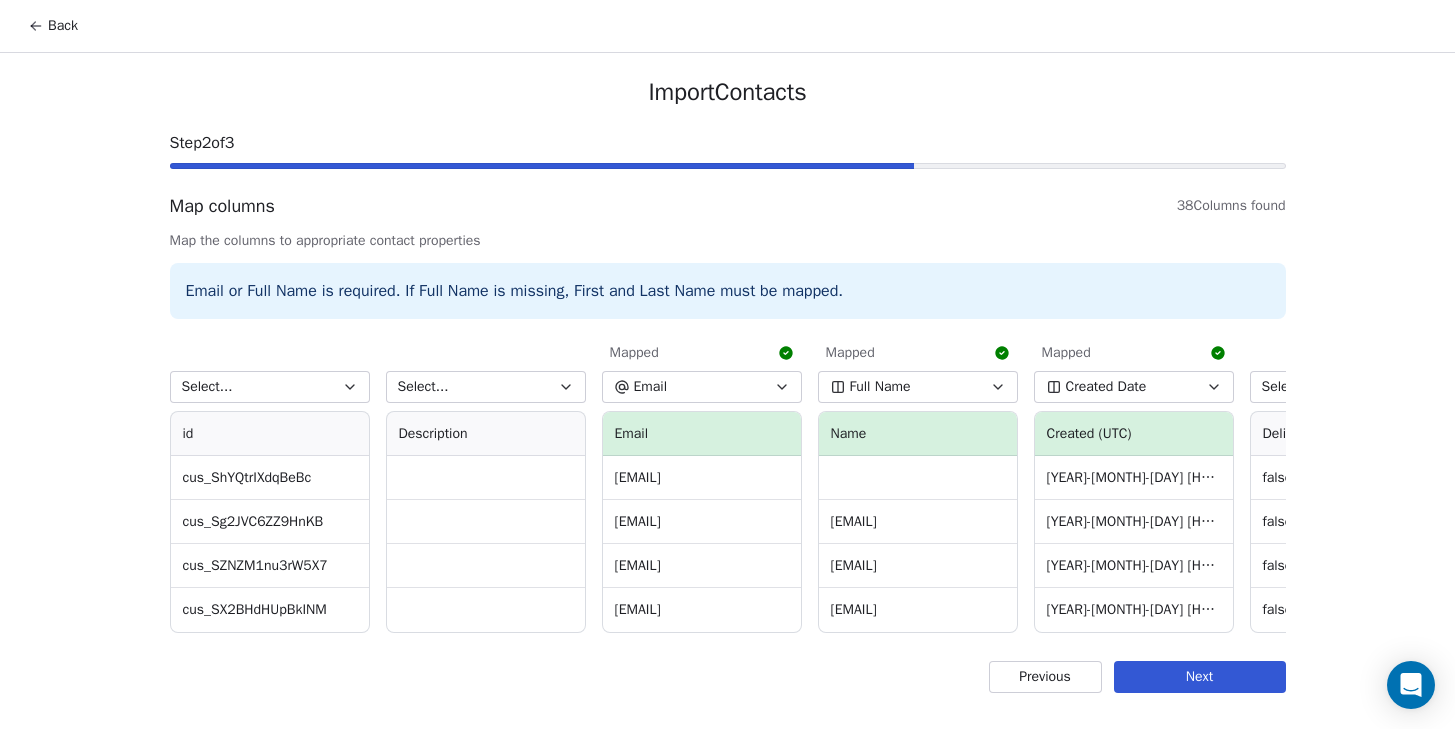 click on "Select..." at bounding box center [270, 387] 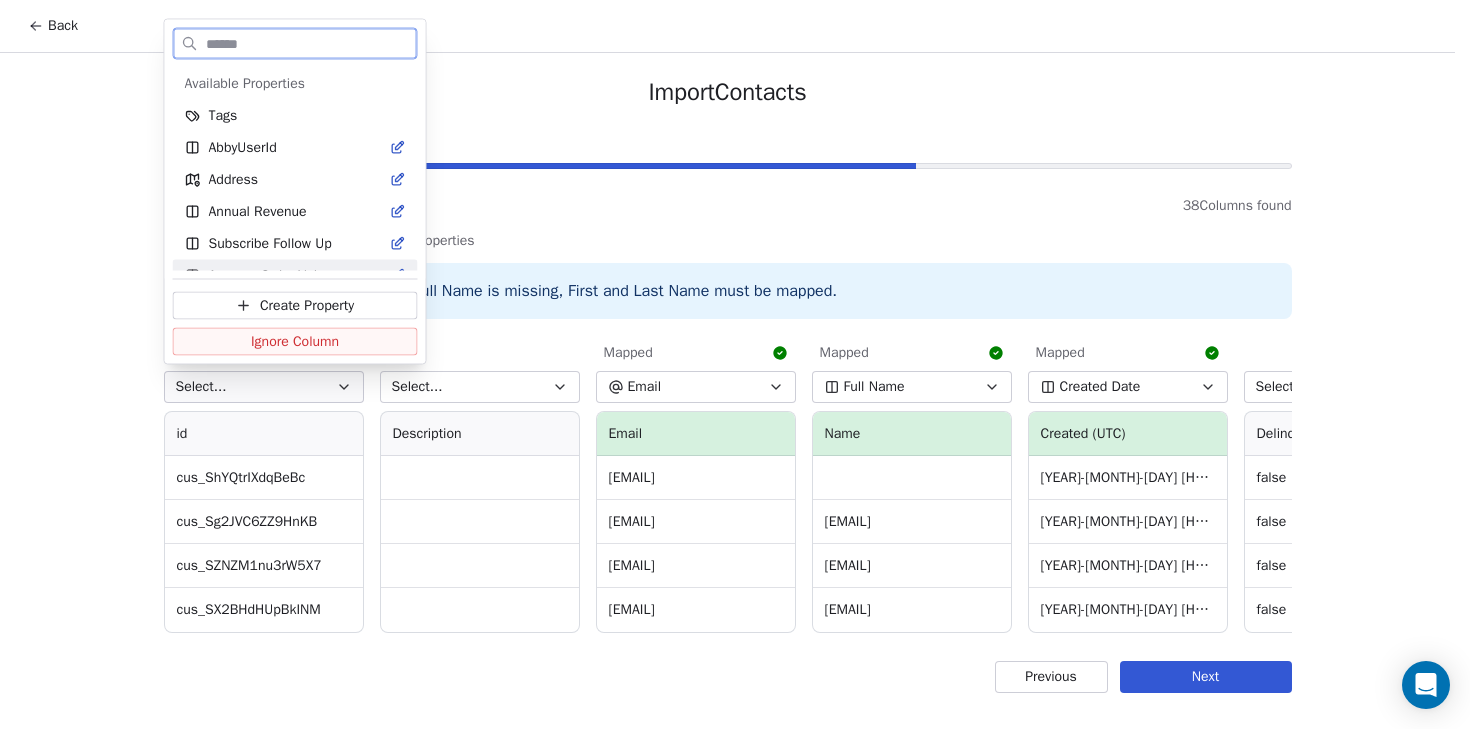 click on "Create Property" at bounding box center (307, 305) 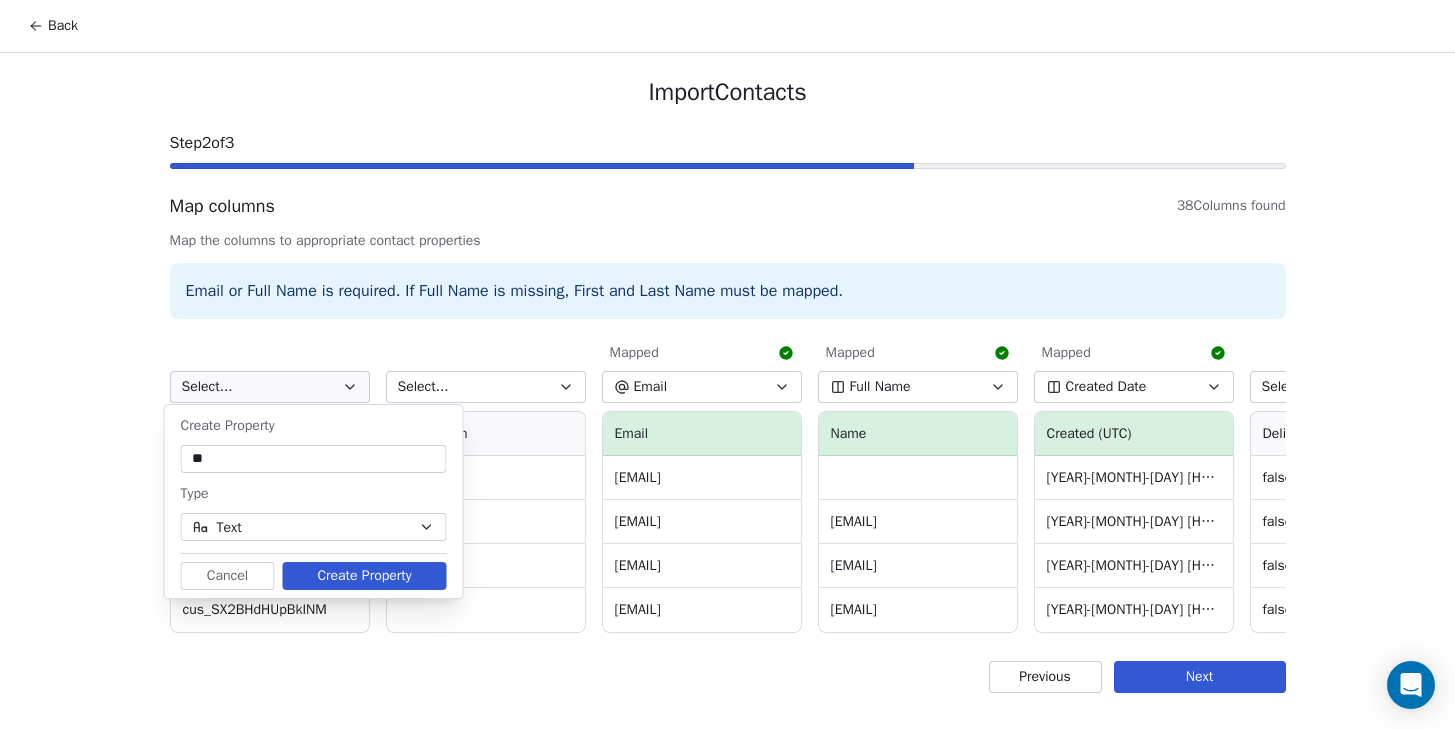 click on "Create Property" at bounding box center (365, 576) 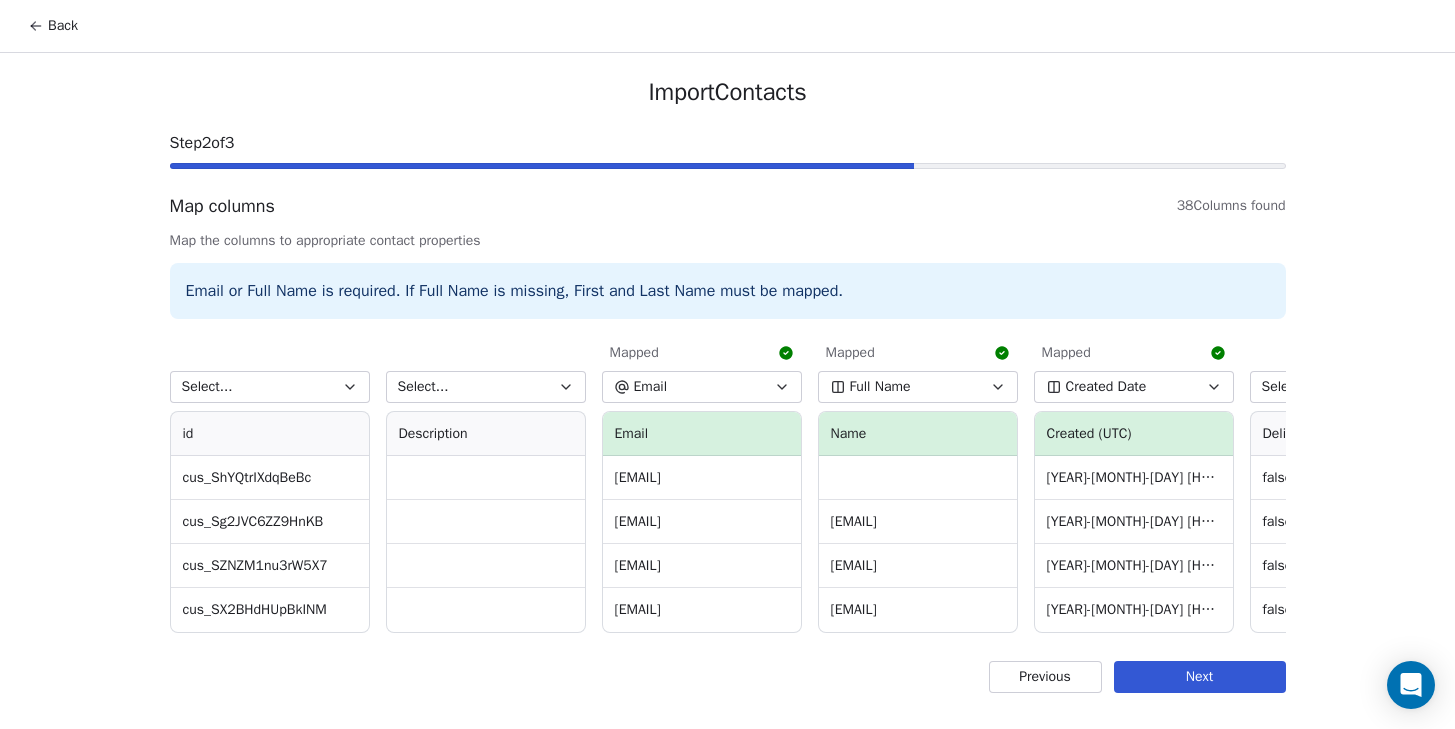 click on "Next" at bounding box center (1200, 677) 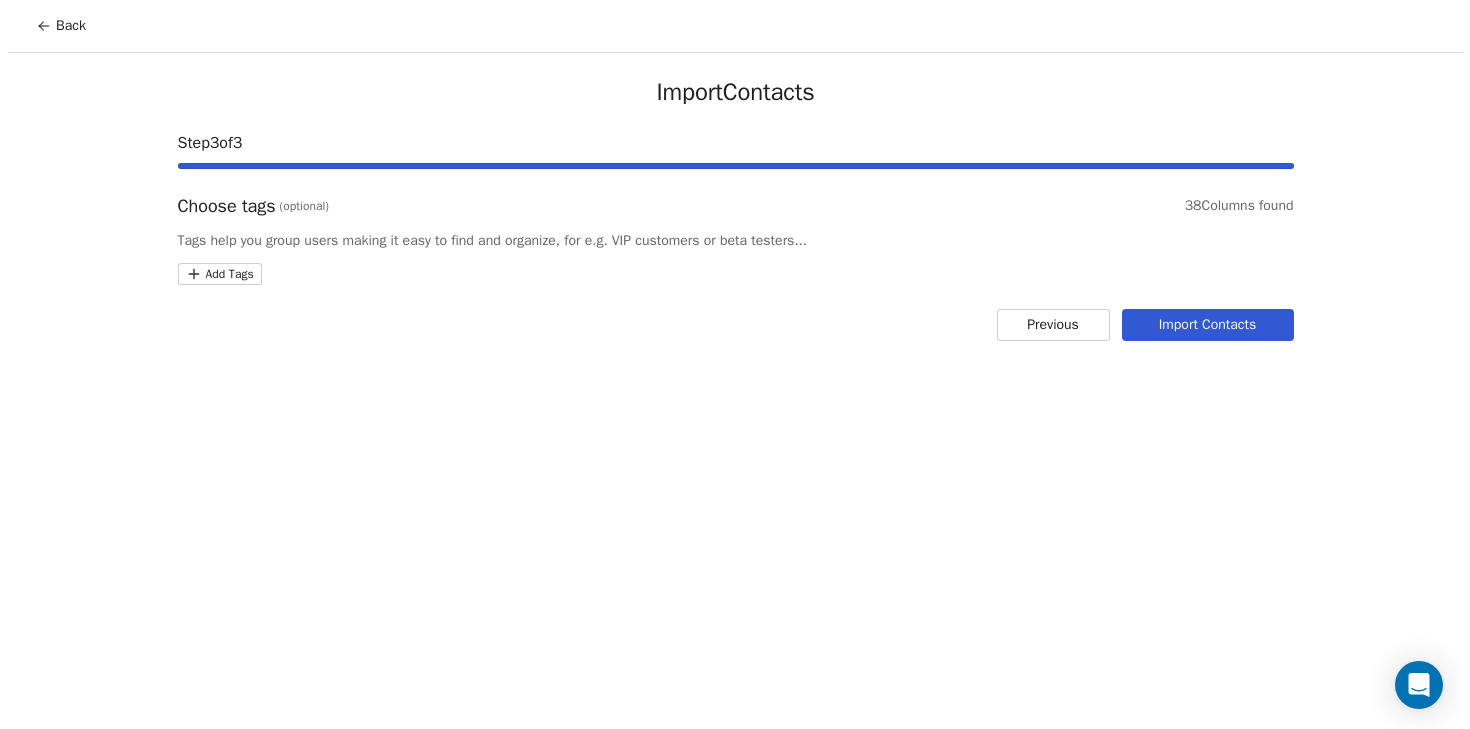 scroll, scrollTop: 0, scrollLeft: 0, axis: both 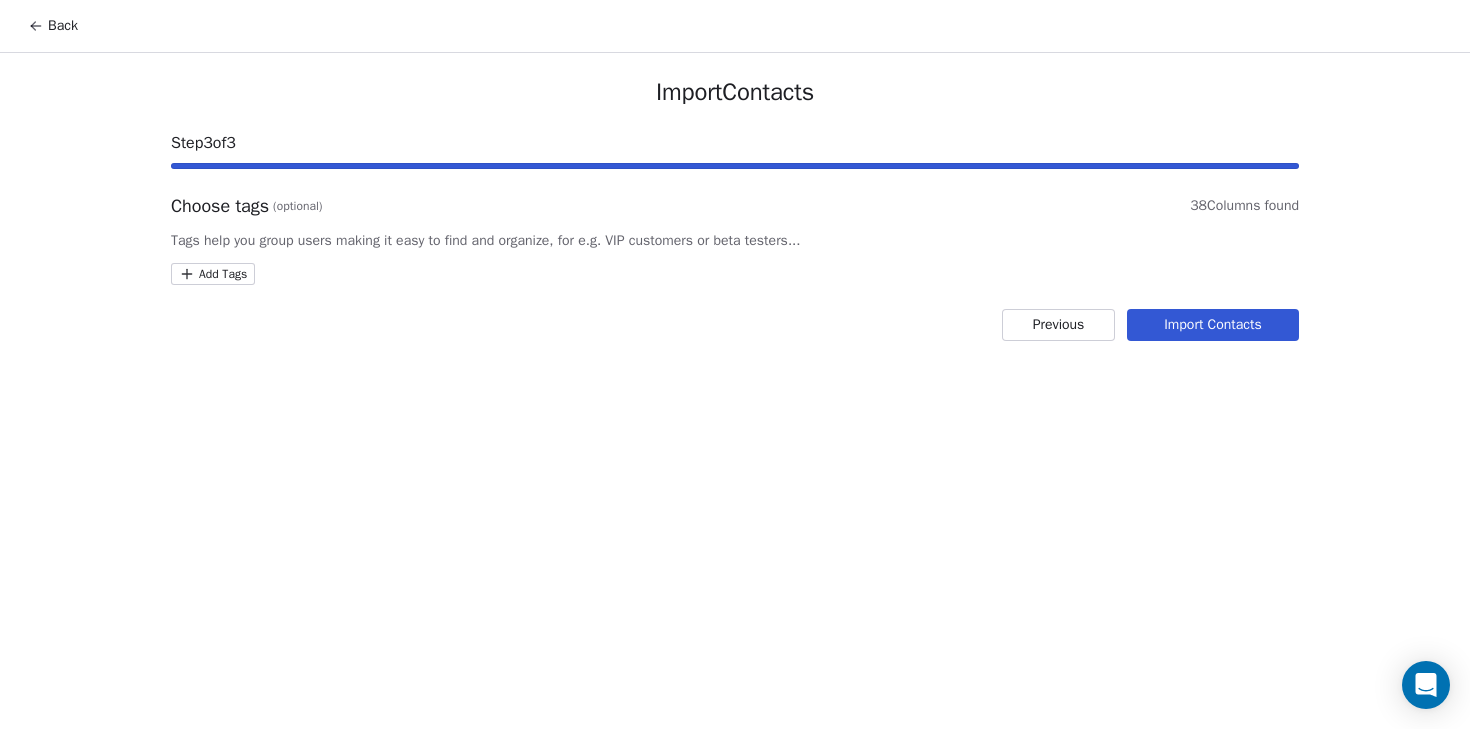 click on "Import Contacts" at bounding box center (1213, 325) 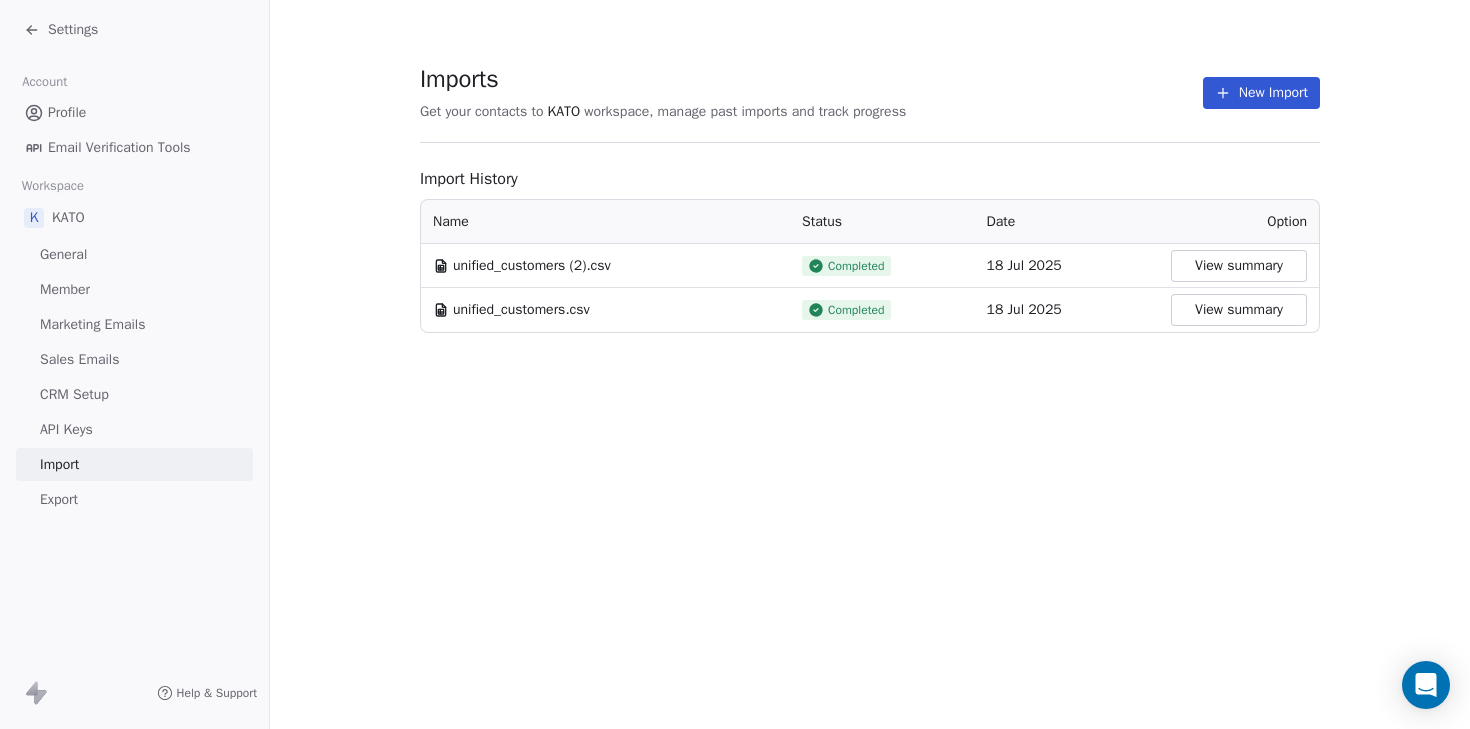 click on "Settings" at bounding box center [73, 30] 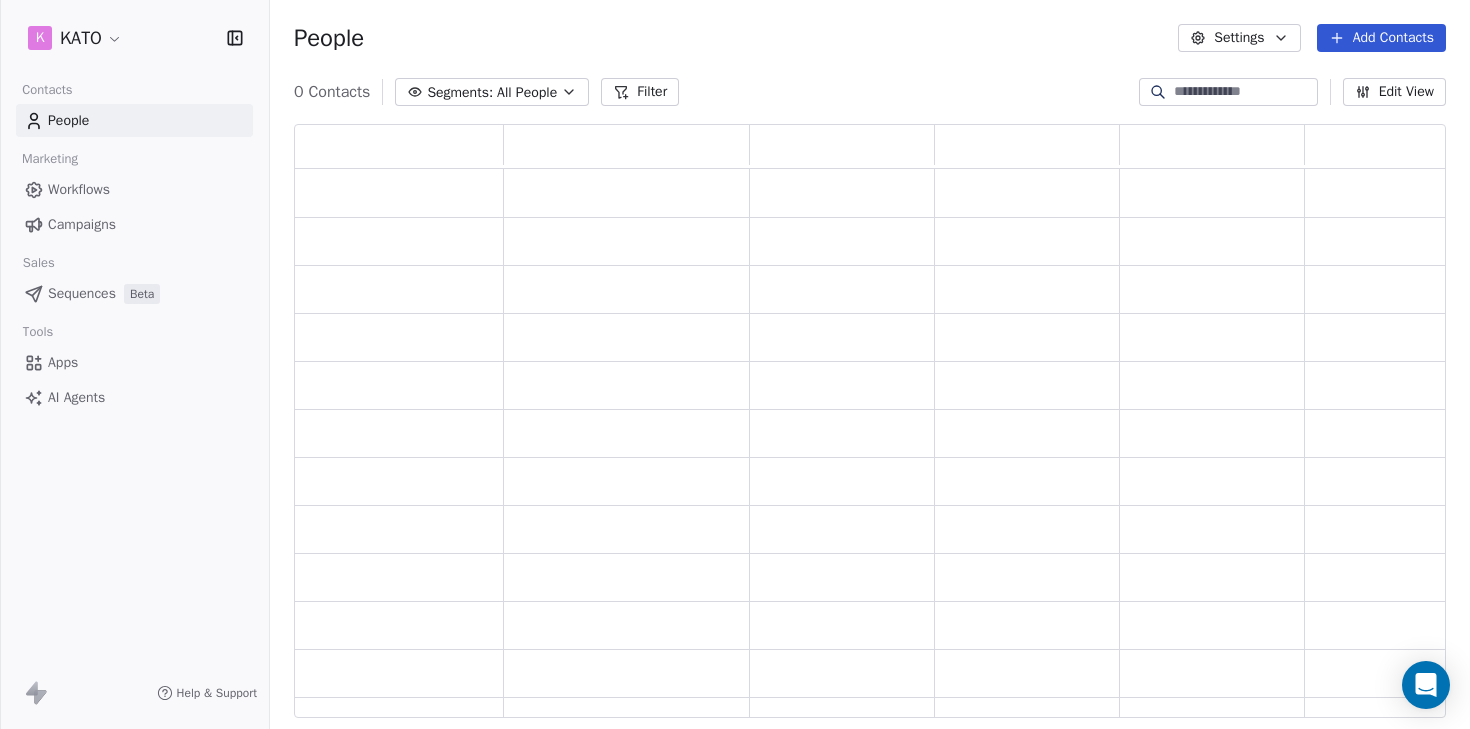scroll, scrollTop: 16, scrollLeft: 16, axis: both 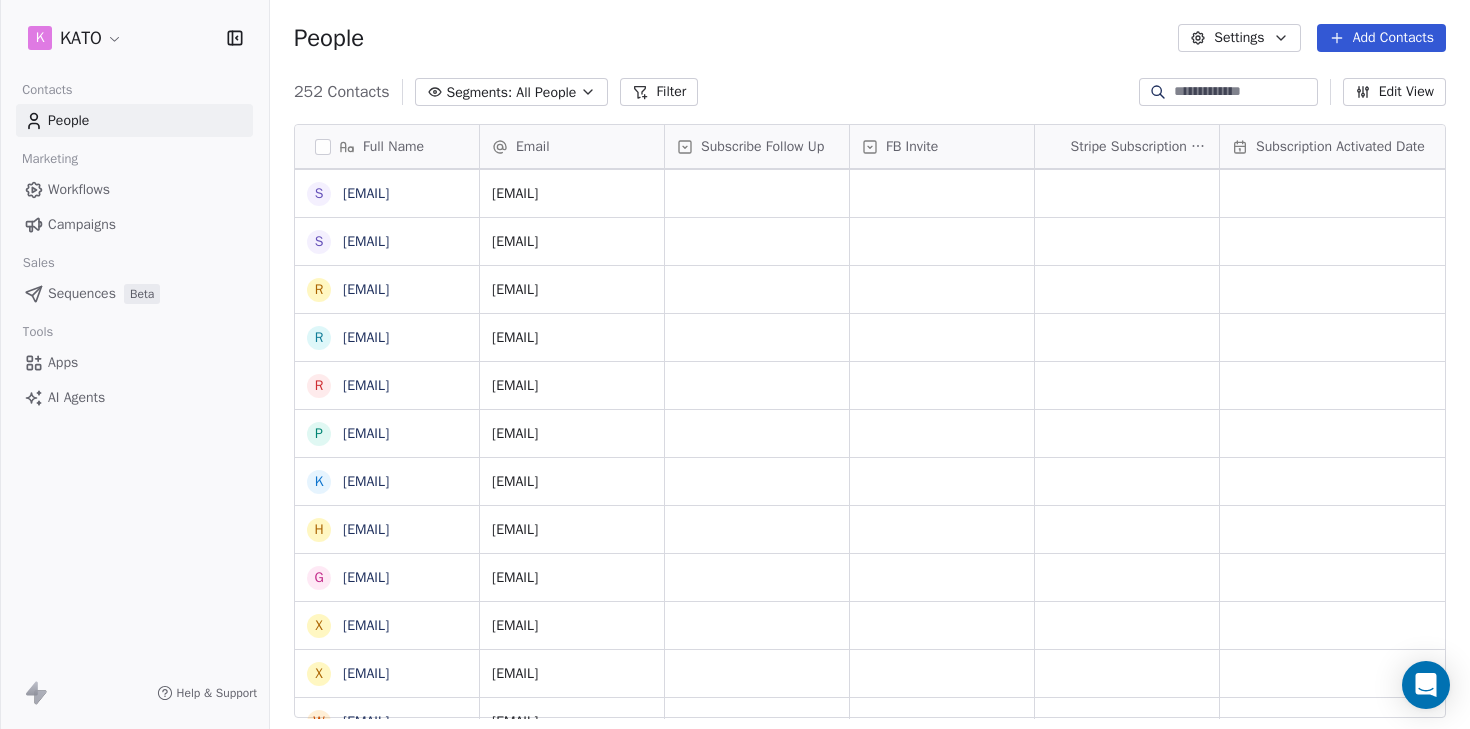 click on "Workflows" at bounding box center (79, 189) 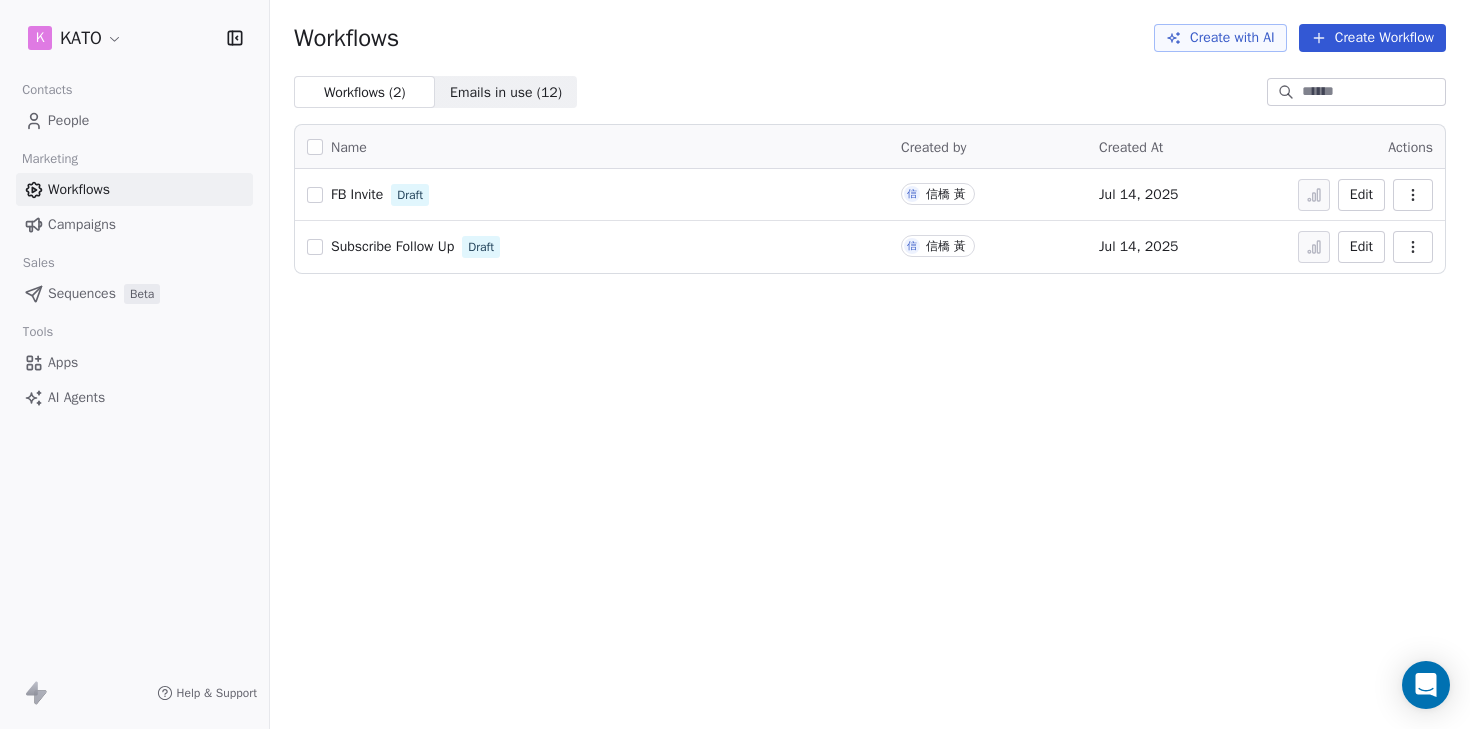 click on "Create Workflow" at bounding box center [1372, 38] 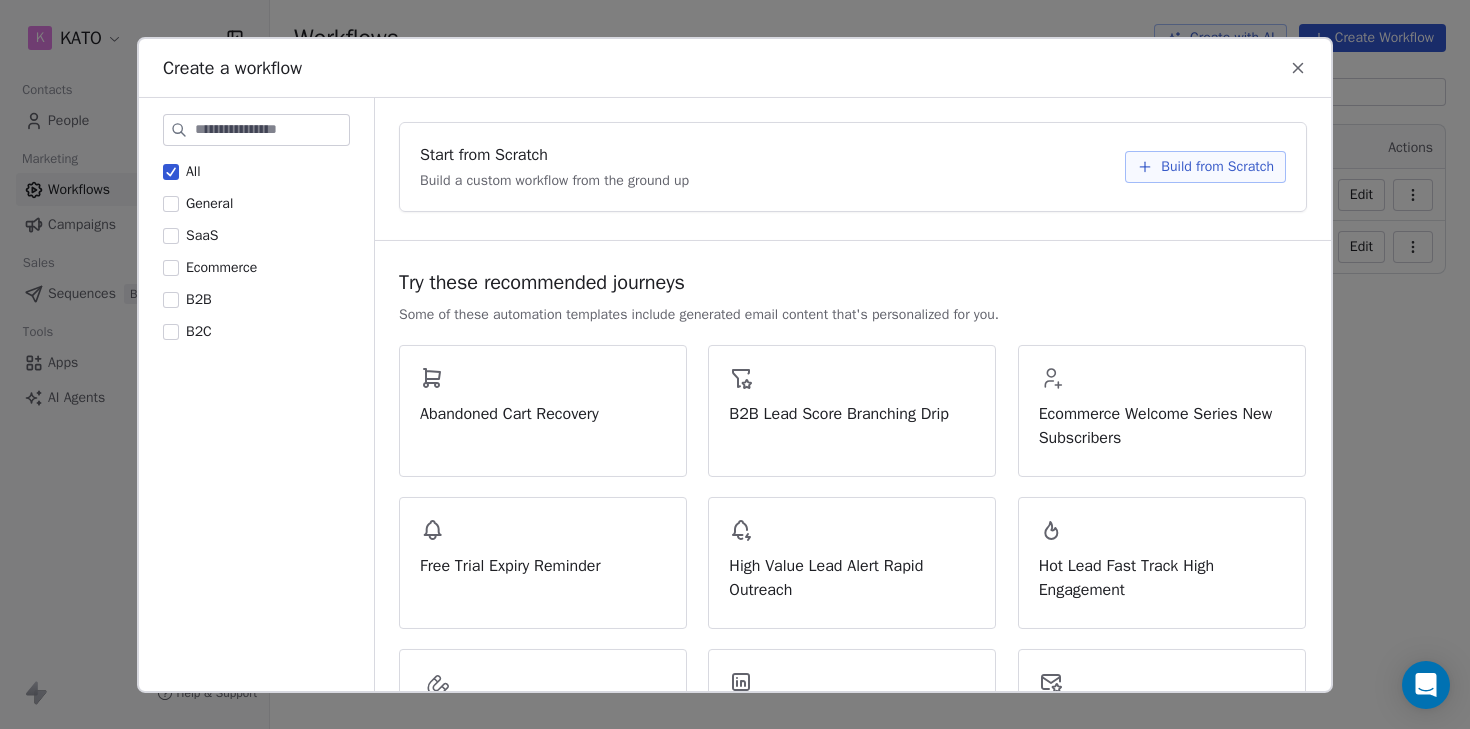 click on "Build from Scratch" at bounding box center (1205, 166) 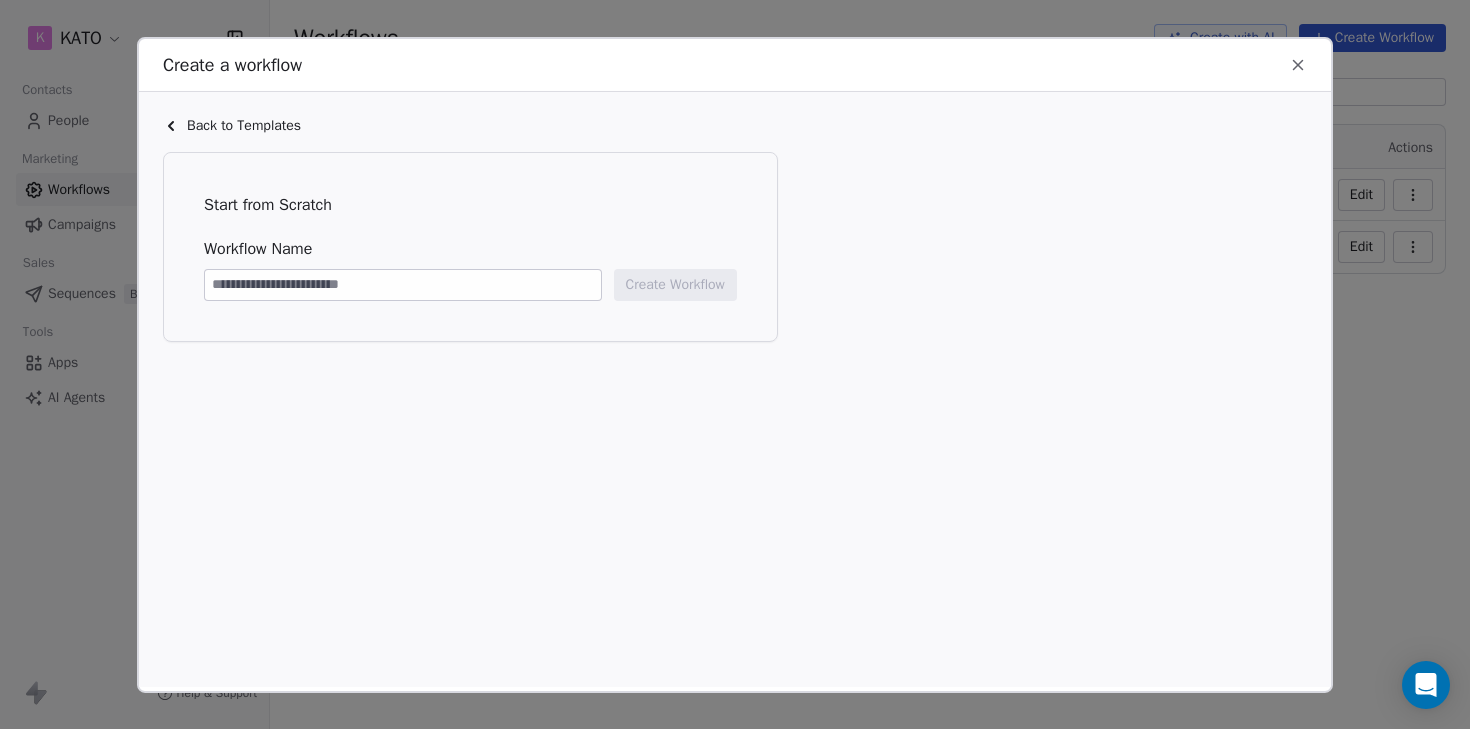 click at bounding box center (403, 284) 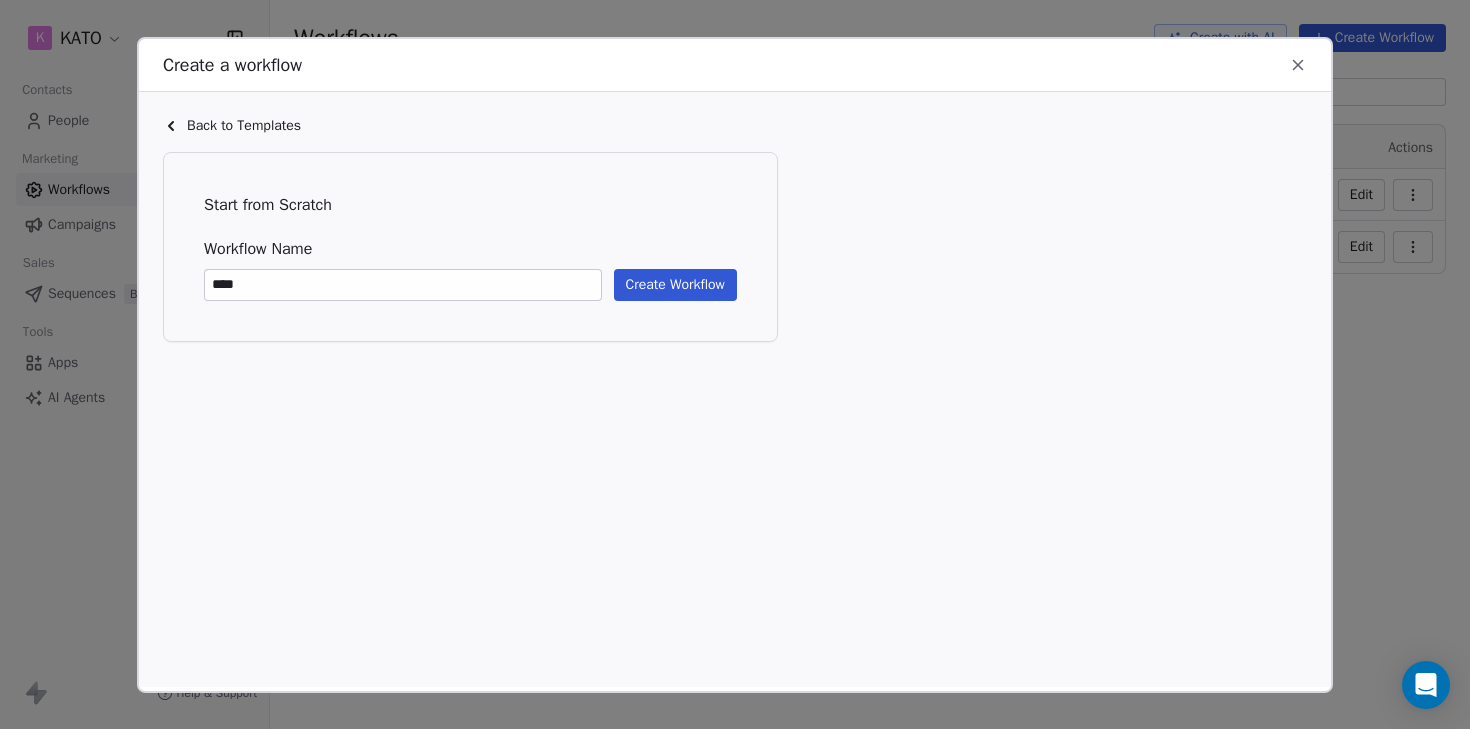 click on "Create Workflow" at bounding box center [675, 284] 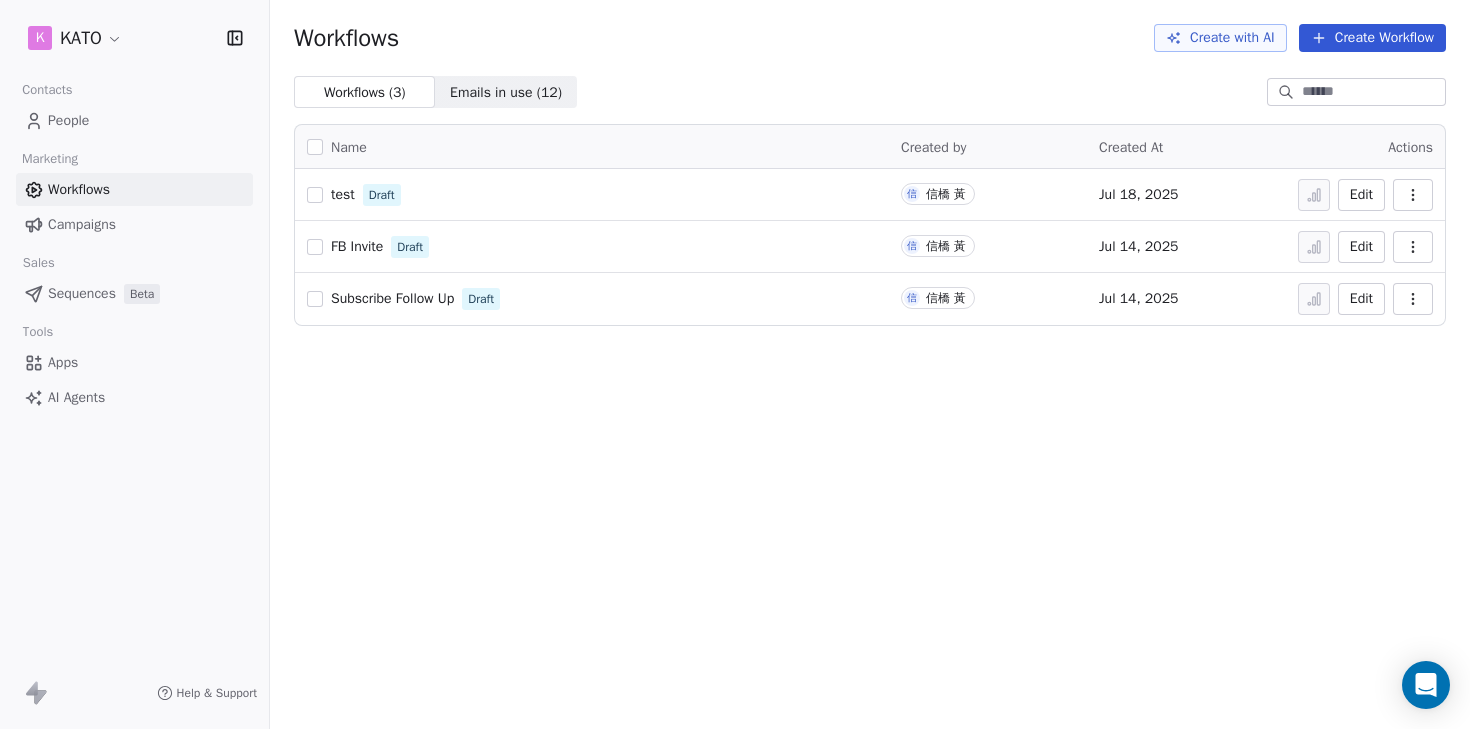 click on "test" at bounding box center (343, 194) 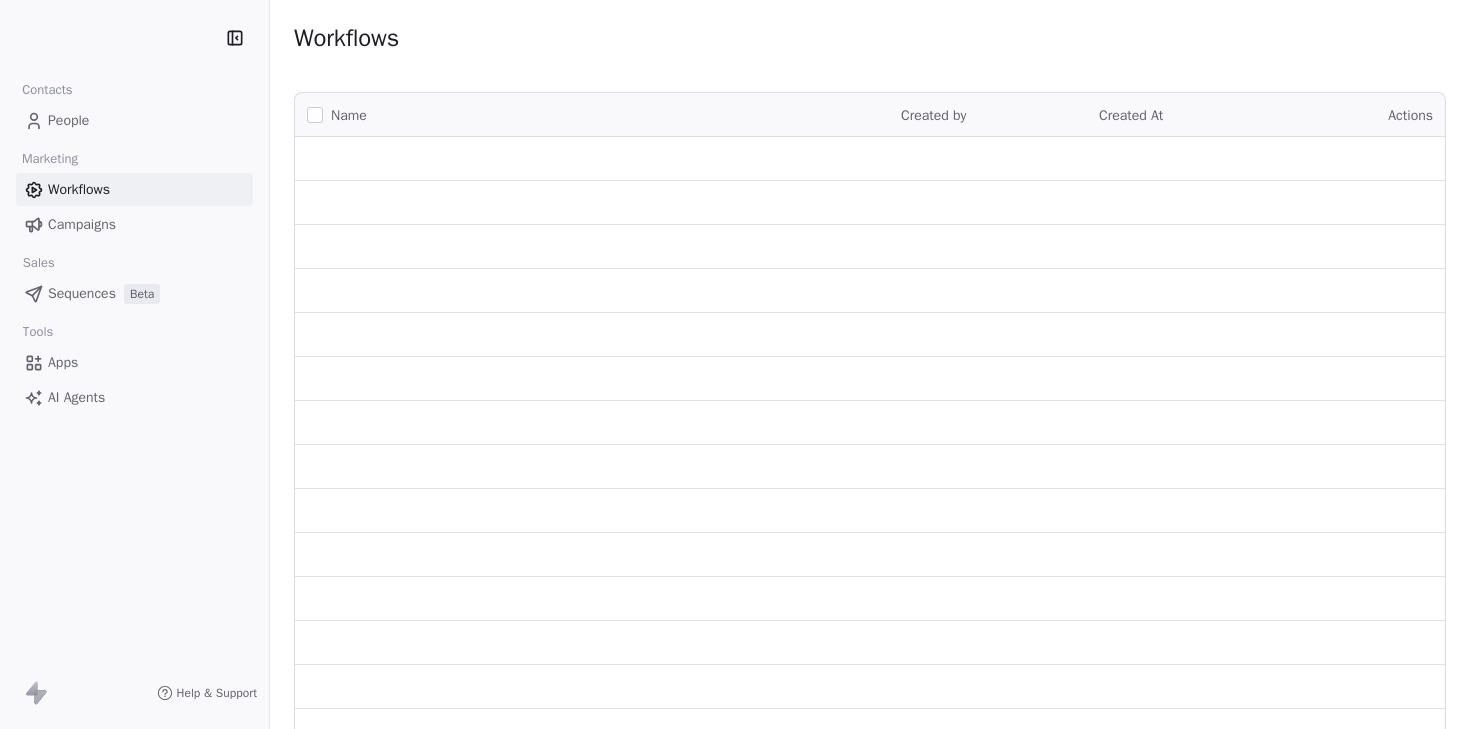 scroll, scrollTop: 0, scrollLeft: 0, axis: both 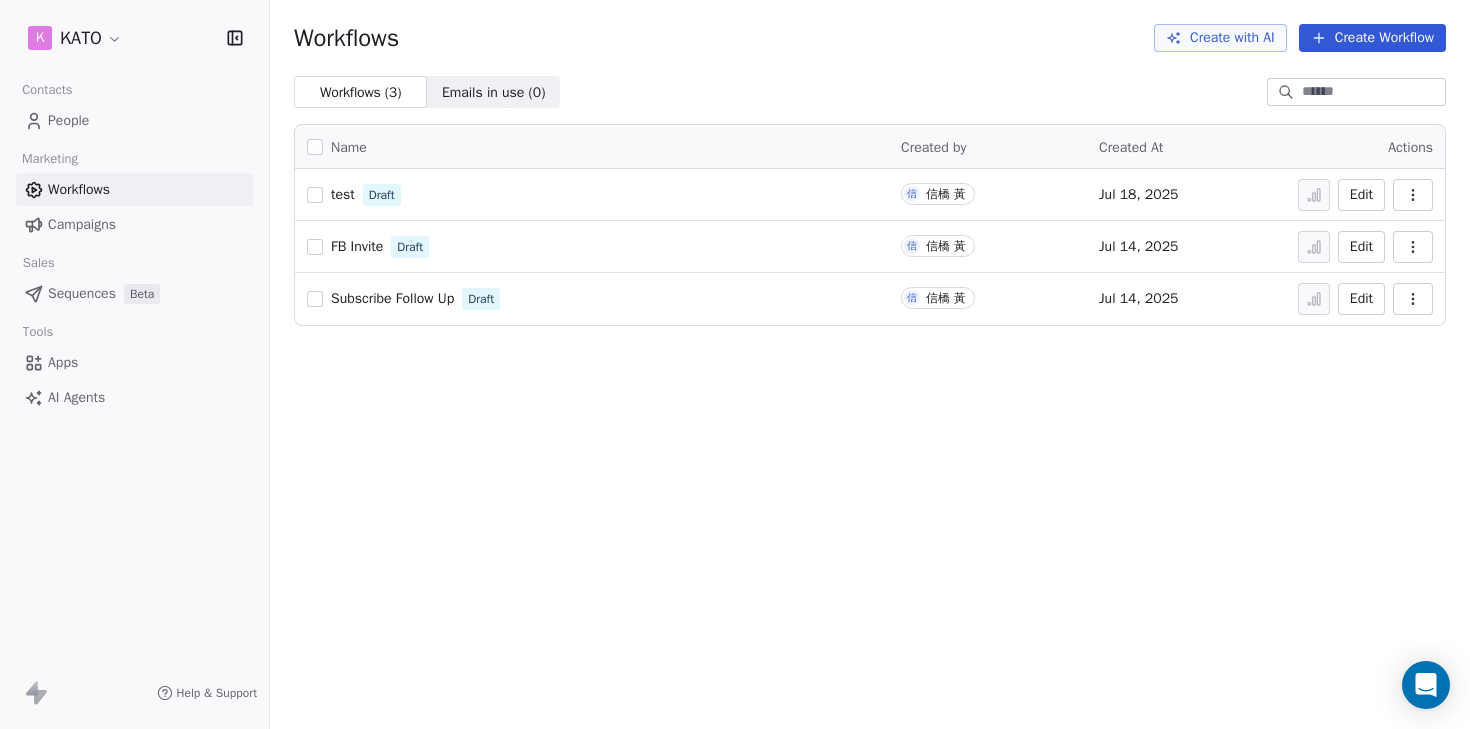 click on "Subscribe Follow Up" at bounding box center (392, 298) 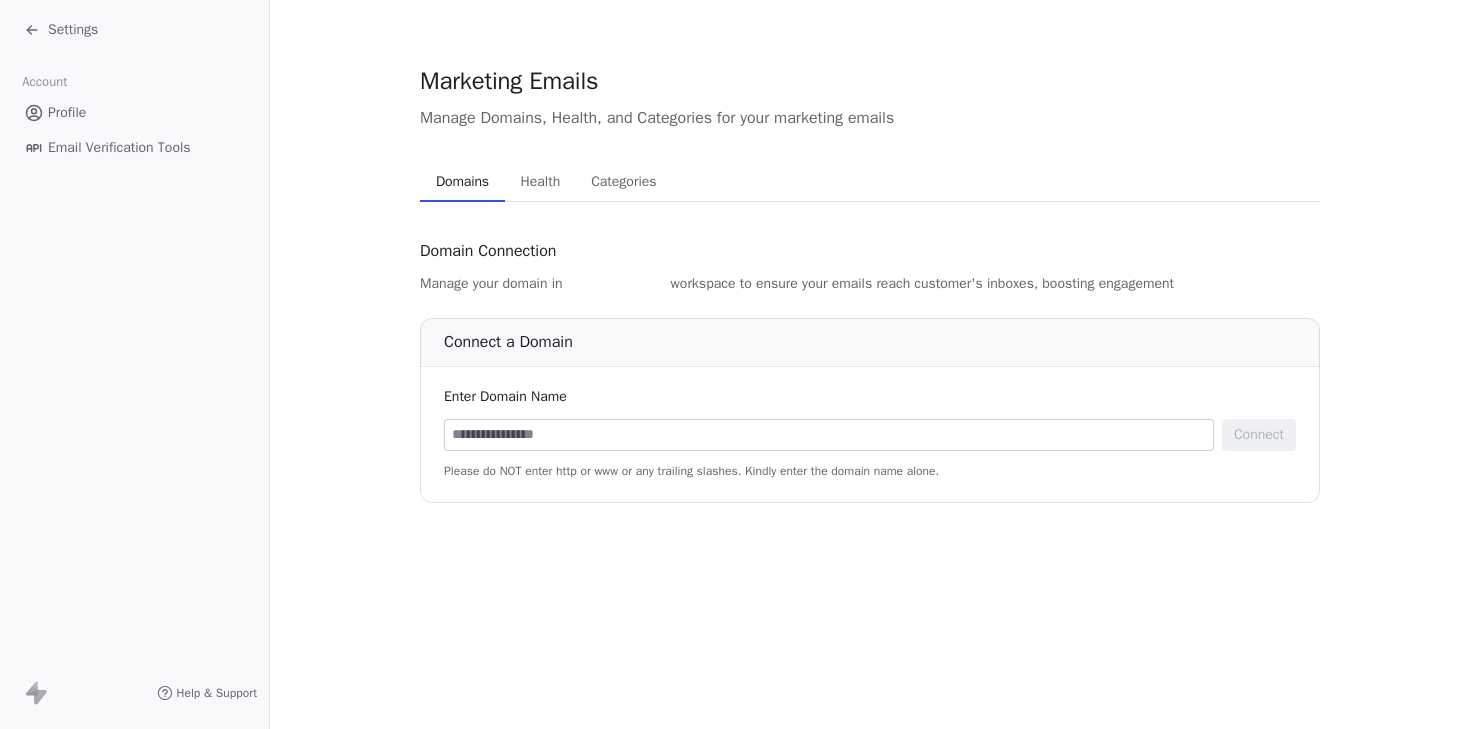 scroll, scrollTop: 0, scrollLeft: 0, axis: both 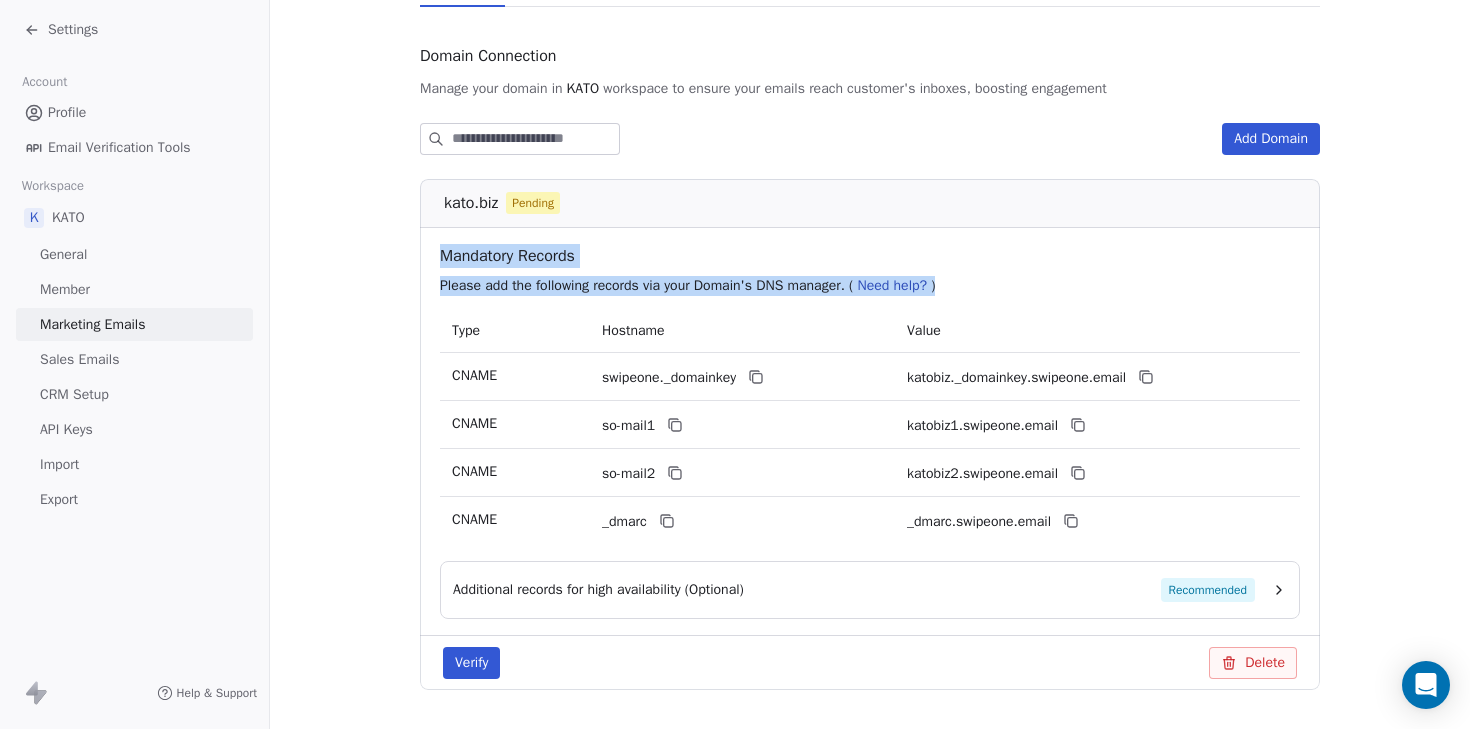 drag, startPoint x: 429, startPoint y: 254, endPoint x: 1151, endPoint y: 522, distance: 770.1351 